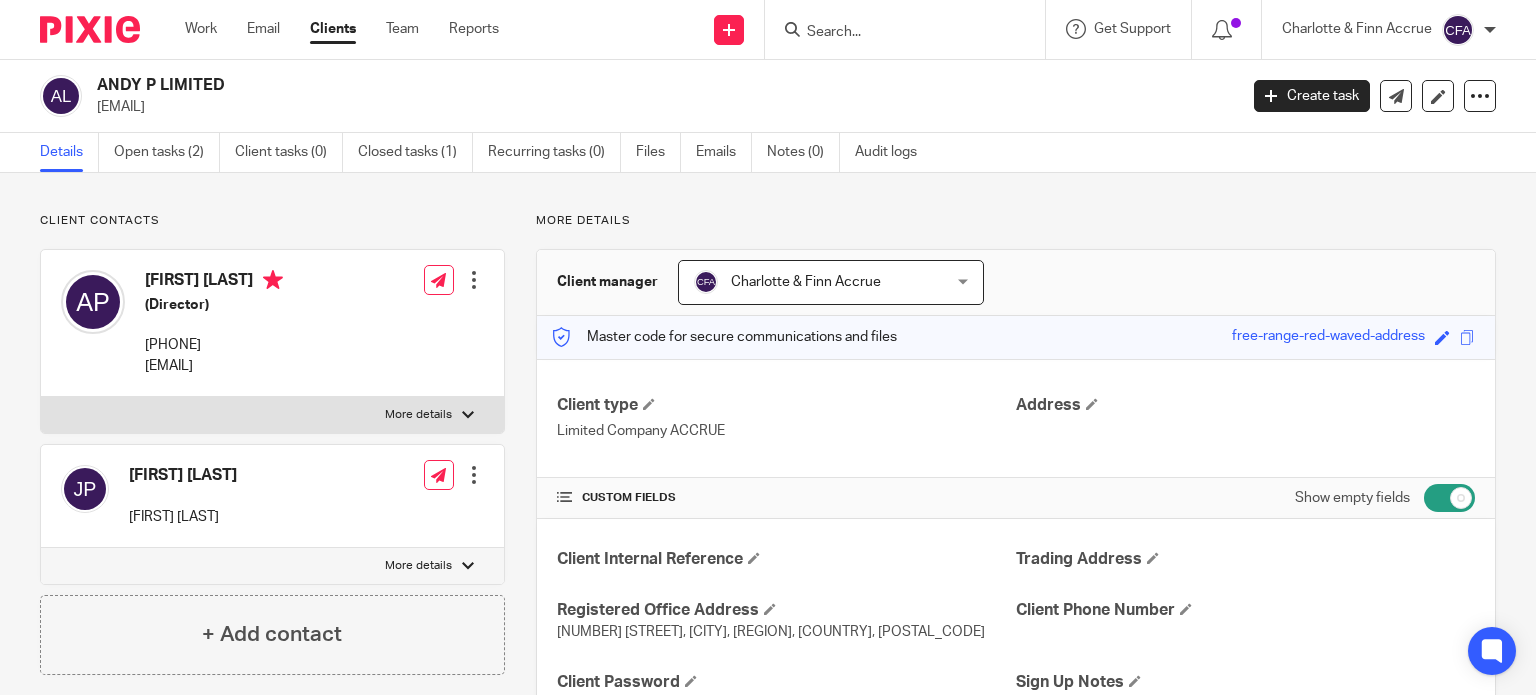 scroll, scrollTop: 0, scrollLeft: 0, axis: both 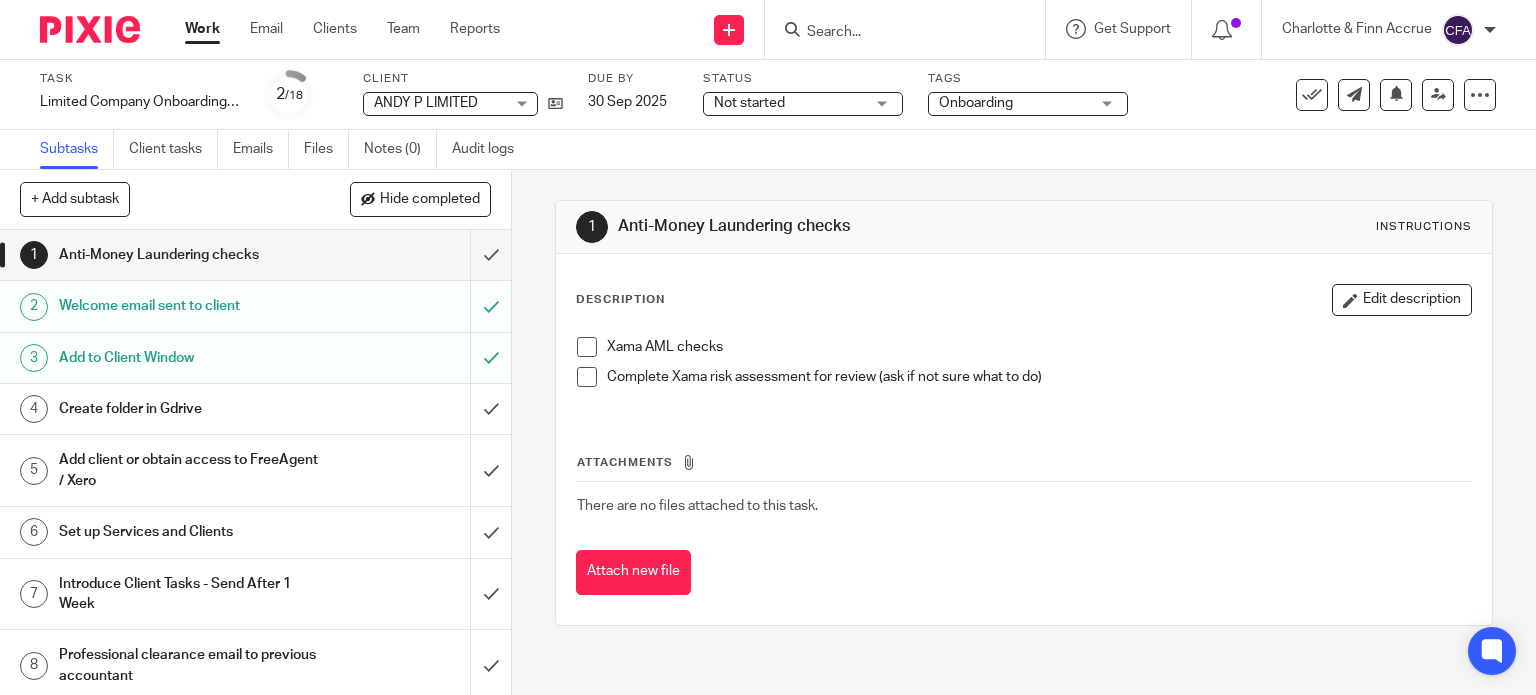 click at bounding box center [895, 33] 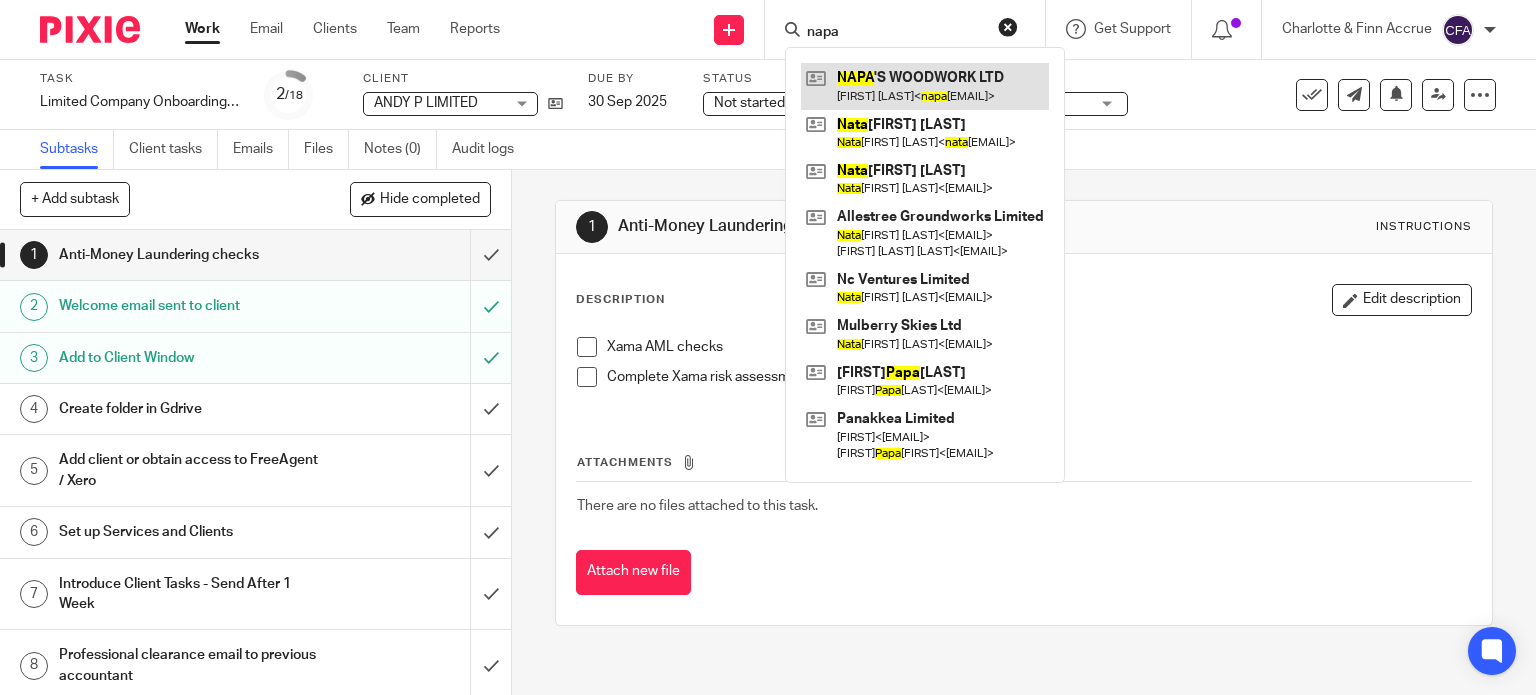 type on "napa" 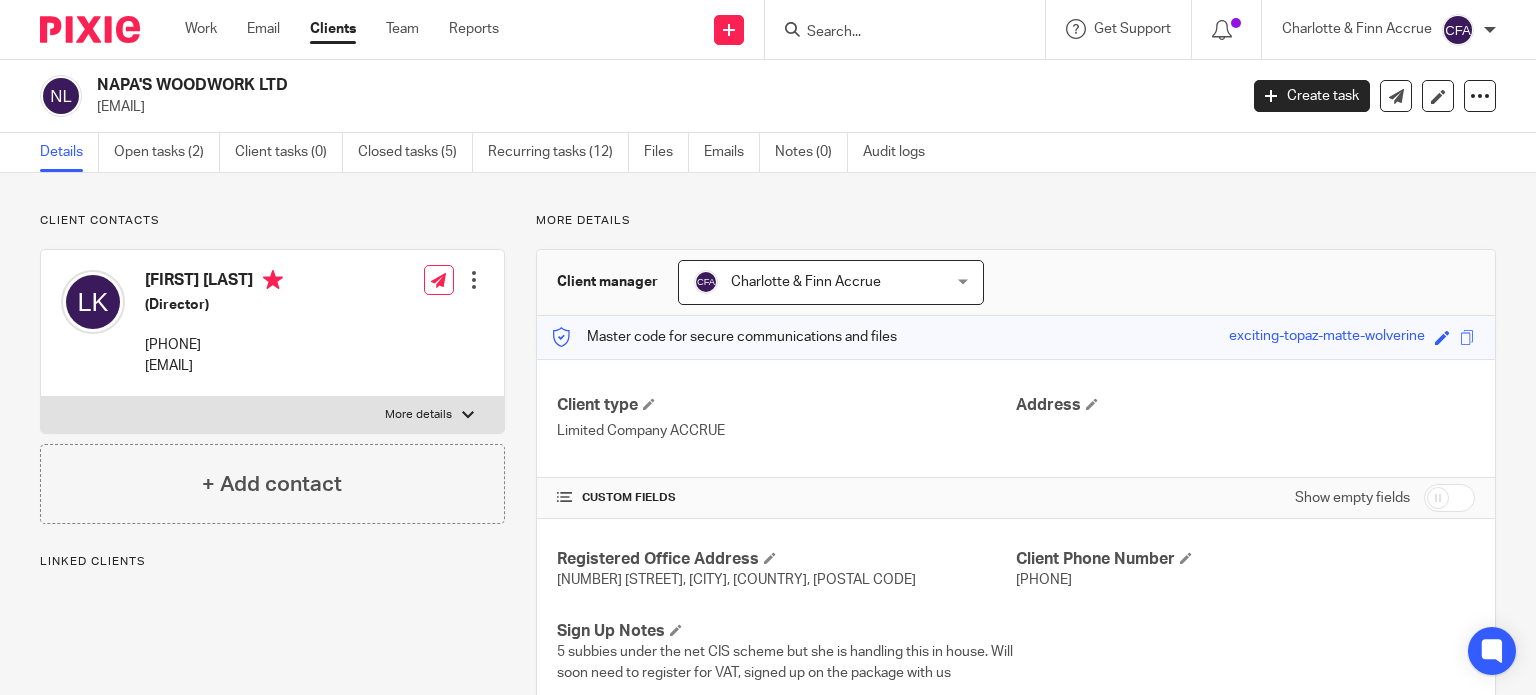 scroll, scrollTop: 0, scrollLeft: 0, axis: both 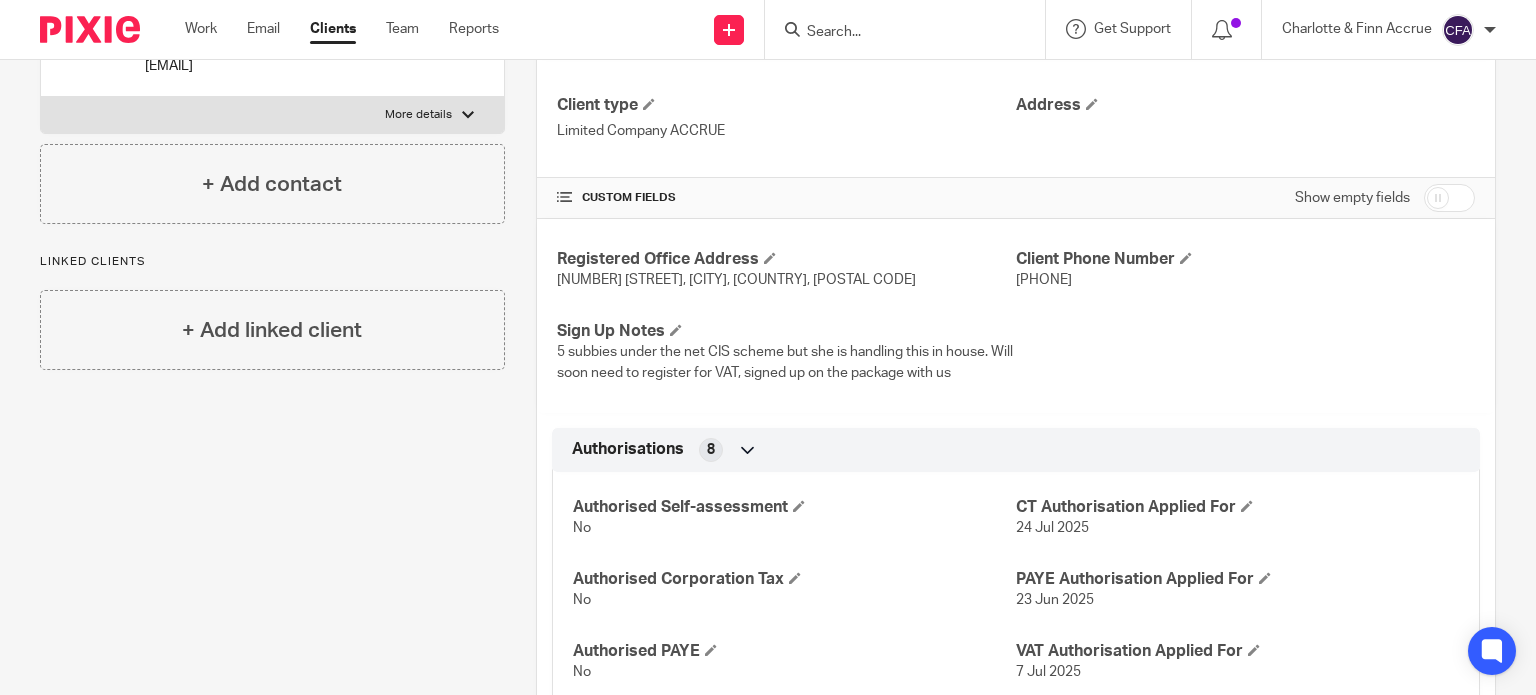 click at bounding box center [1449, 198] 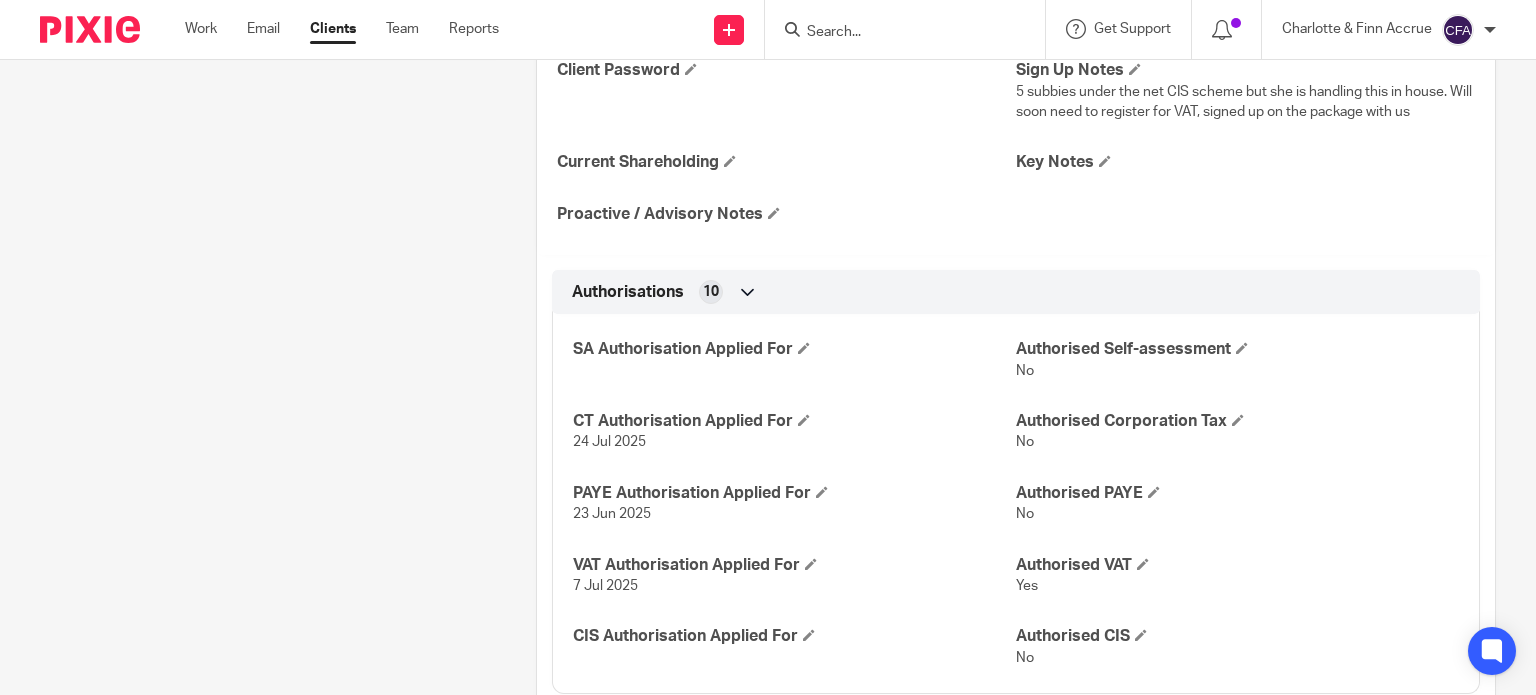 scroll, scrollTop: 600, scrollLeft: 0, axis: vertical 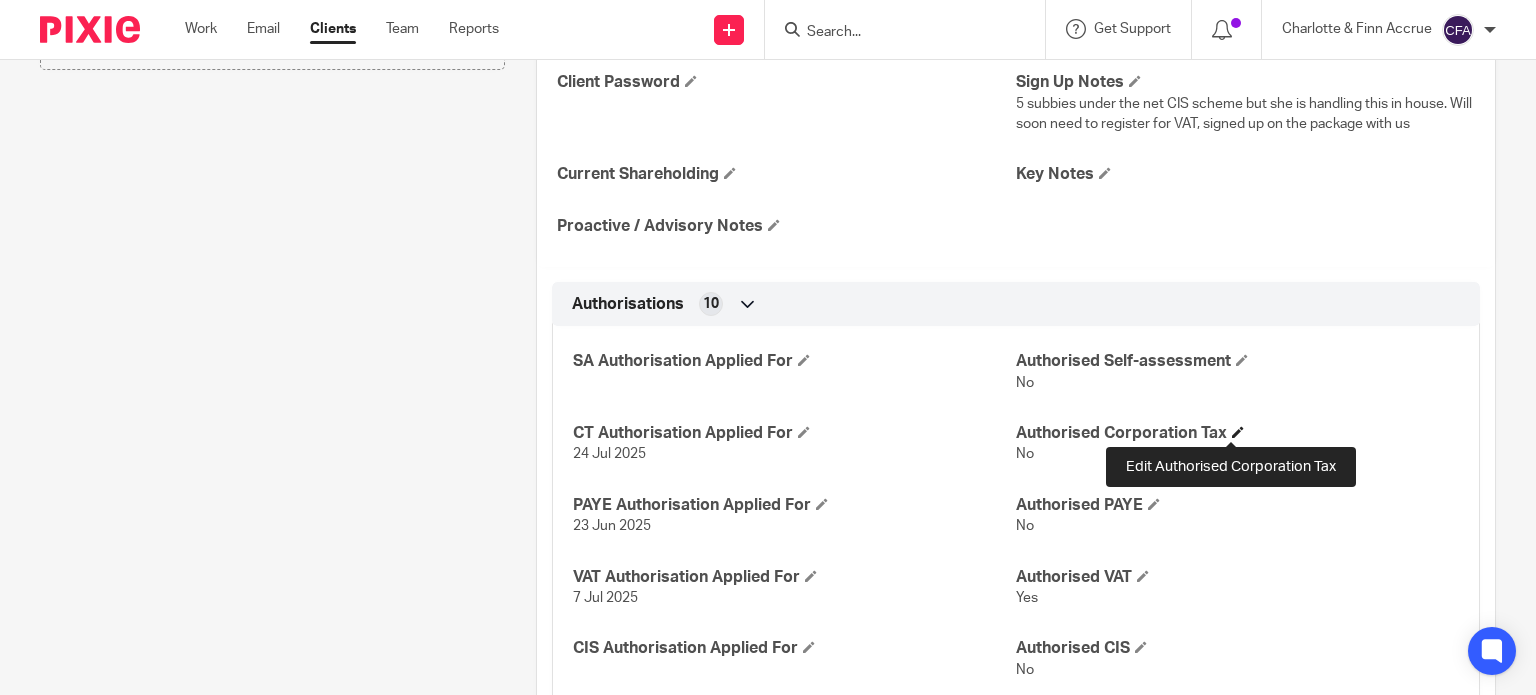 click at bounding box center (1238, 432) 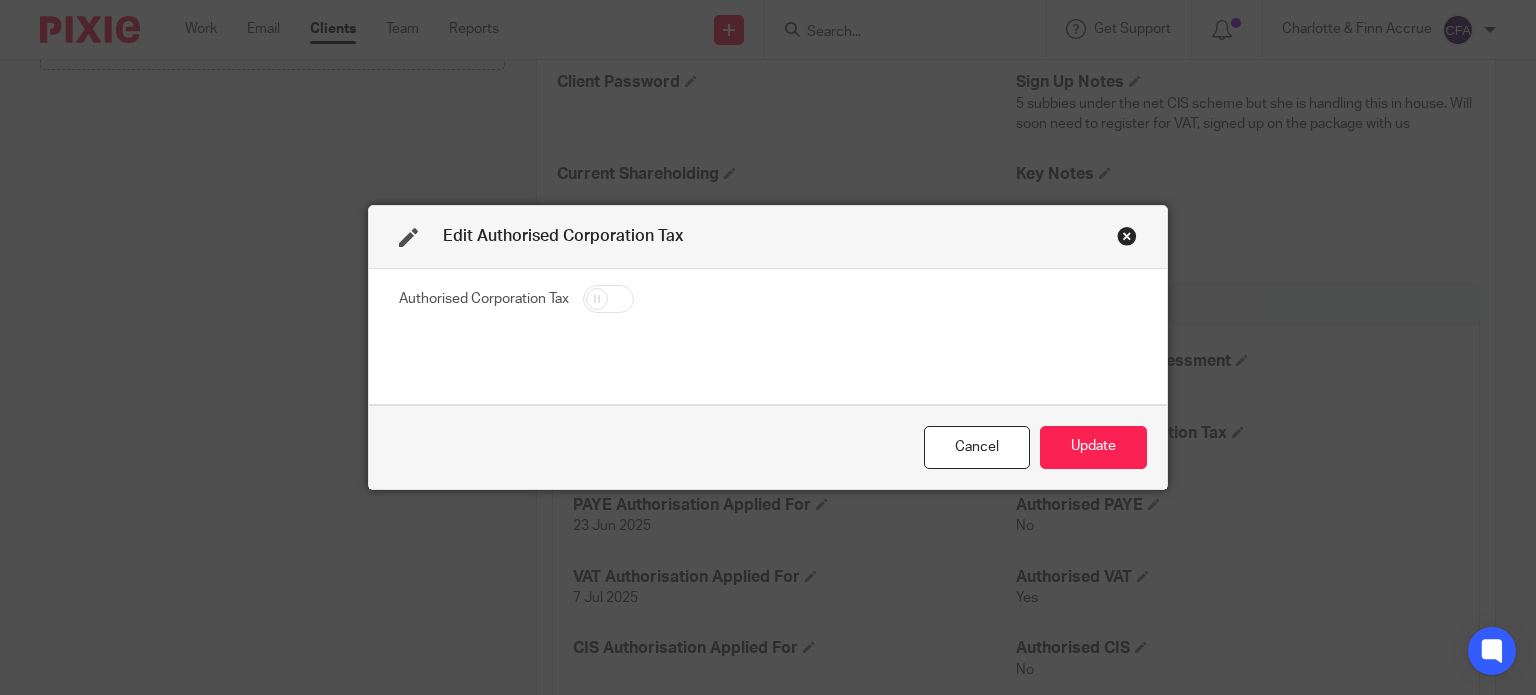 click at bounding box center [608, 299] 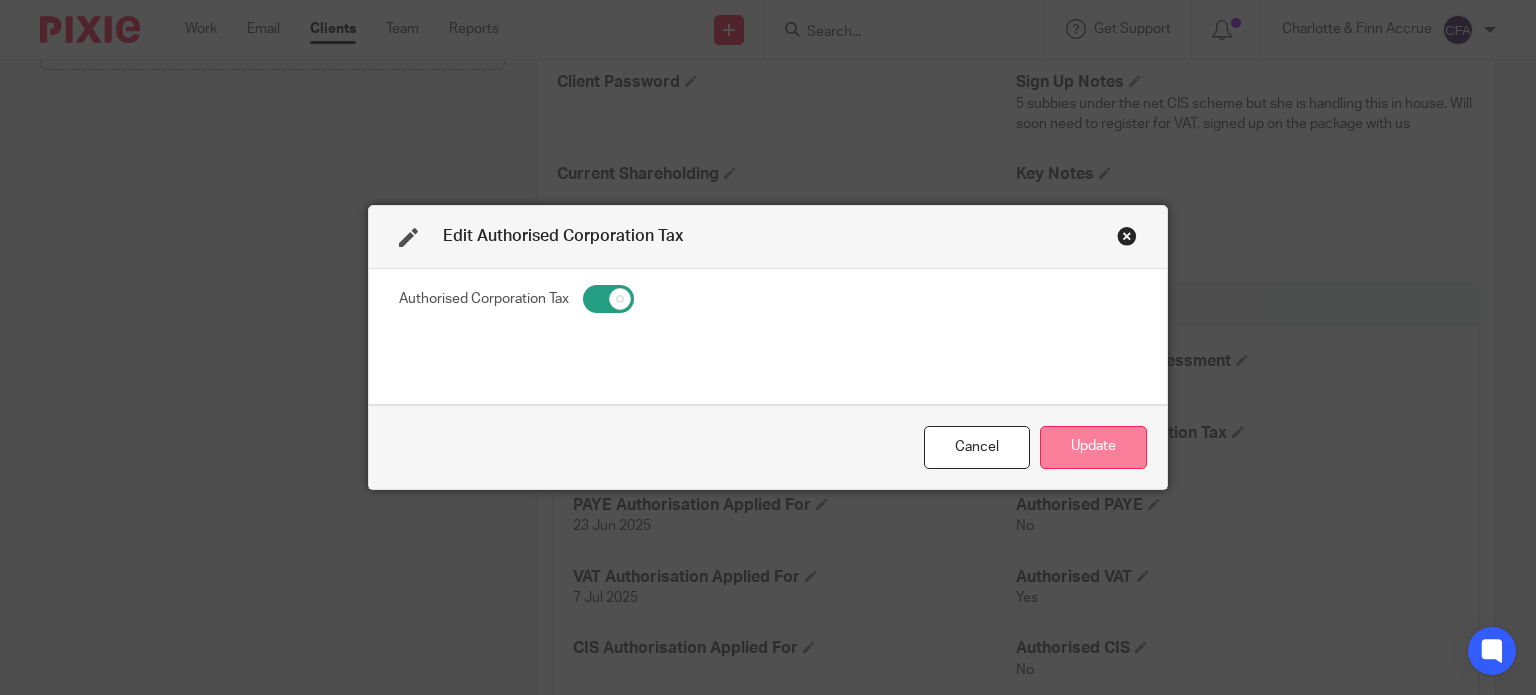 click on "Update" at bounding box center [1093, 447] 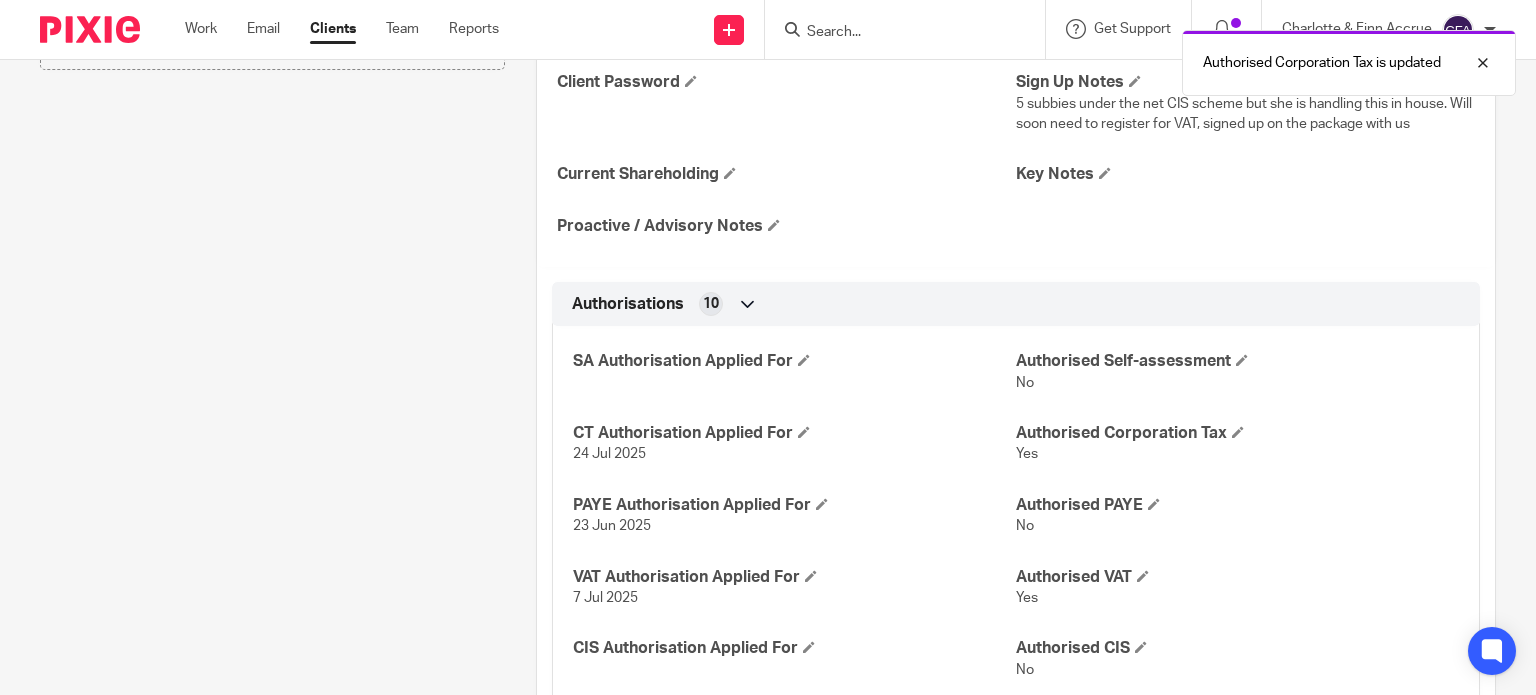 scroll, scrollTop: 0, scrollLeft: 0, axis: both 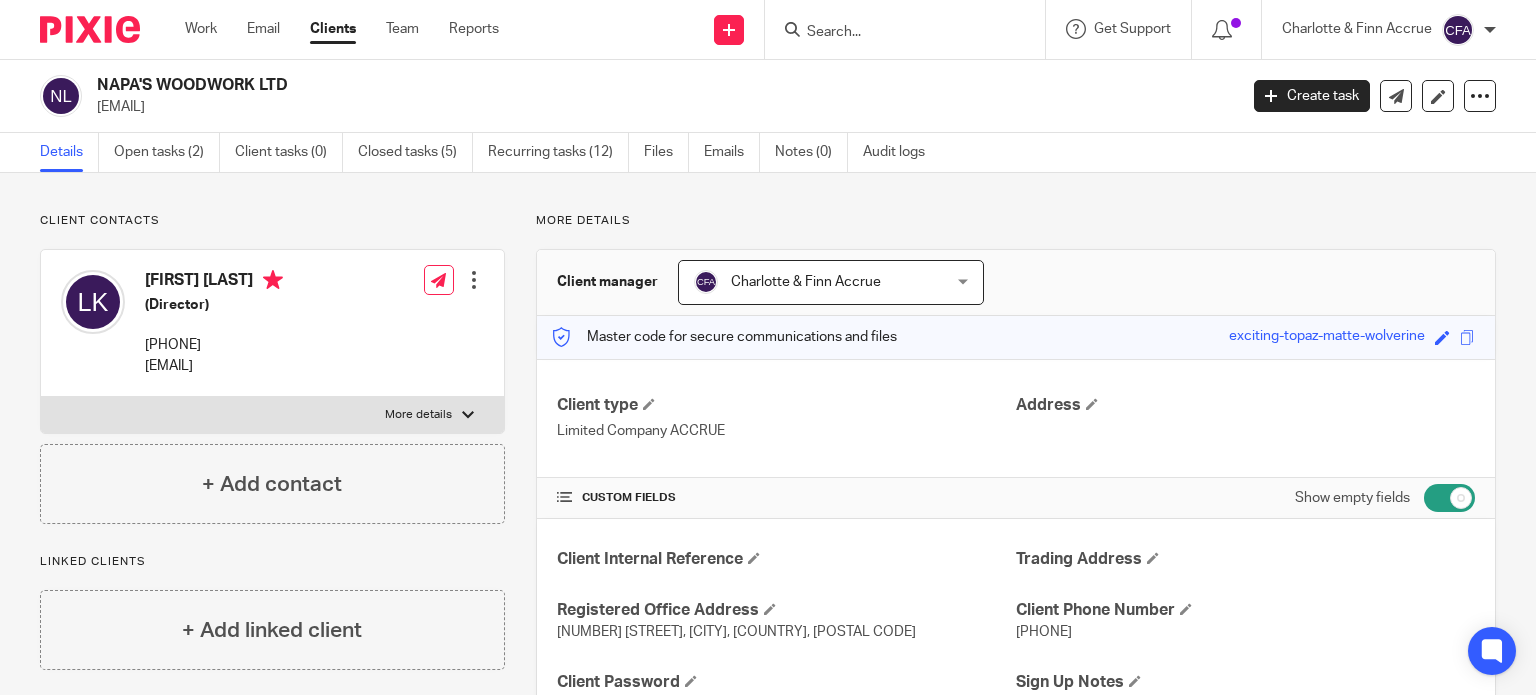 click at bounding box center [911, 29] 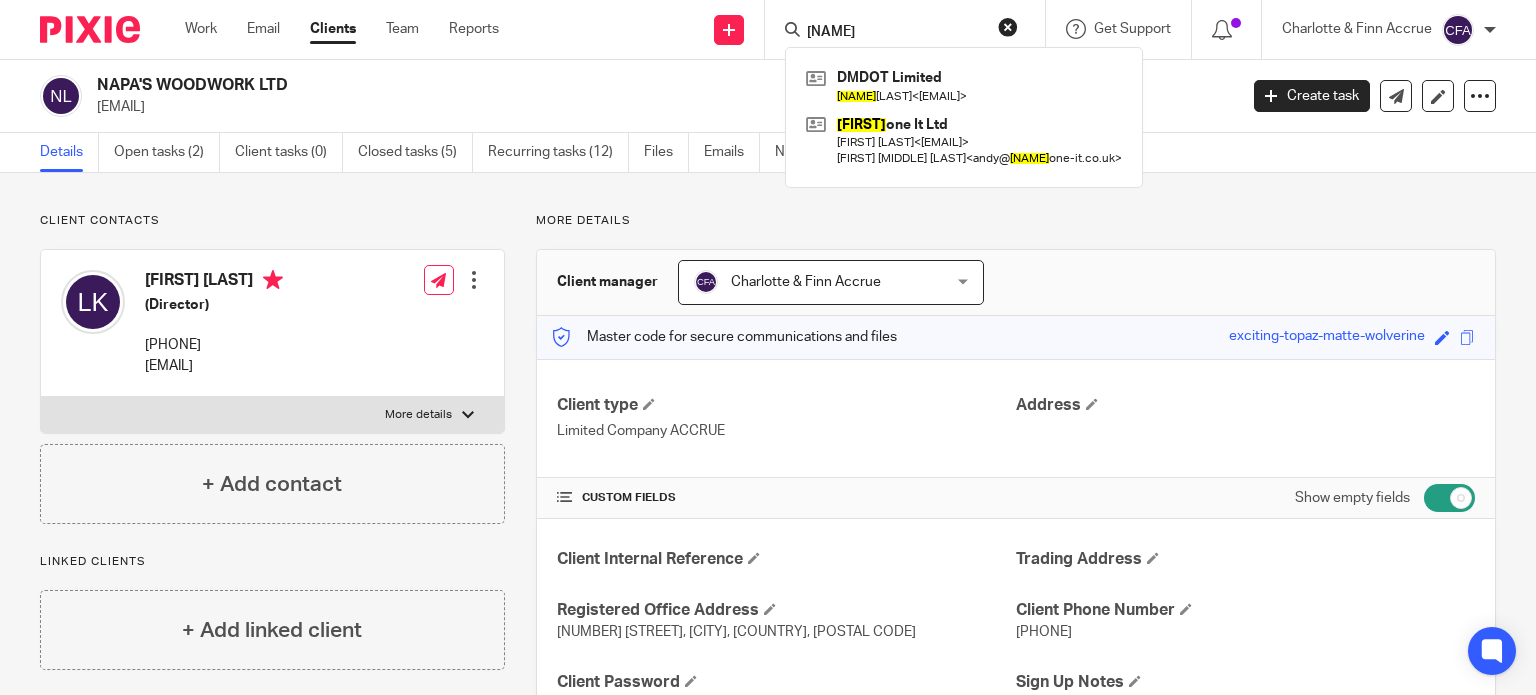 type on "dildar" 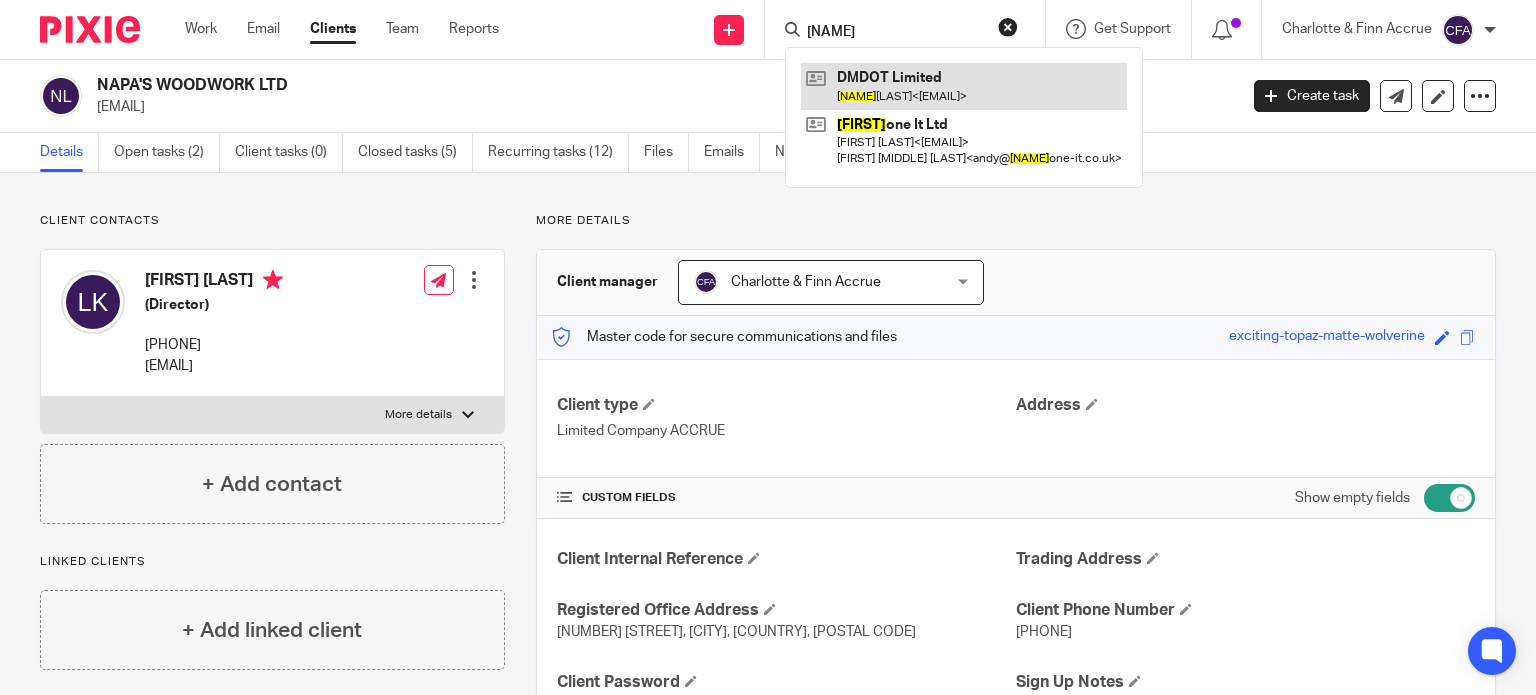 click at bounding box center [964, 86] 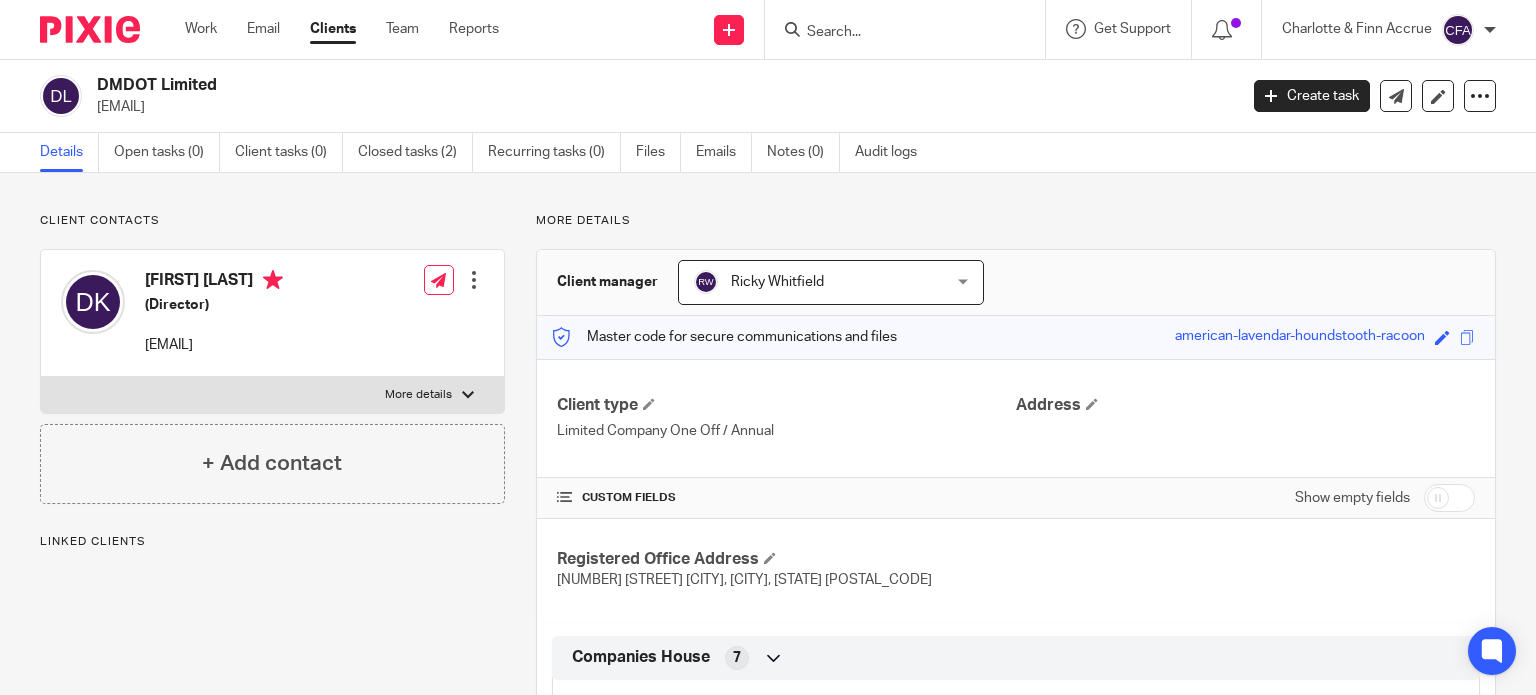 scroll, scrollTop: 0, scrollLeft: 0, axis: both 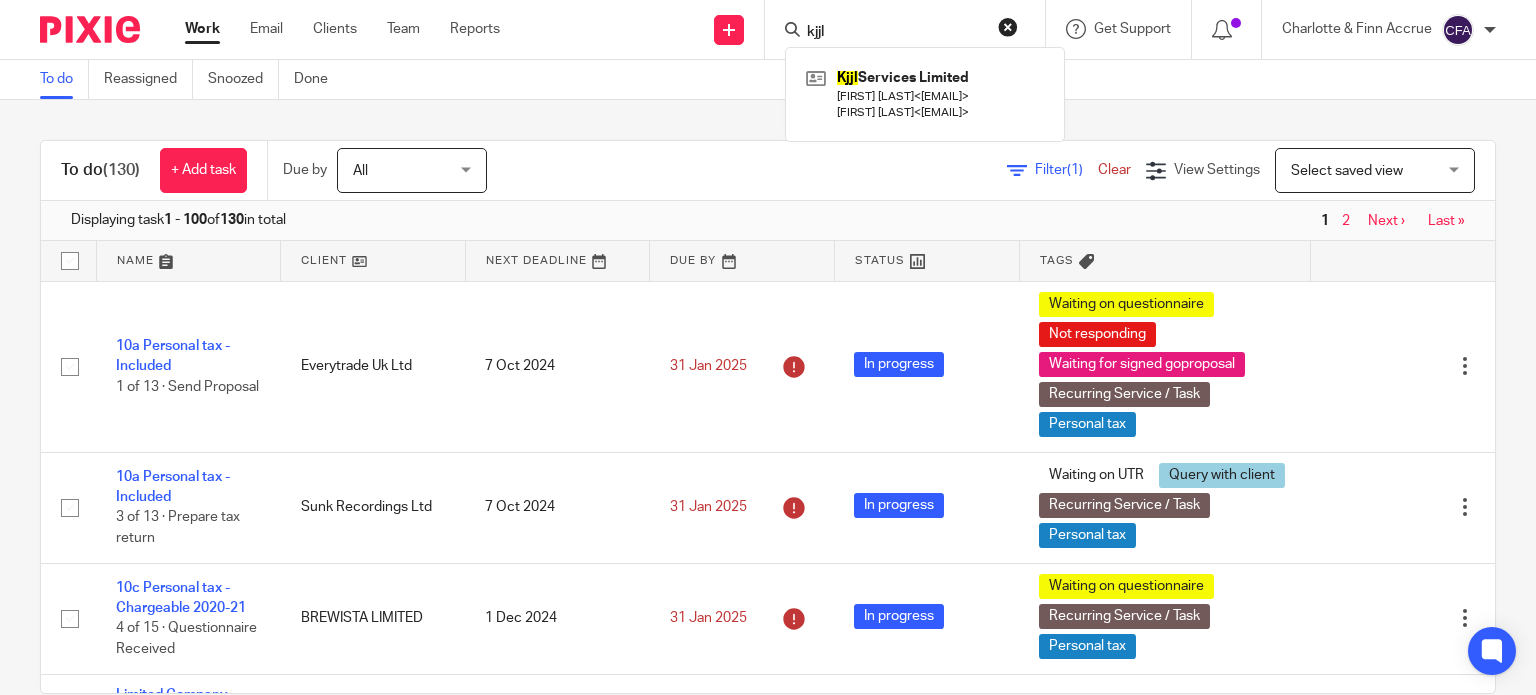 click on "(130)
+ Add task
Due by
All
All
Today
Tomorrow
This week
Next week
This month
Next month
All
all     Filter
(1) Clear     View Settings   View Settings     (1) Filters   Clear   Save     Manage saved views
Select saved view
Select saved view
Select saved view
Accounts tasks
Advisory / proactive
Brightpay
Chargeable satr
Everything bar personal tax
Freeagent payroll
Onboarding
P11ds
Paye payment tasks
Payroll
1 - 100  of" at bounding box center (768, 397) 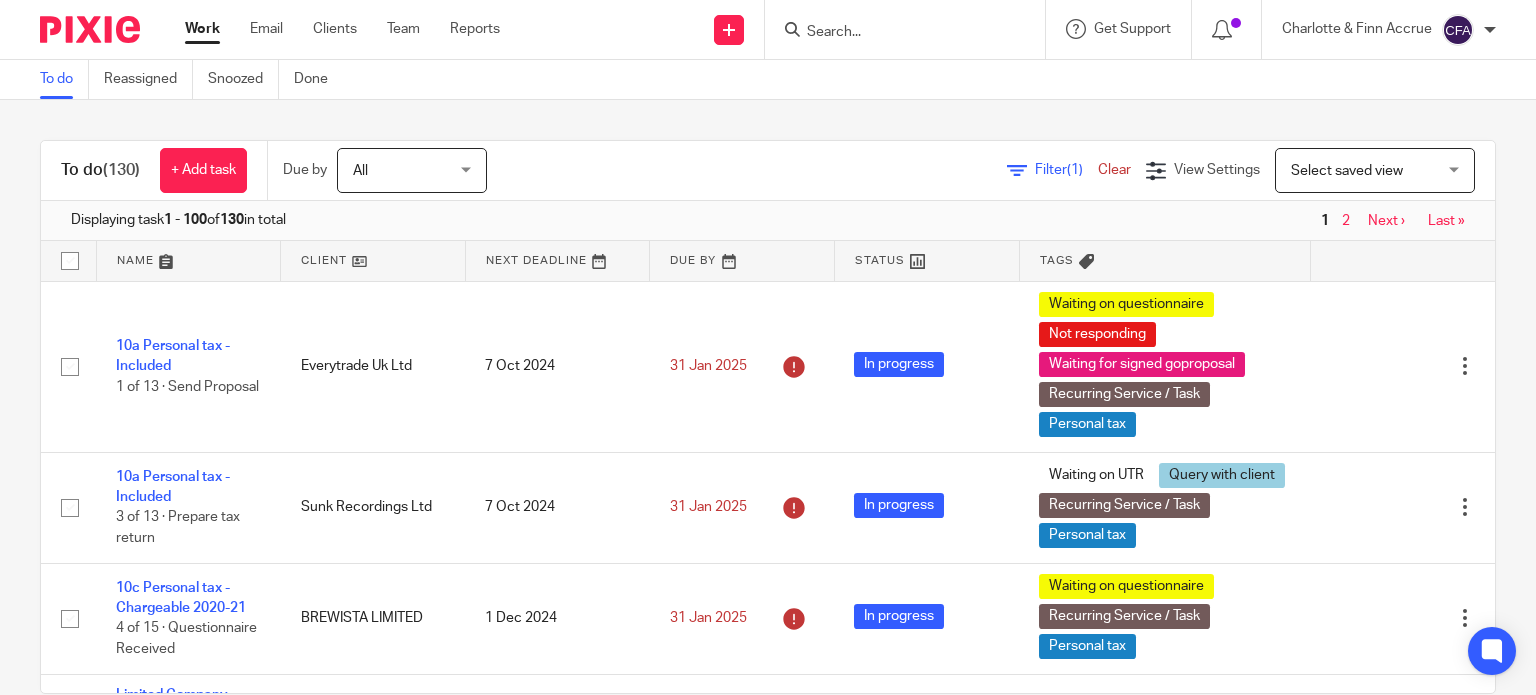 click on "To do
Reassigned
Snoozed
Done" at bounding box center [768, 80] 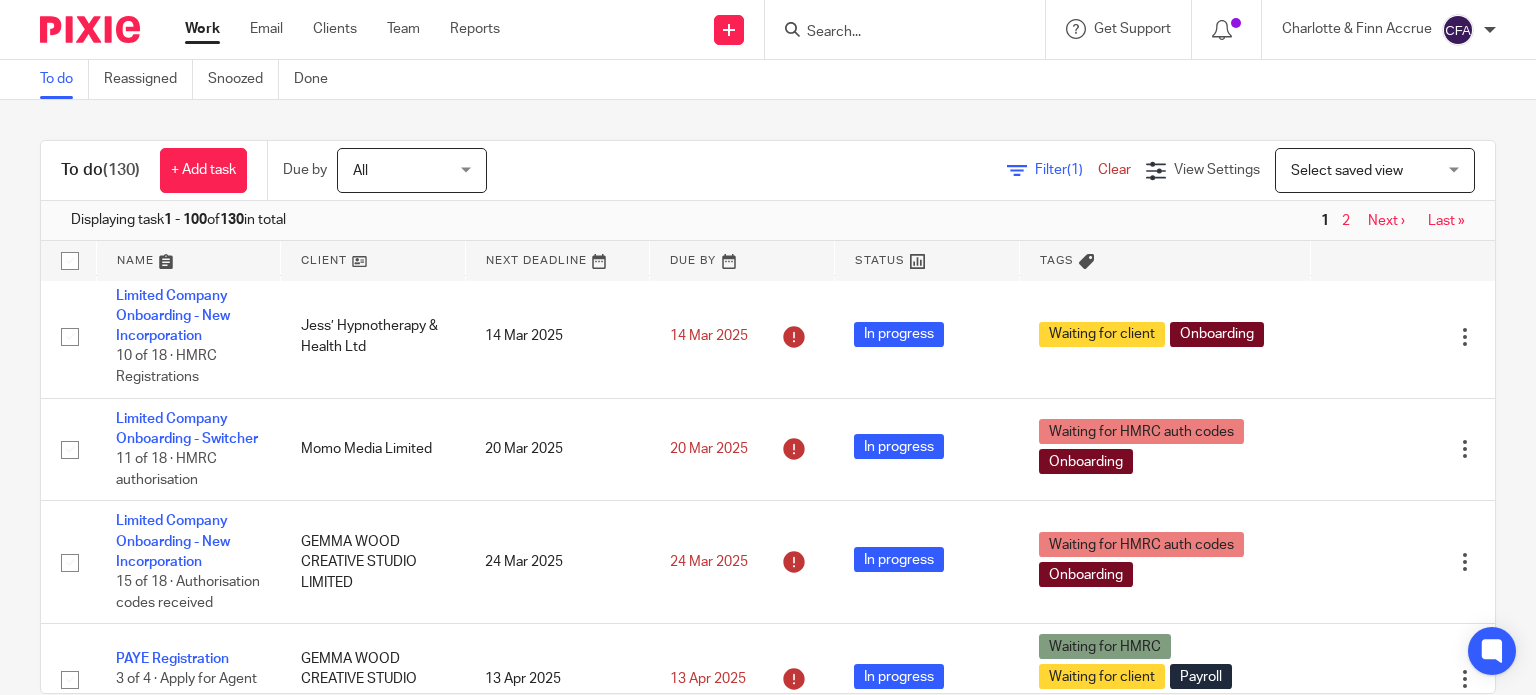 scroll, scrollTop: 400, scrollLeft: 0, axis: vertical 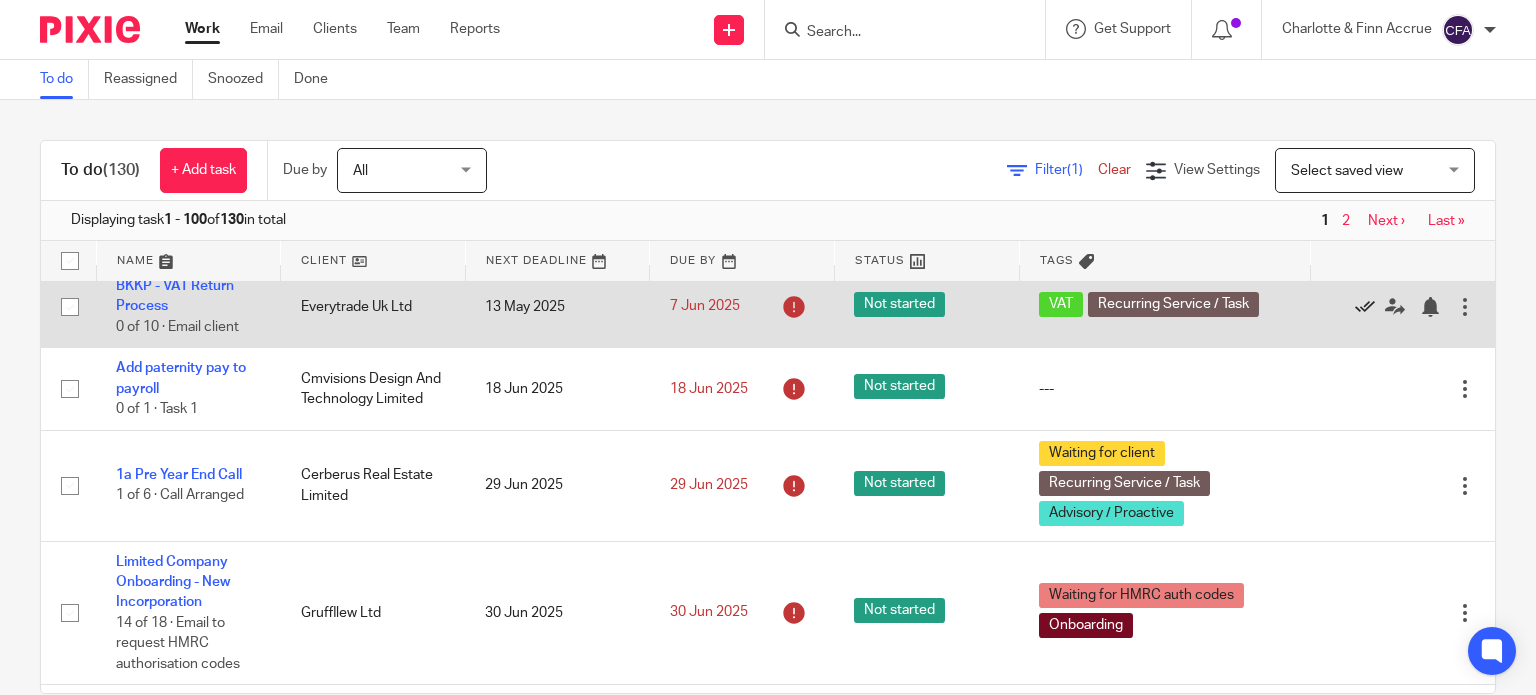 click at bounding box center (1365, 307) 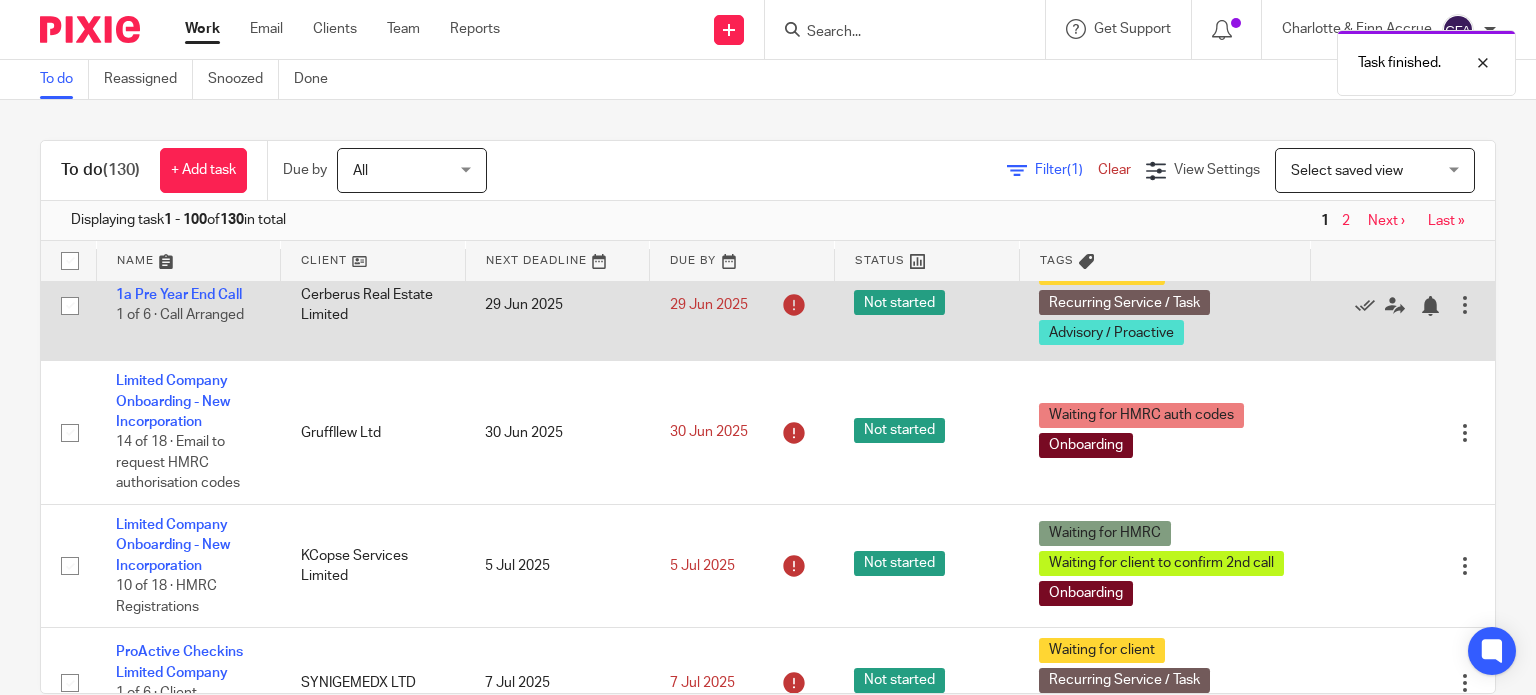 scroll, scrollTop: 1400, scrollLeft: 0, axis: vertical 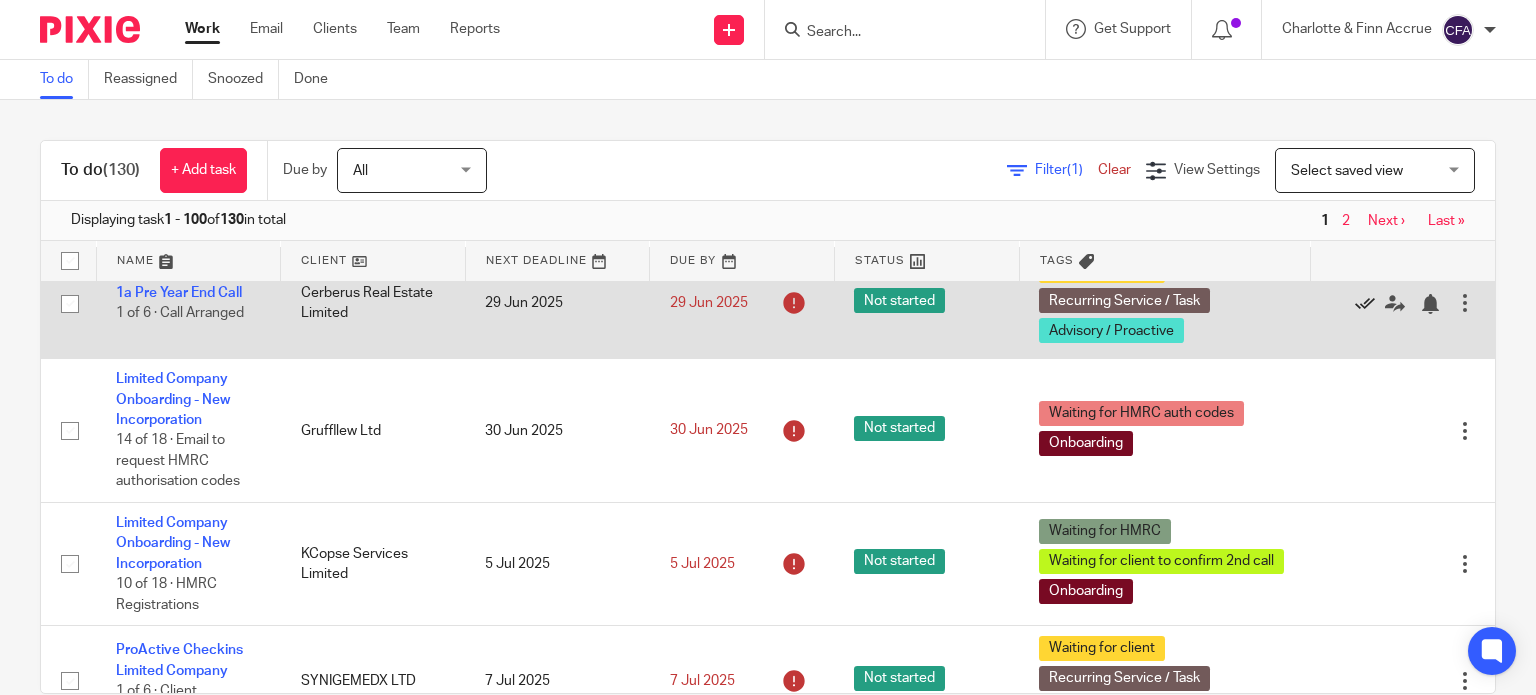 click at bounding box center [1365, 304] 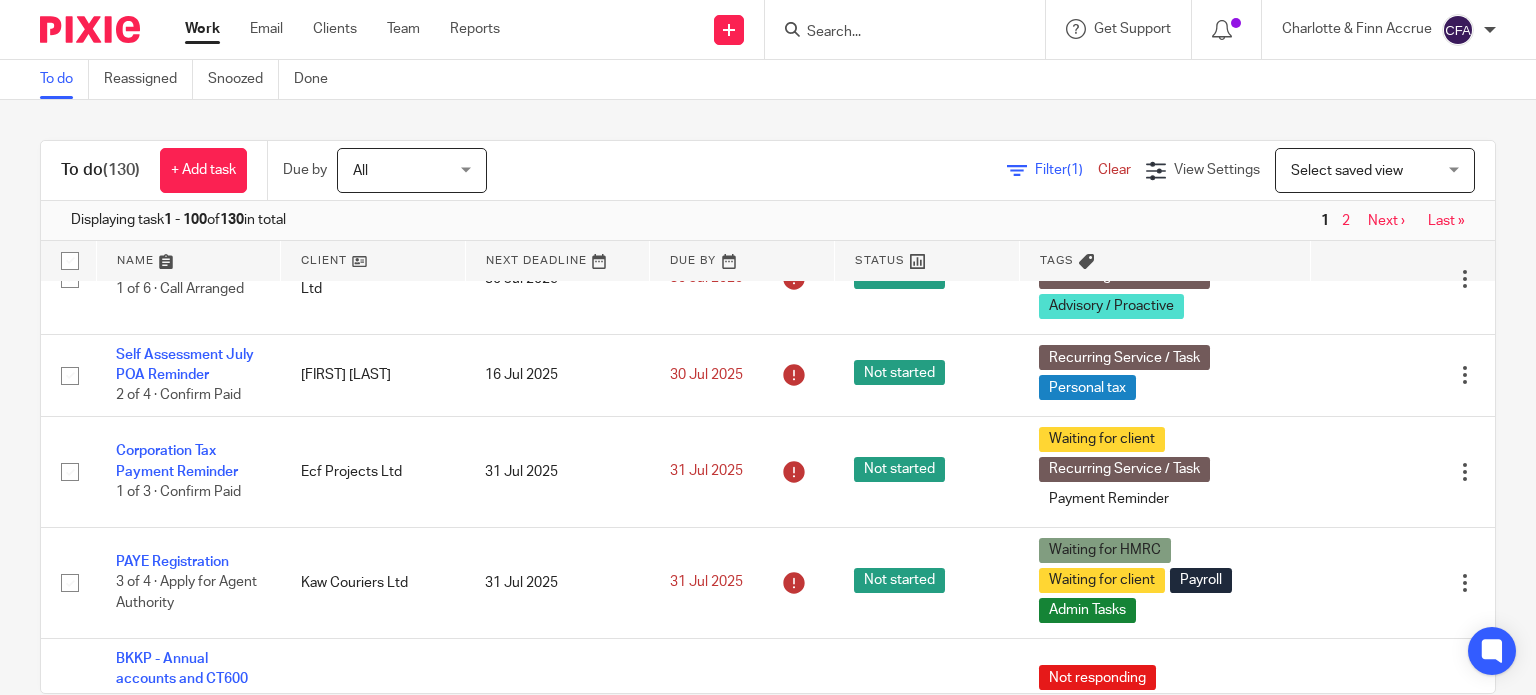 scroll, scrollTop: 2400, scrollLeft: 0, axis: vertical 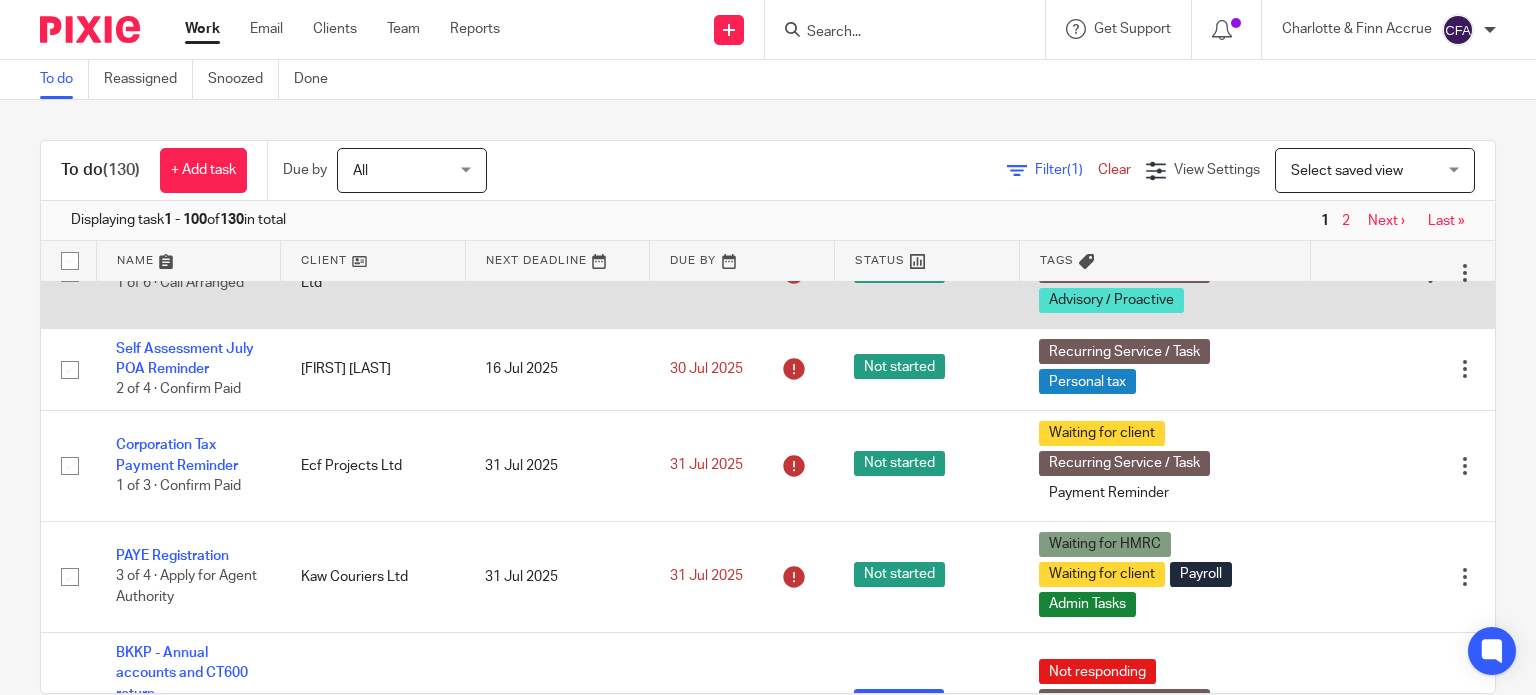 click at bounding box center [1365, 273] 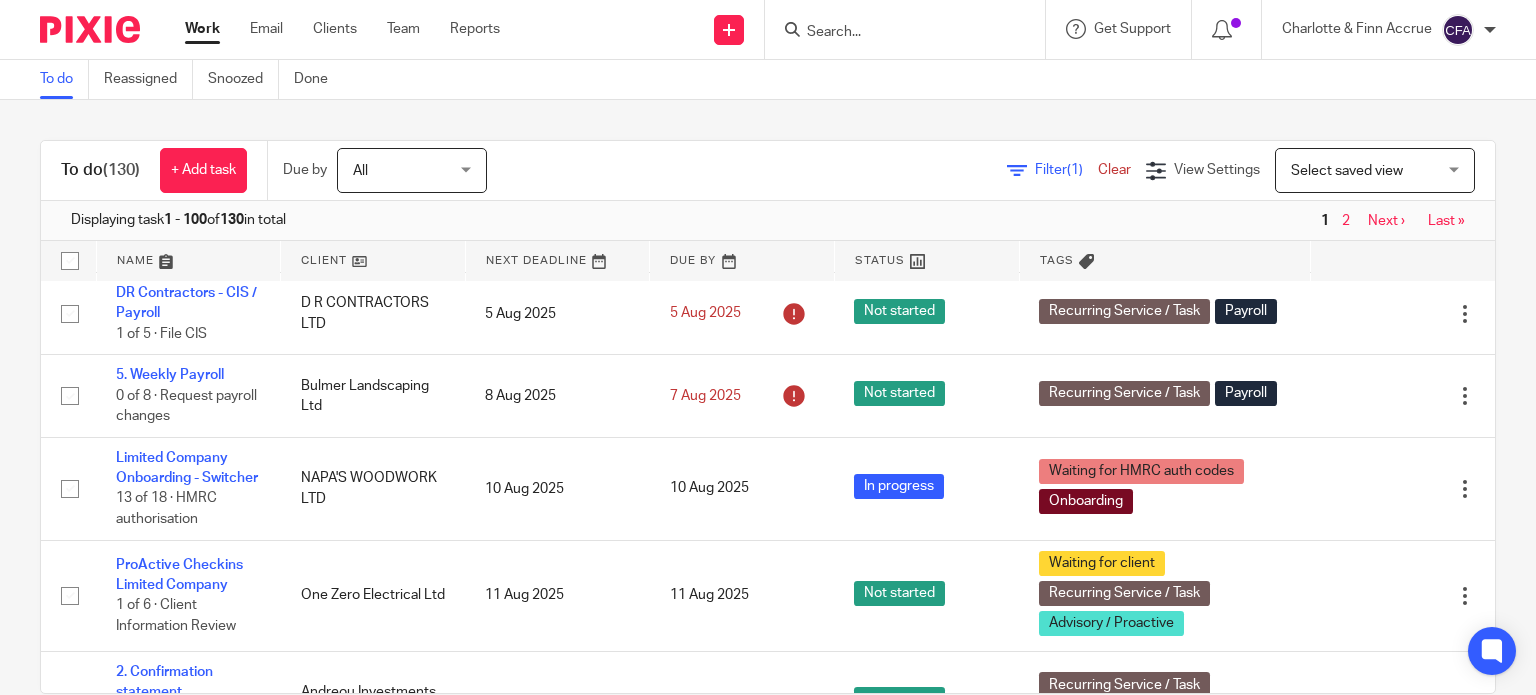 scroll, scrollTop: 3000, scrollLeft: 0, axis: vertical 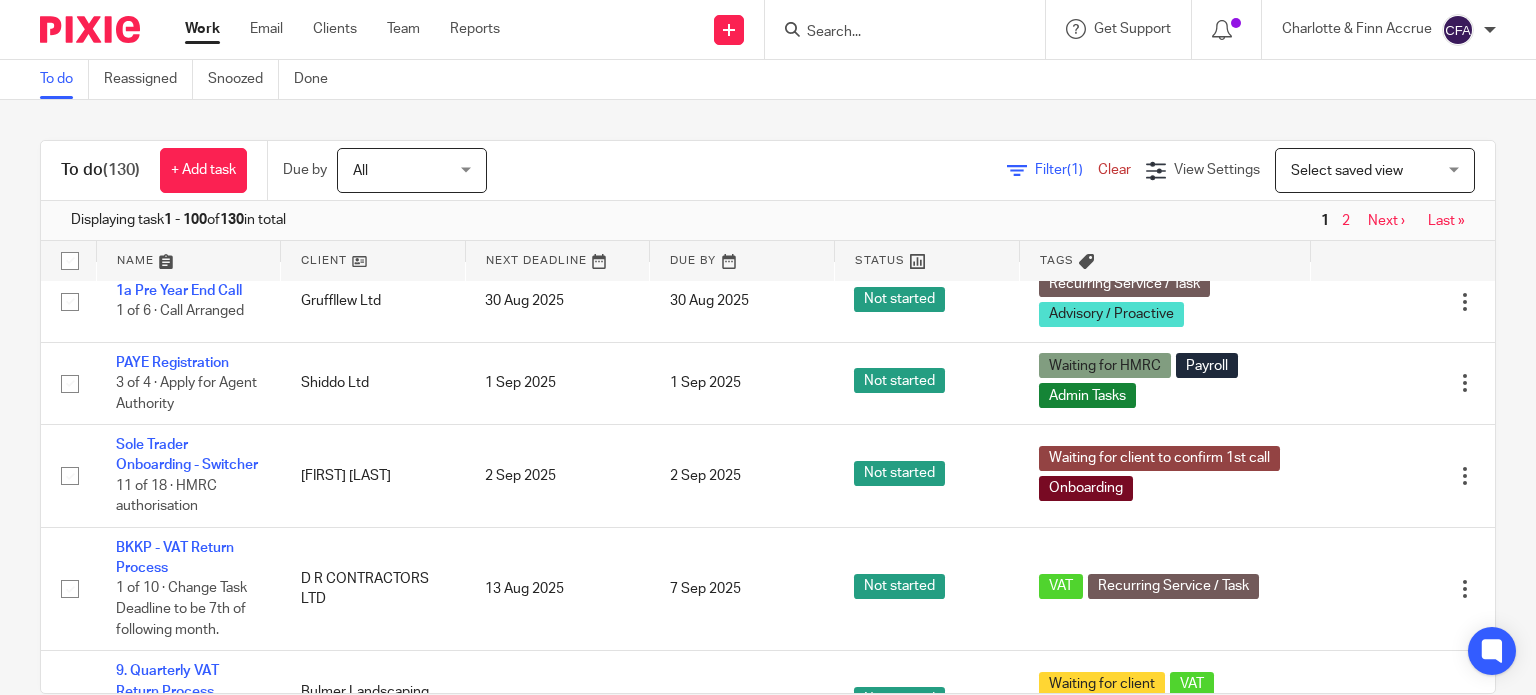 click at bounding box center [1365, 221] 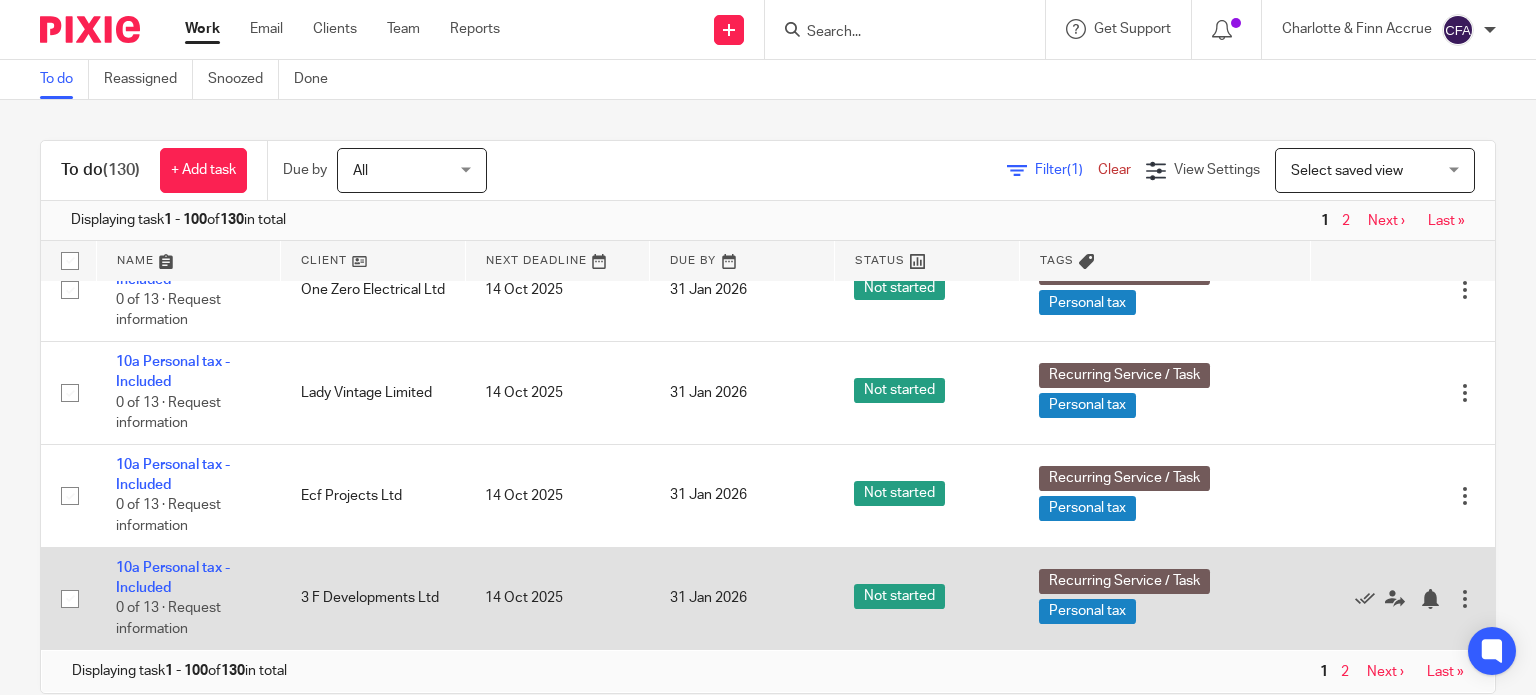 scroll, scrollTop: 10530, scrollLeft: 0, axis: vertical 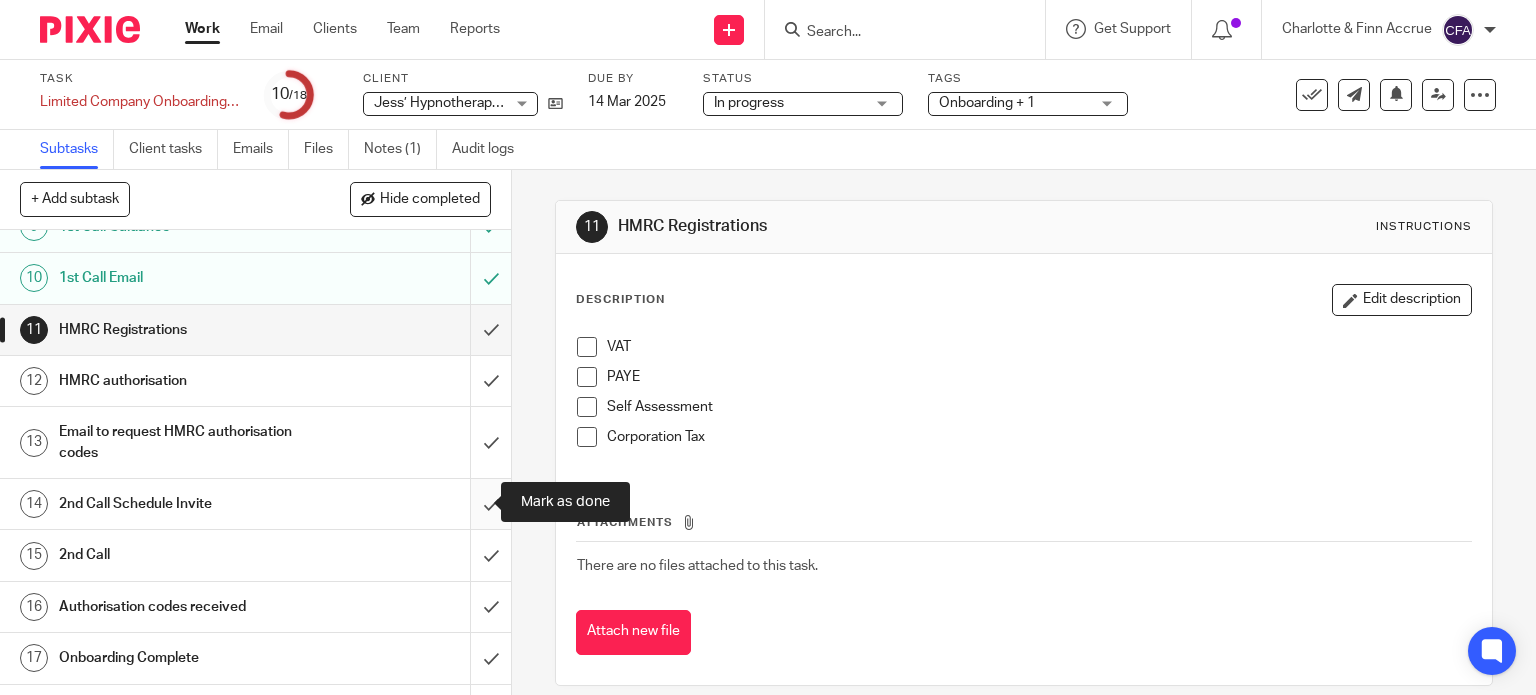 click at bounding box center (255, 504) 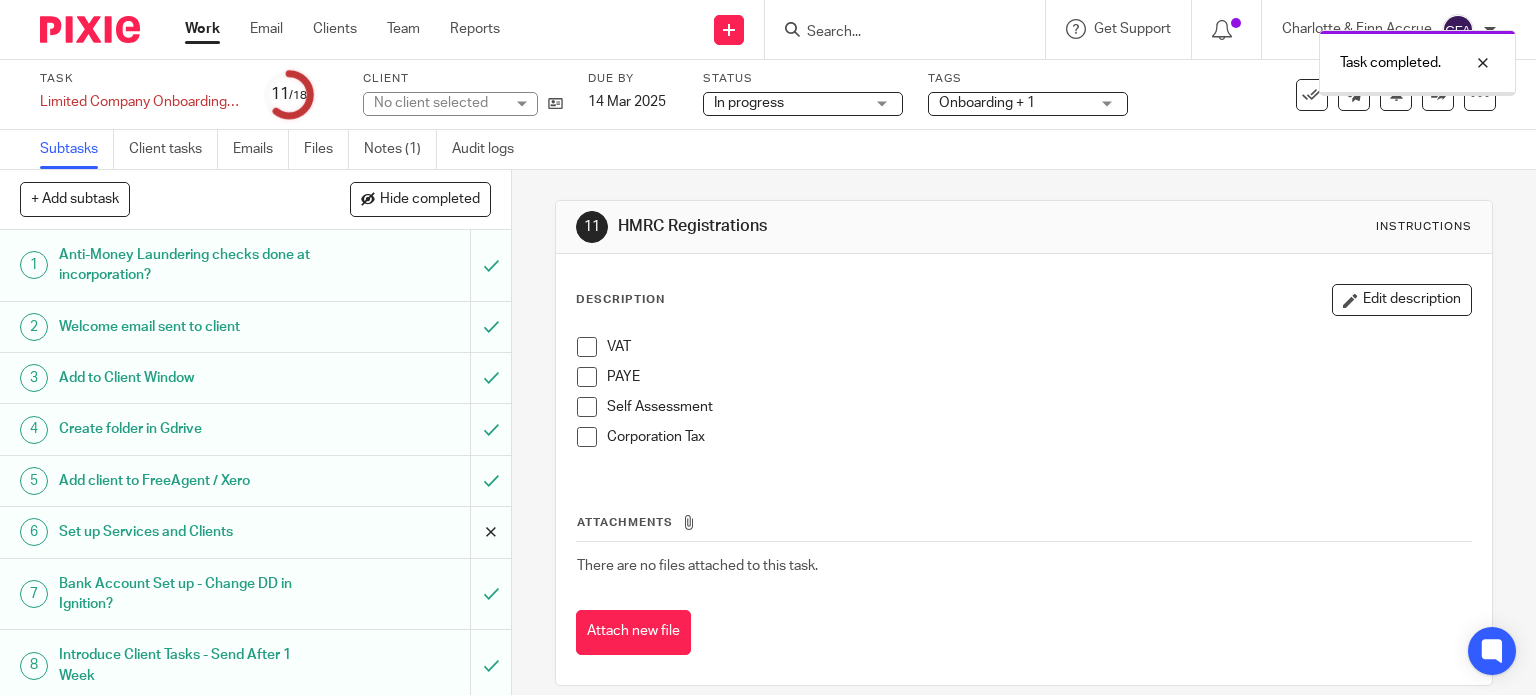 scroll, scrollTop: 0, scrollLeft: 0, axis: both 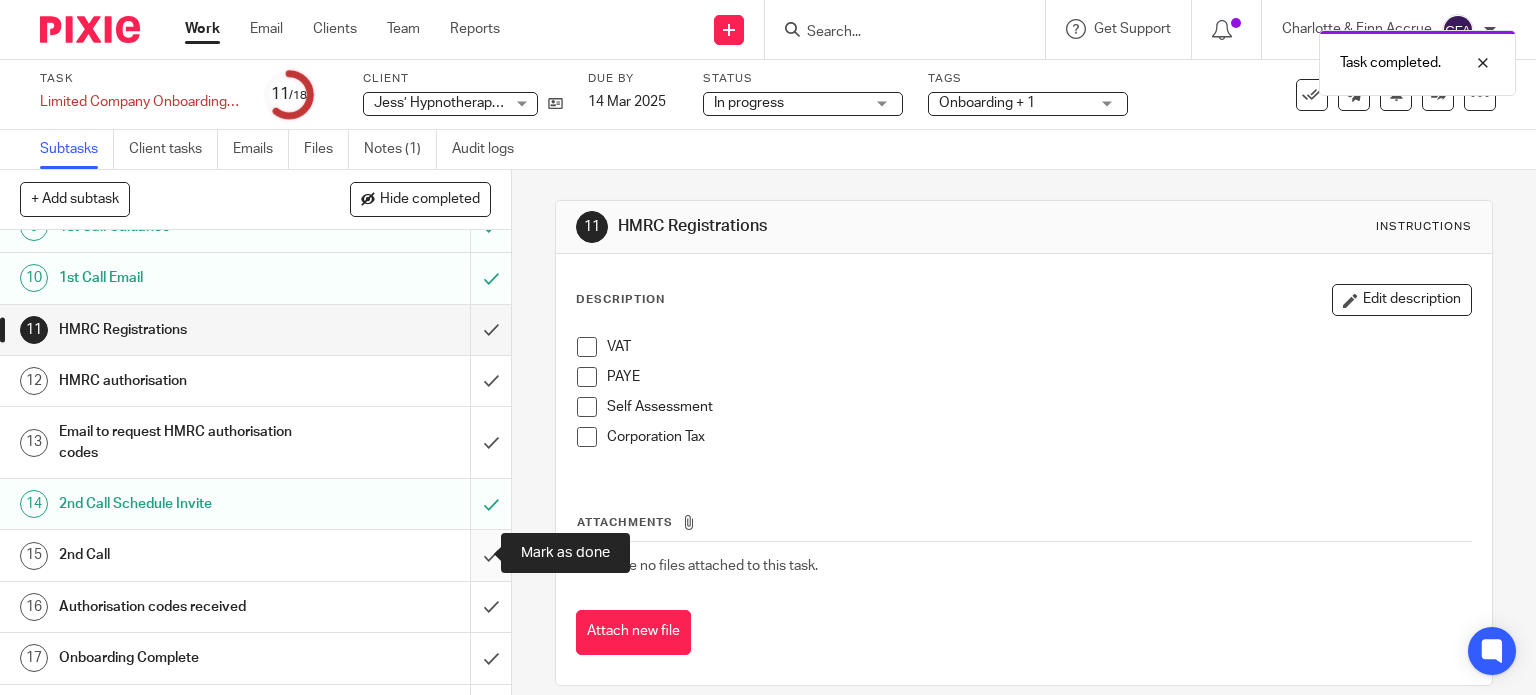 click at bounding box center (255, 555) 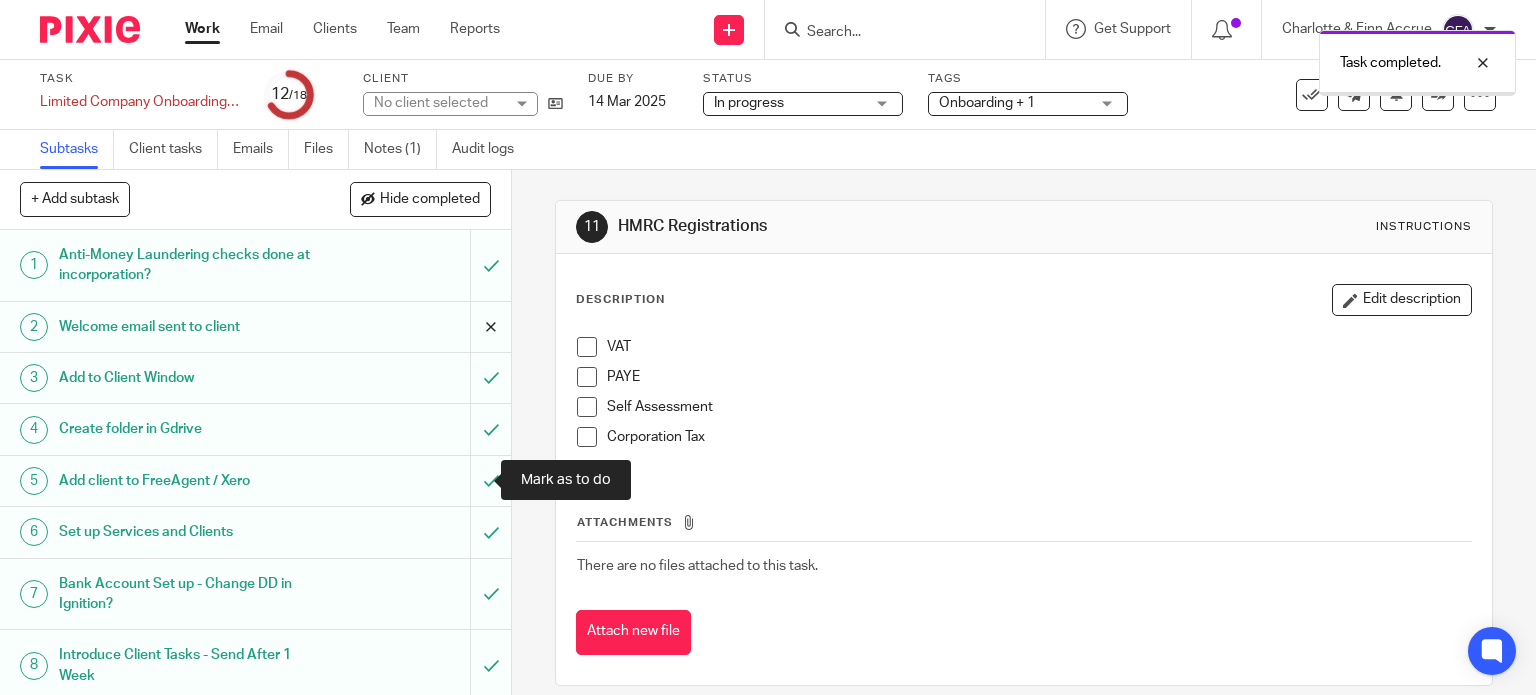 scroll, scrollTop: 0, scrollLeft: 0, axis: both 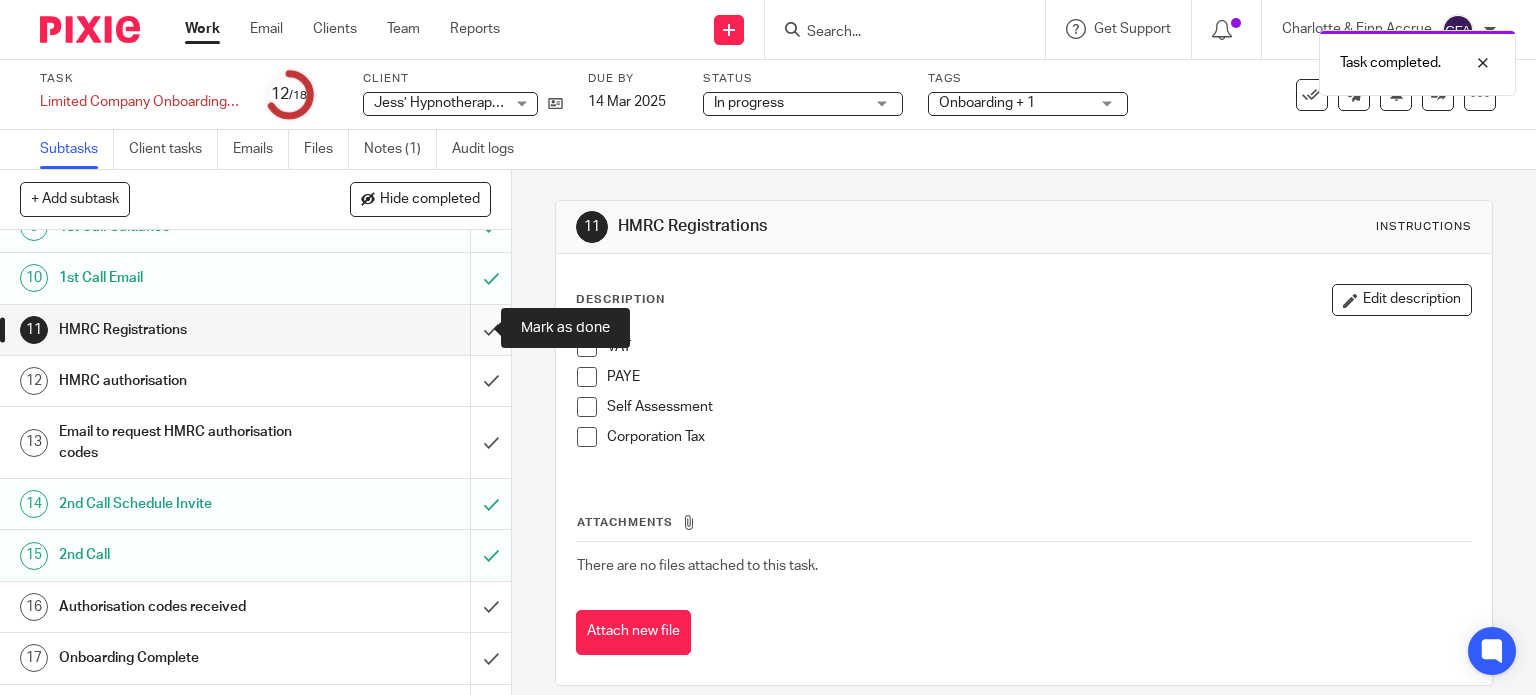 click at bounding box center (255, 330) 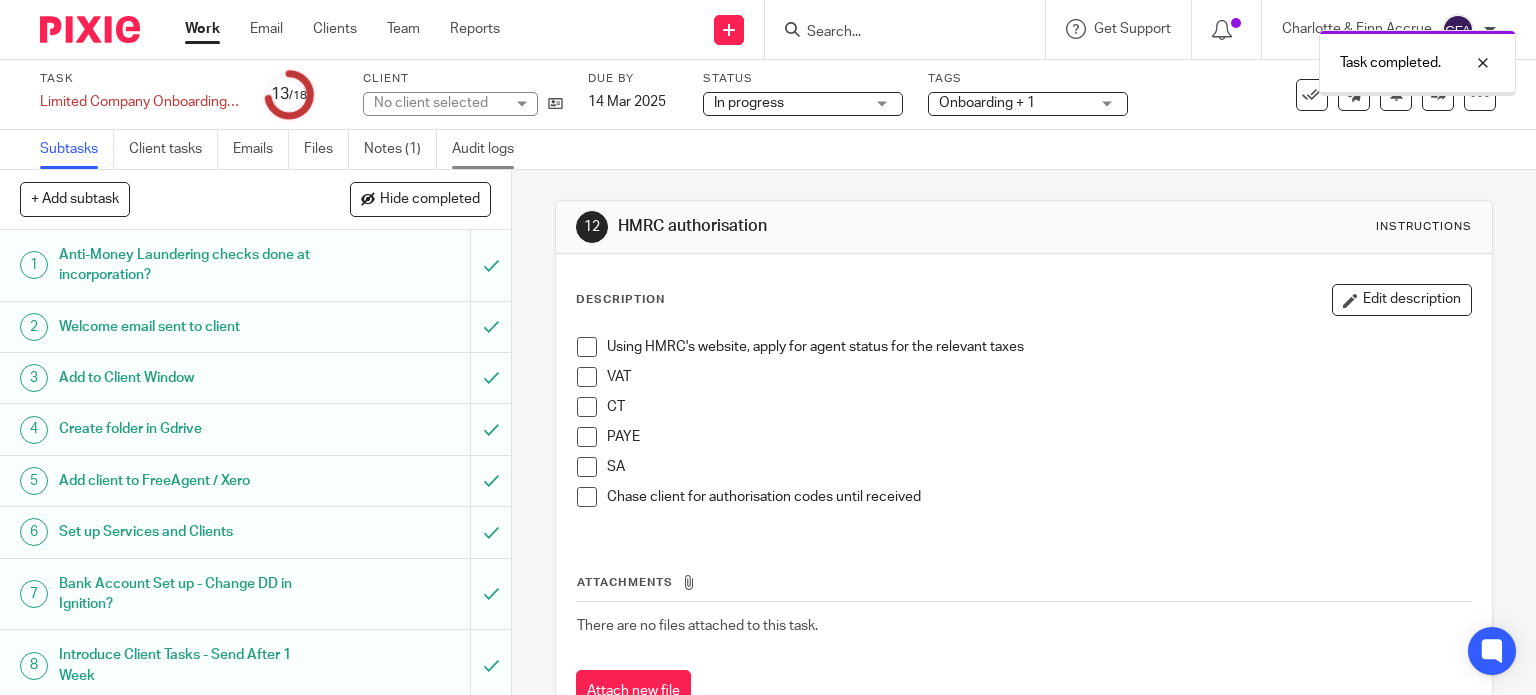scroll, scrollTop: 0, scrollLeft: 0, axis: both 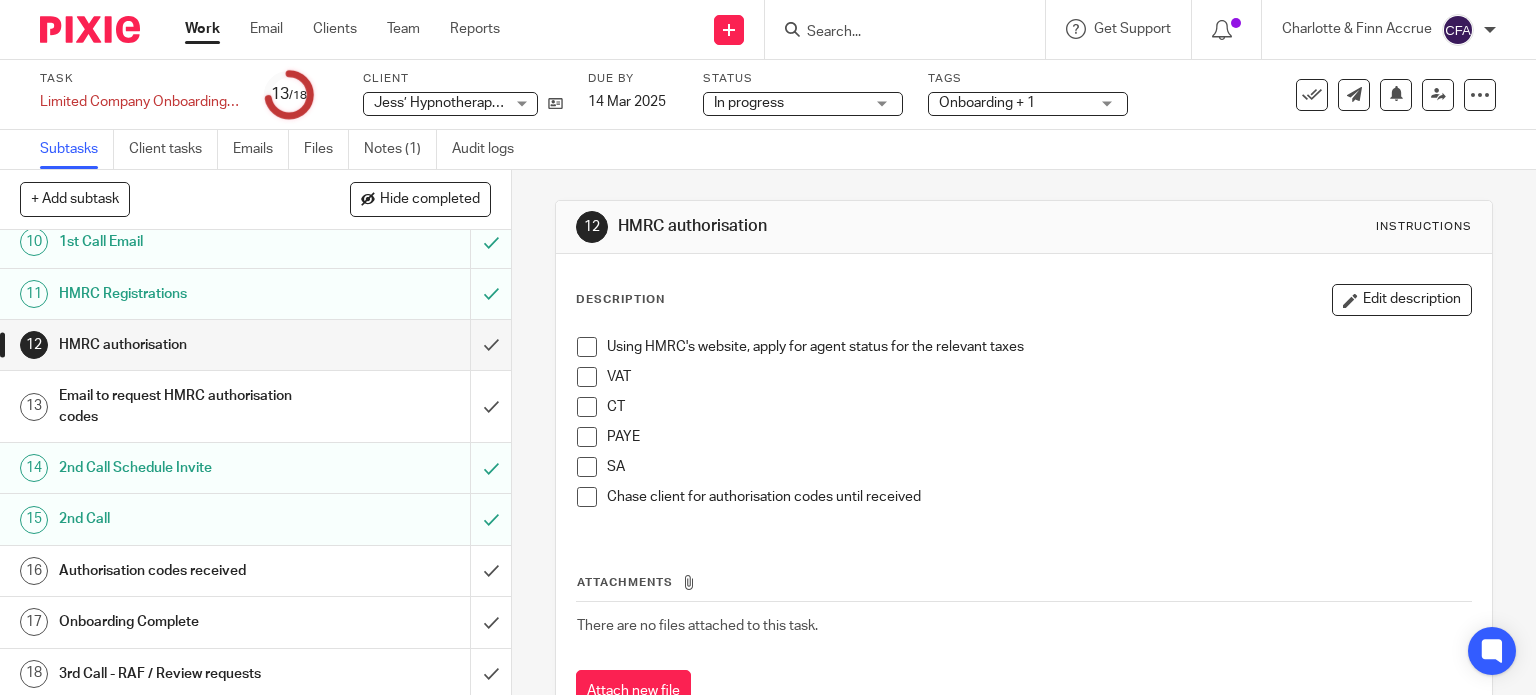 click at bounding box center [587, 437] 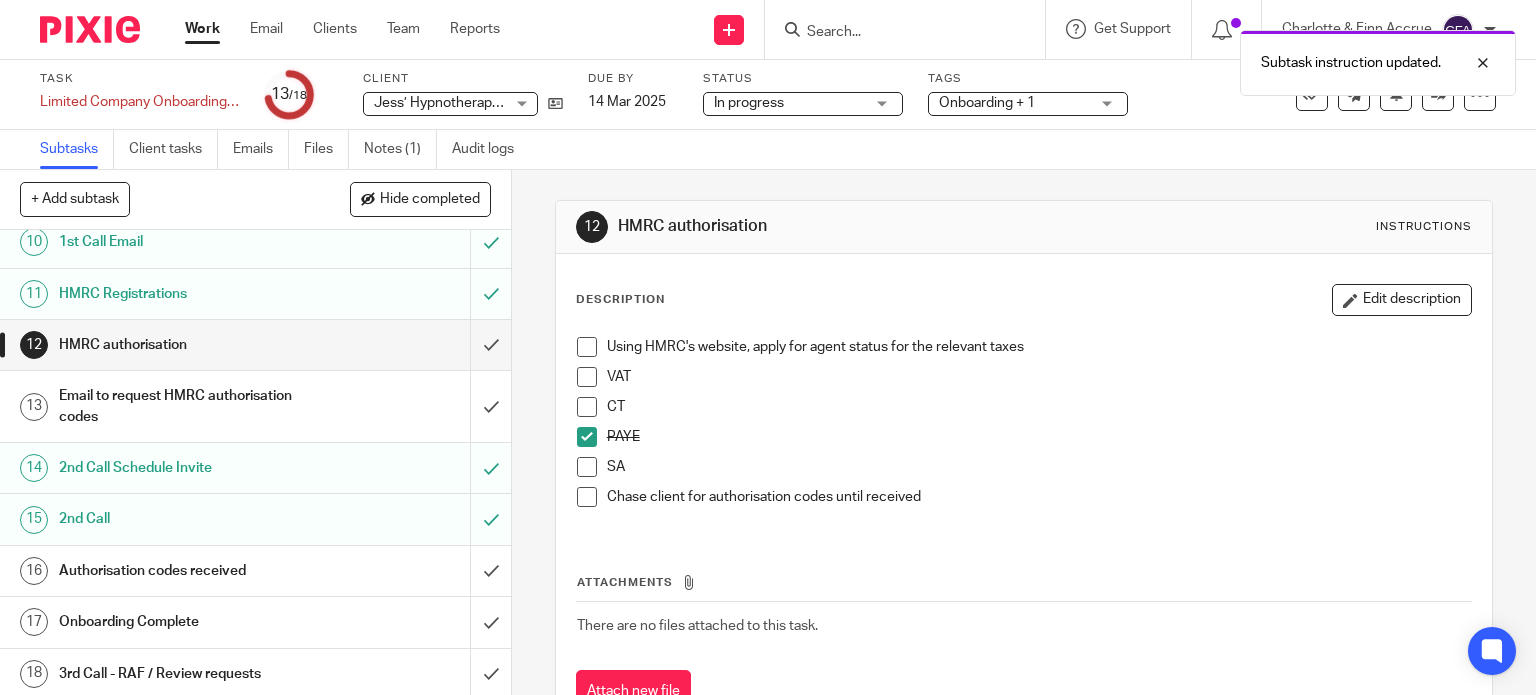 click at bounding box center (587, 377) 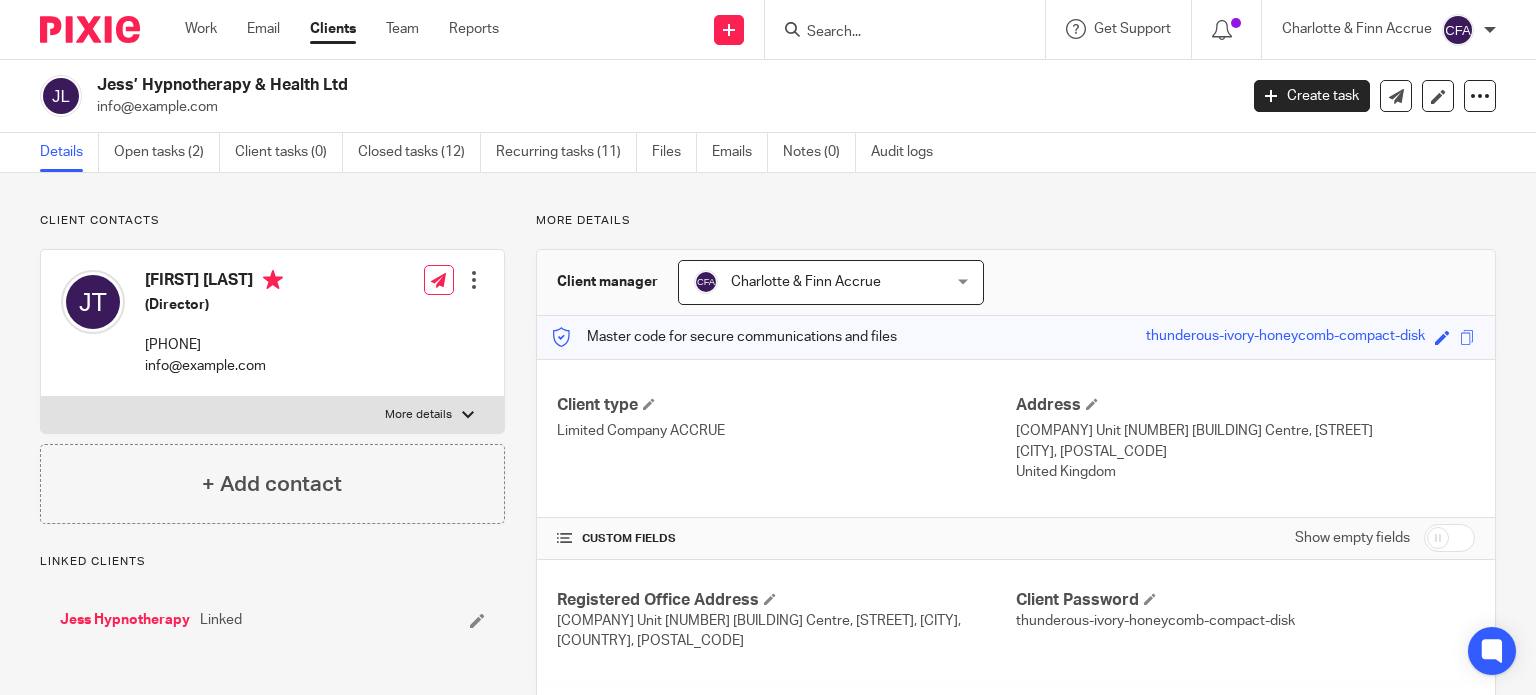 scroll, scrollTop: 0, scrollLeft: 0, axis: both 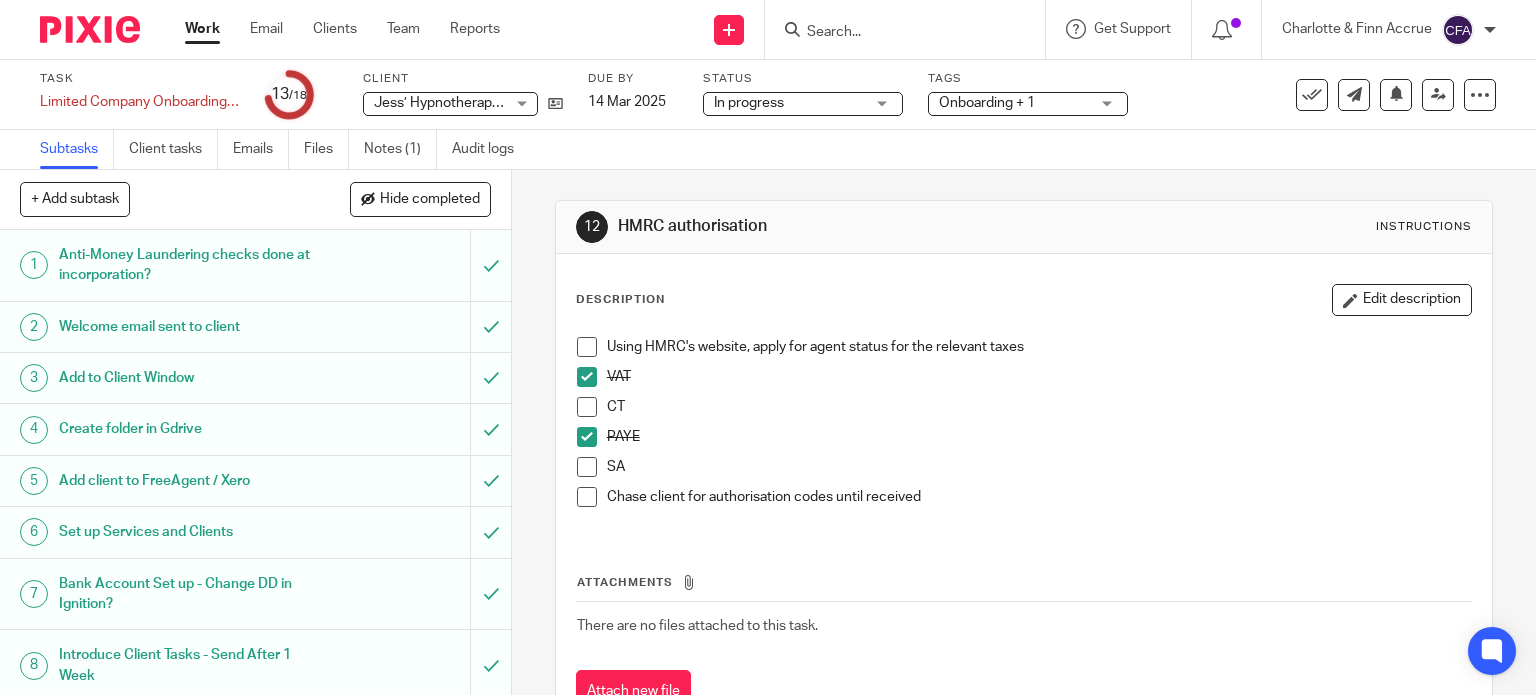 click on "Onboarding + 1" at bounding box center (987, 103) 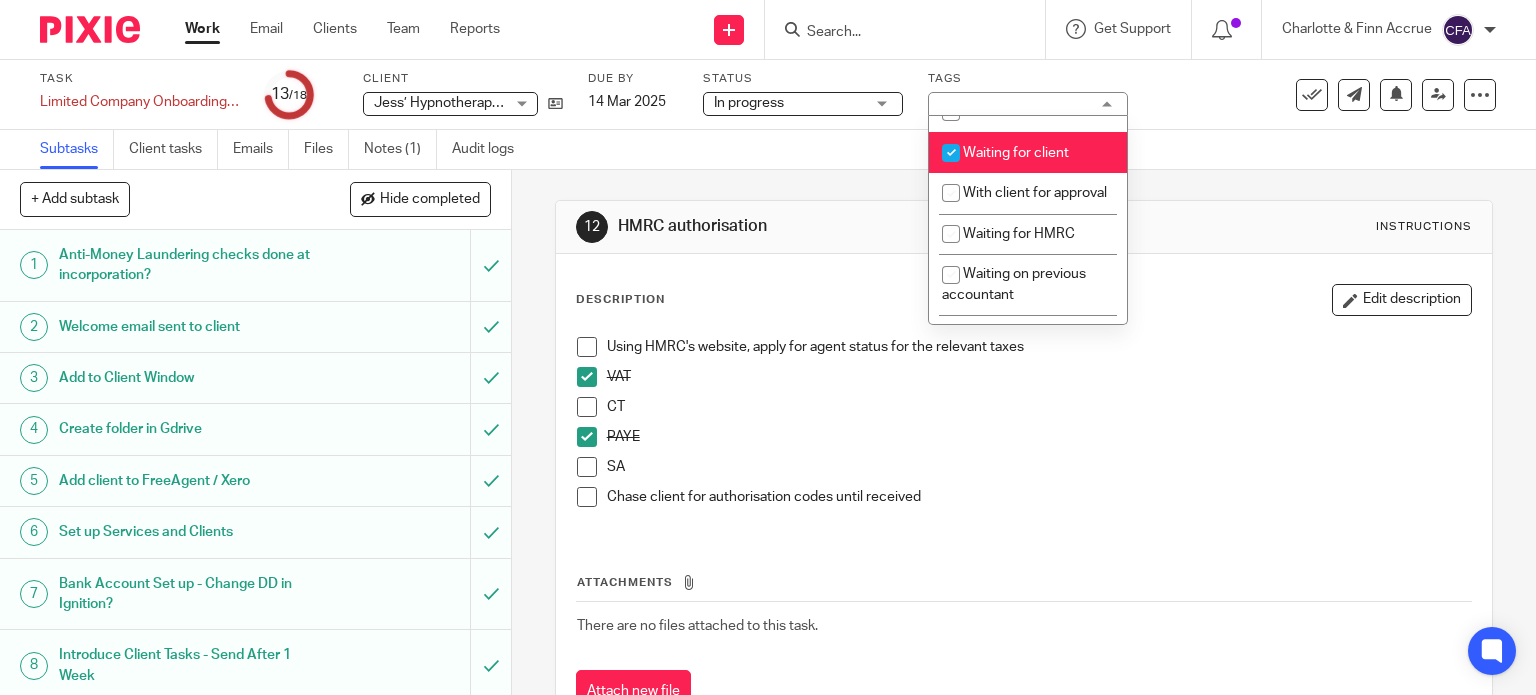 click on "Waiting for client" at bounding box center (1016, 153) 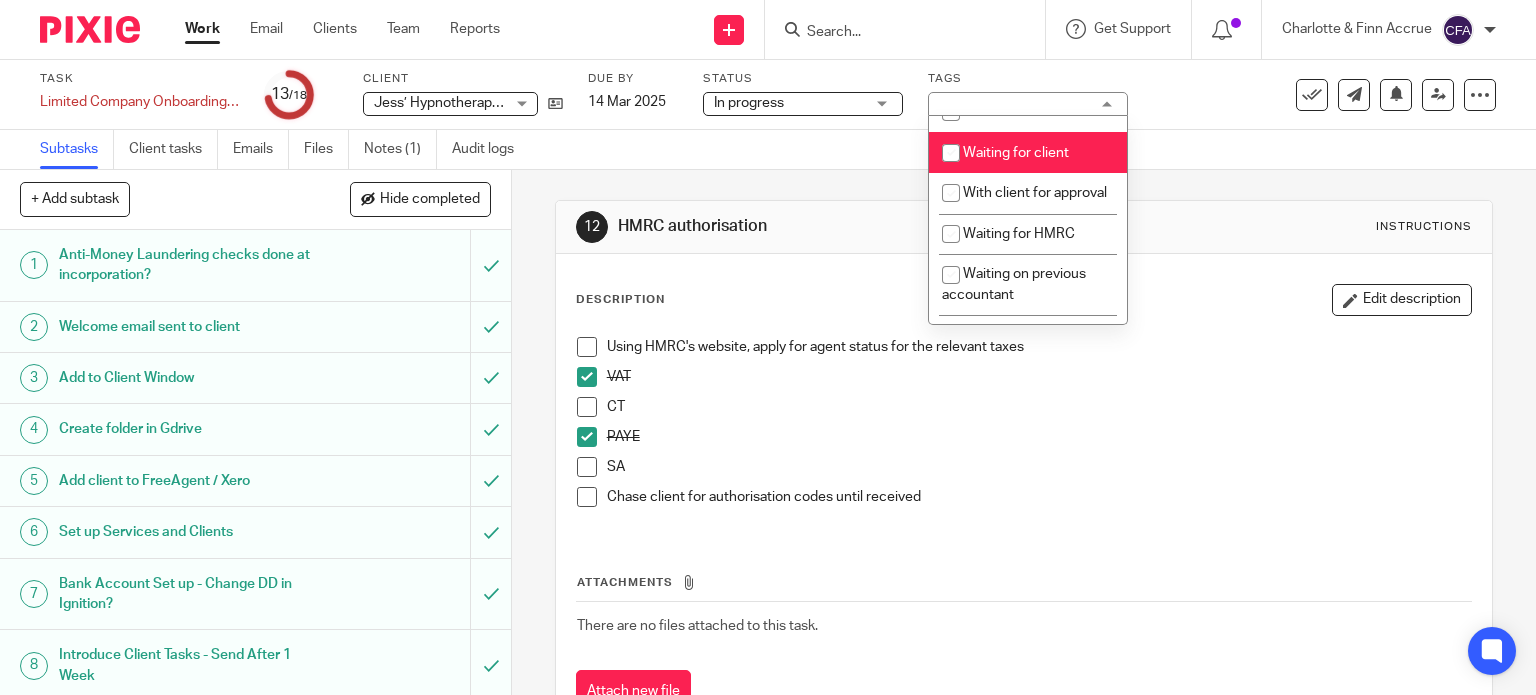 checkbox on "false" 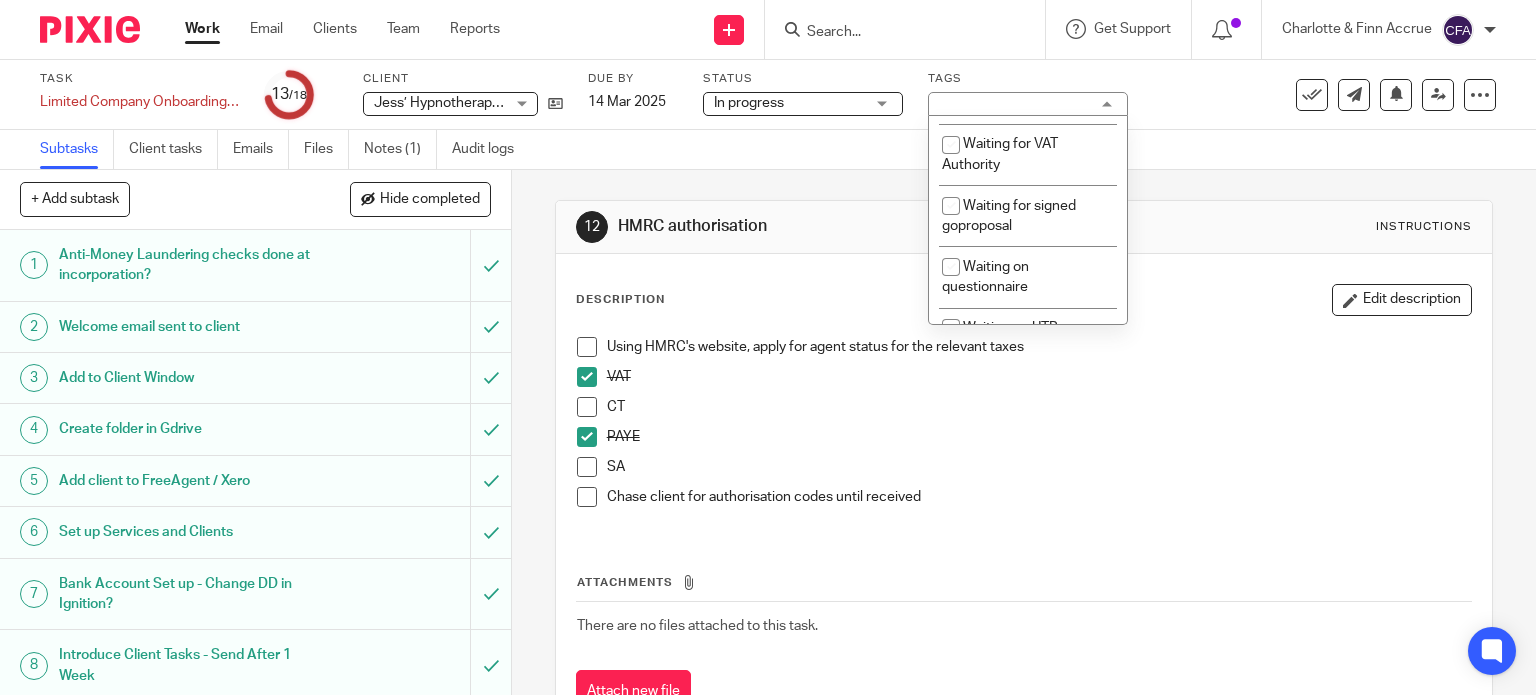 scroll, scrollTop: 1600, scrollLeft: 0, axis: vertical 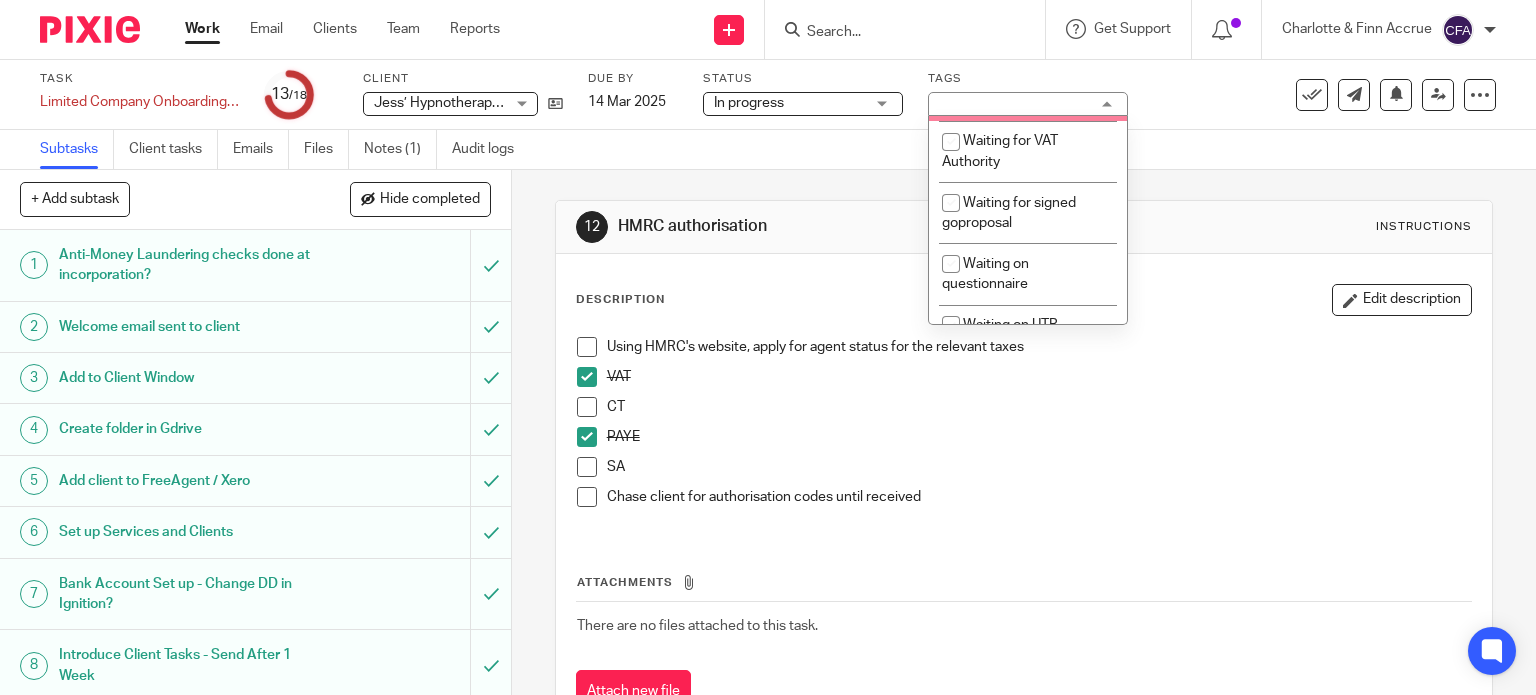 click on "Waiting for HMRC auth codes" at bounding box center [1028, 90] 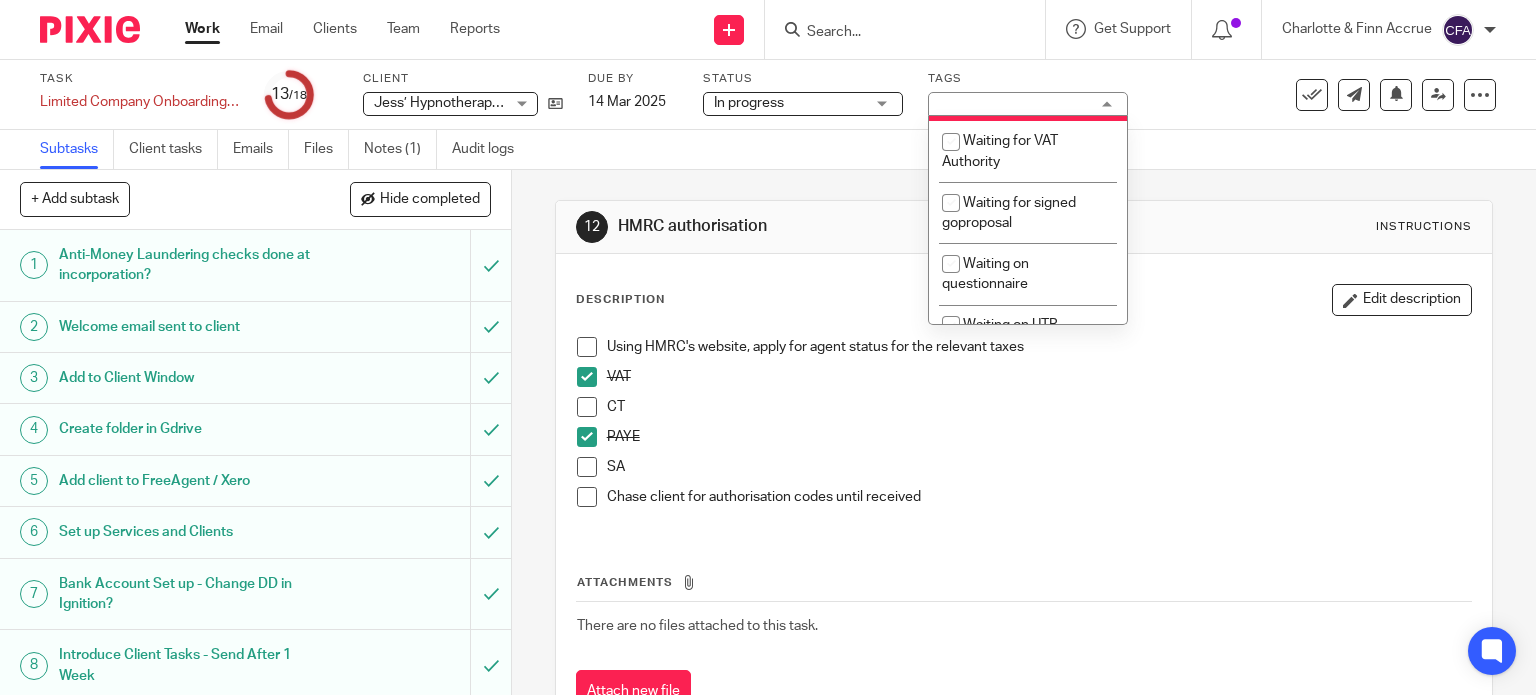 click on "12
HMRC authorisation
Instructions
Description
Edit description
Using HMRC's website, apply for agent status for the relevant taxes   VAT   CT   PAYE   SA   Chase client for authorisation codes until received           Attachments     There are no files attached to this task.   Attach new file" at bounding box center [1024, 432] 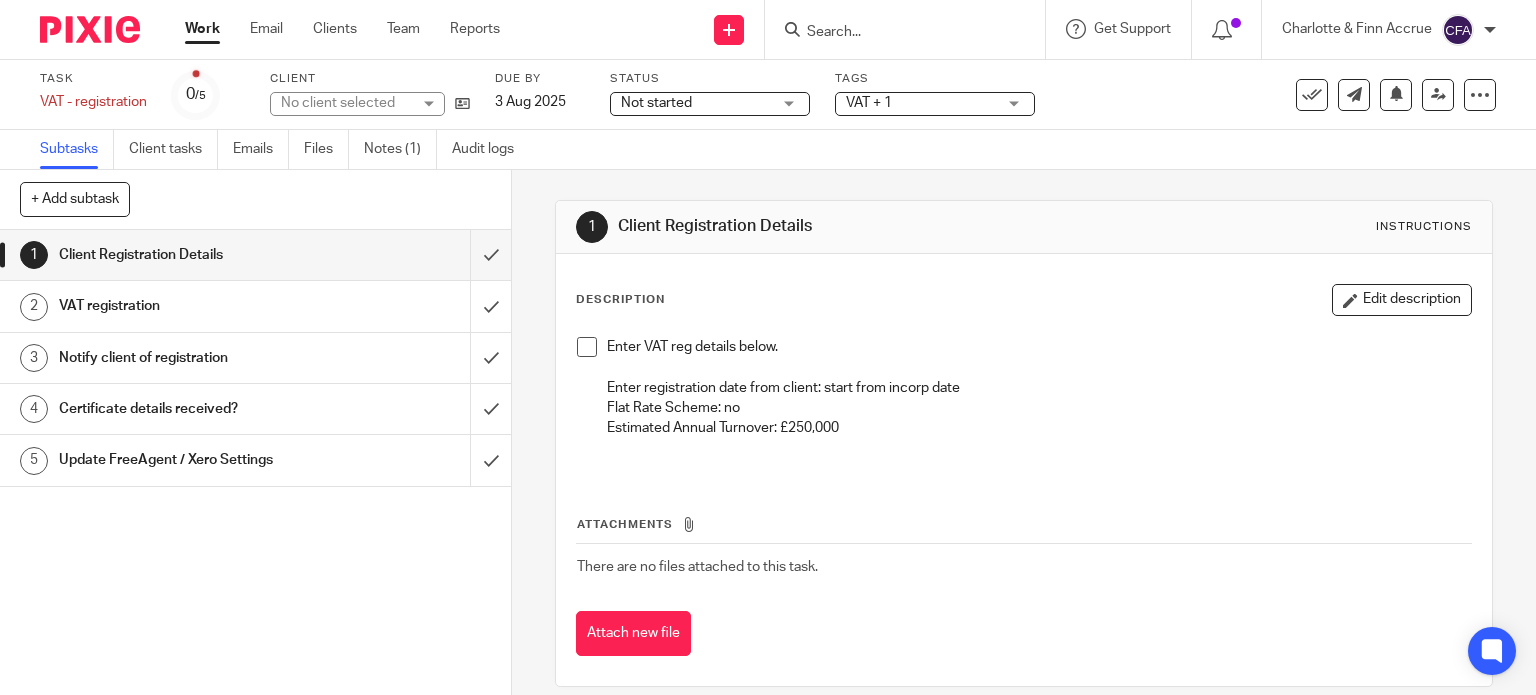 scroll, scrollTop: 0, scrollLeft: 0, axis: both 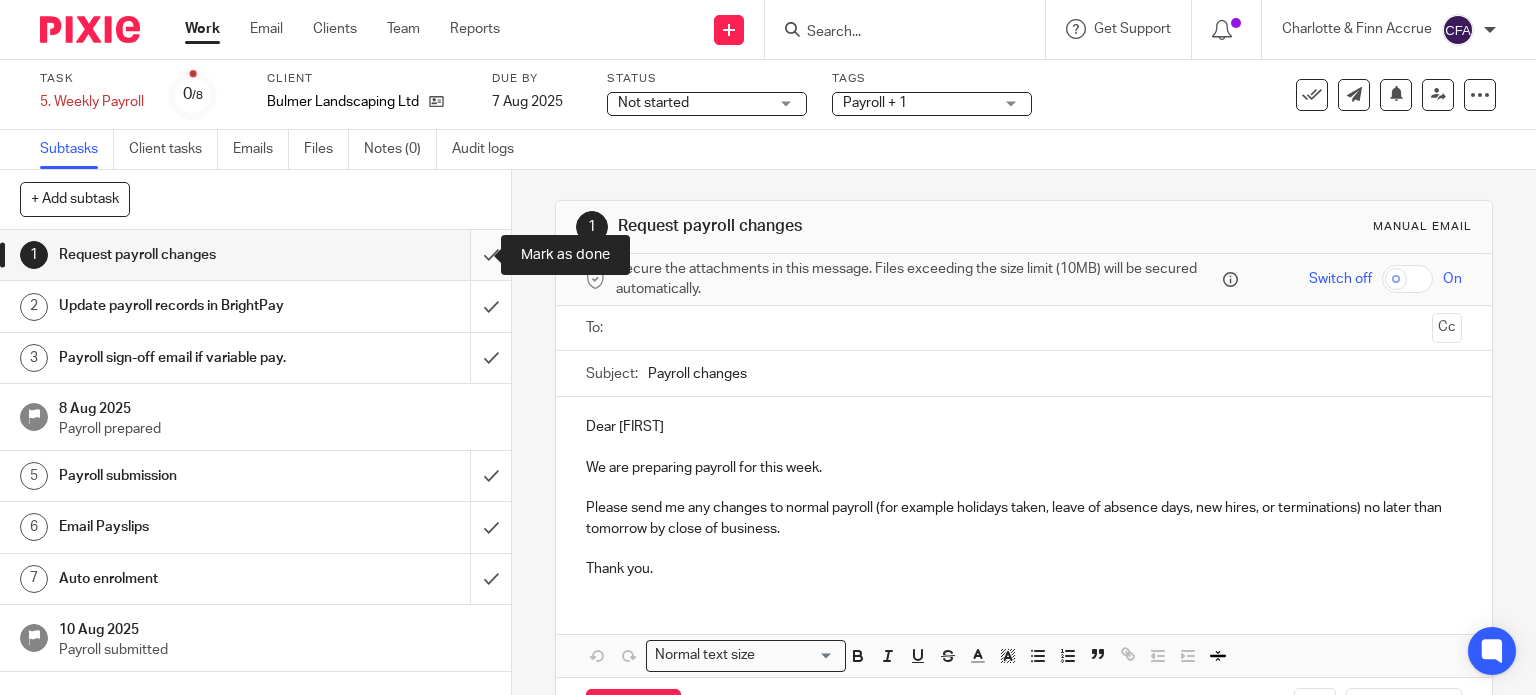 click at bounding box center [255, 255] 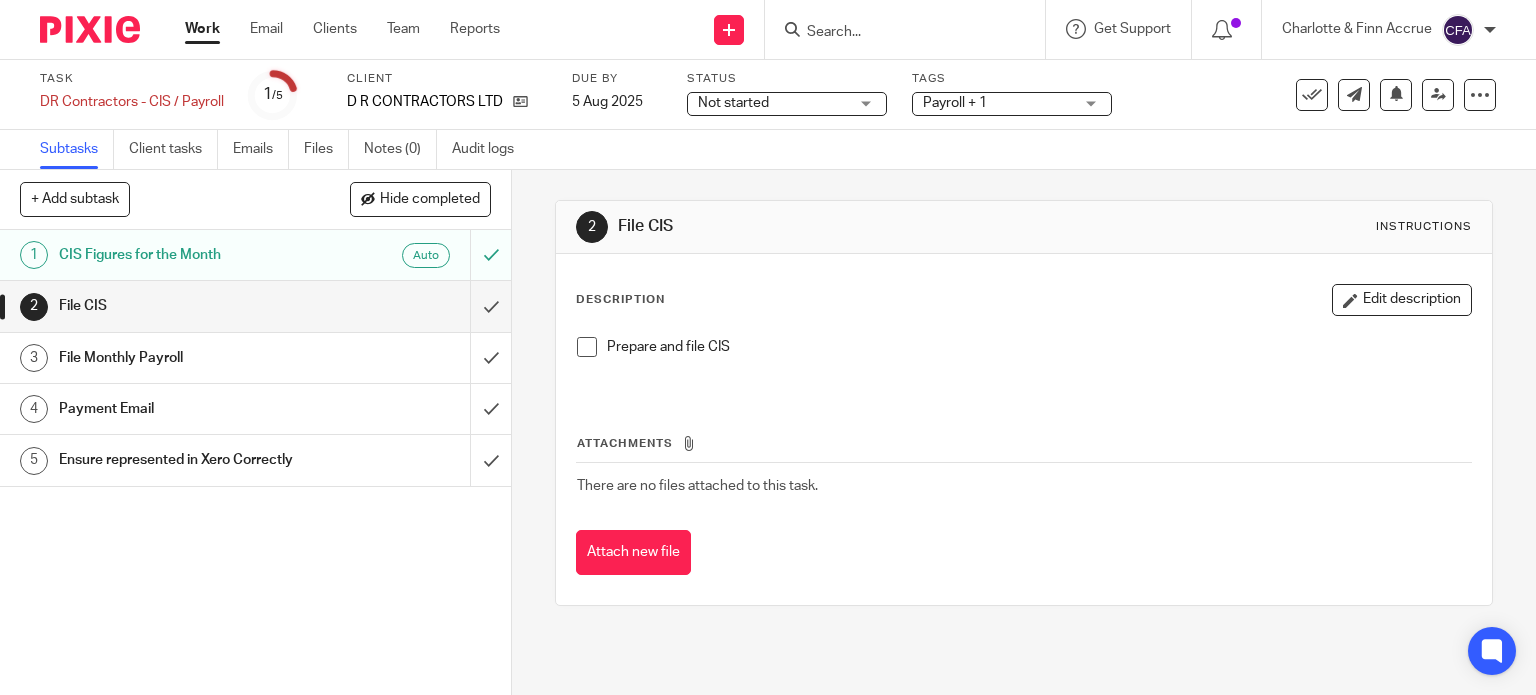 scroll, scrollTop: 0, scrollLeft: 0, axis: both 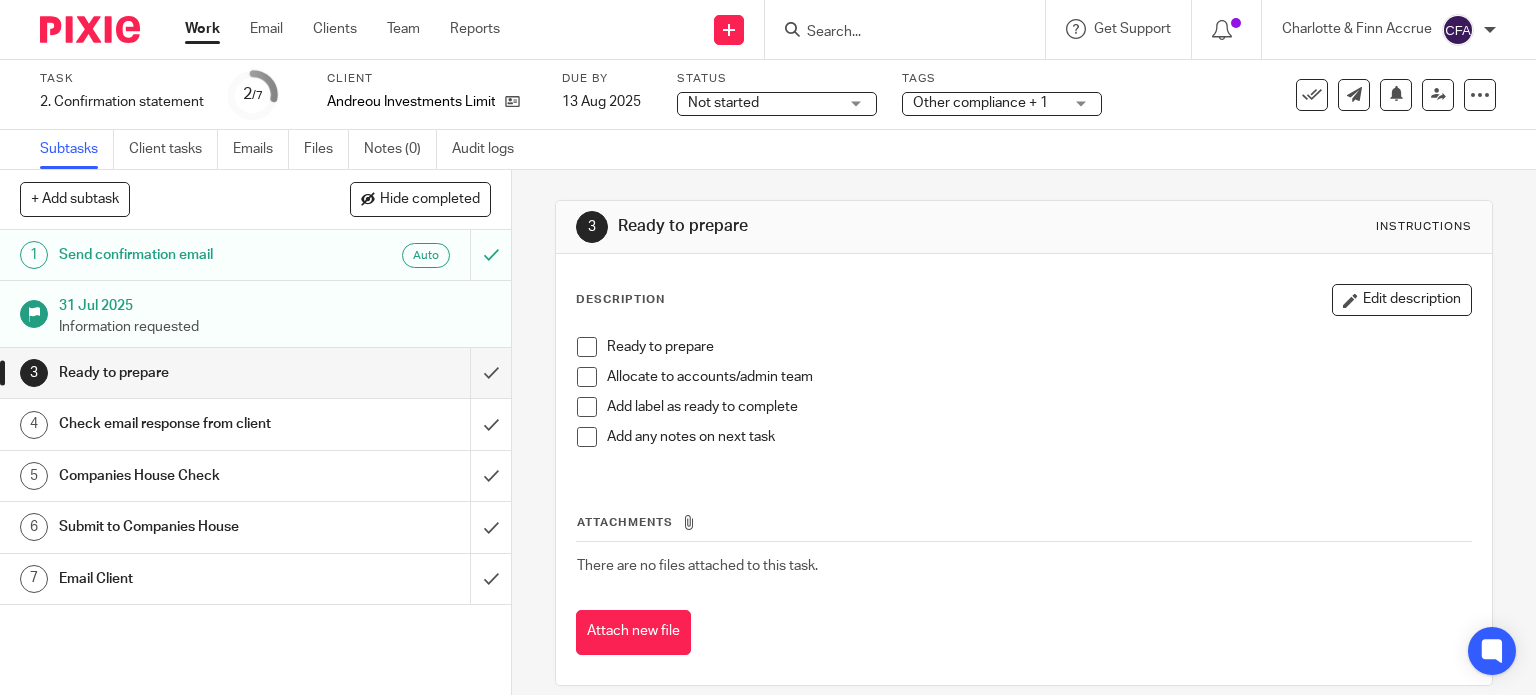 drag, startPoint x: 994, startPoint y: 97, endPoint x: 996, endPoint y: 120, distance: 23.086792 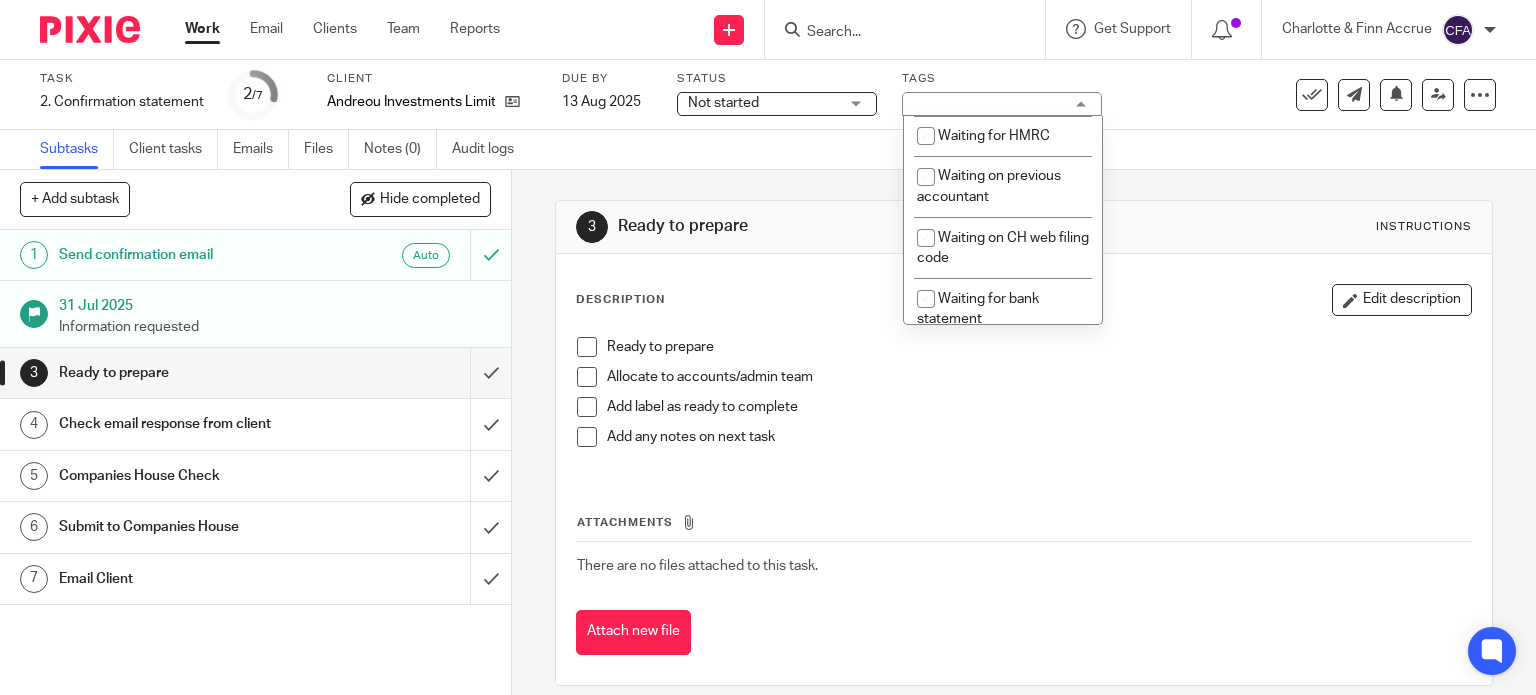 scroll, scrollTop: 1200, scrollLeft: 0, axis: vertical 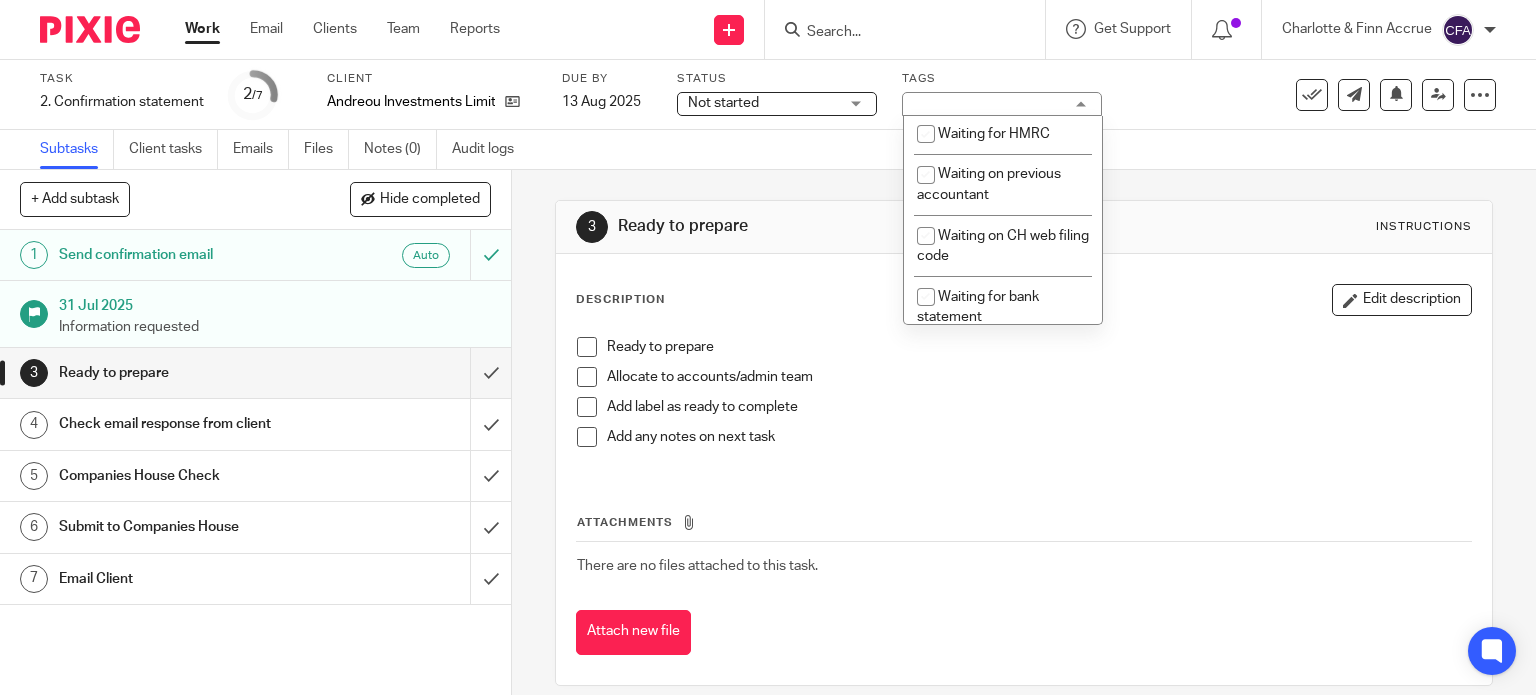 click on "Waiting for client" at bounding box center (991, 53) 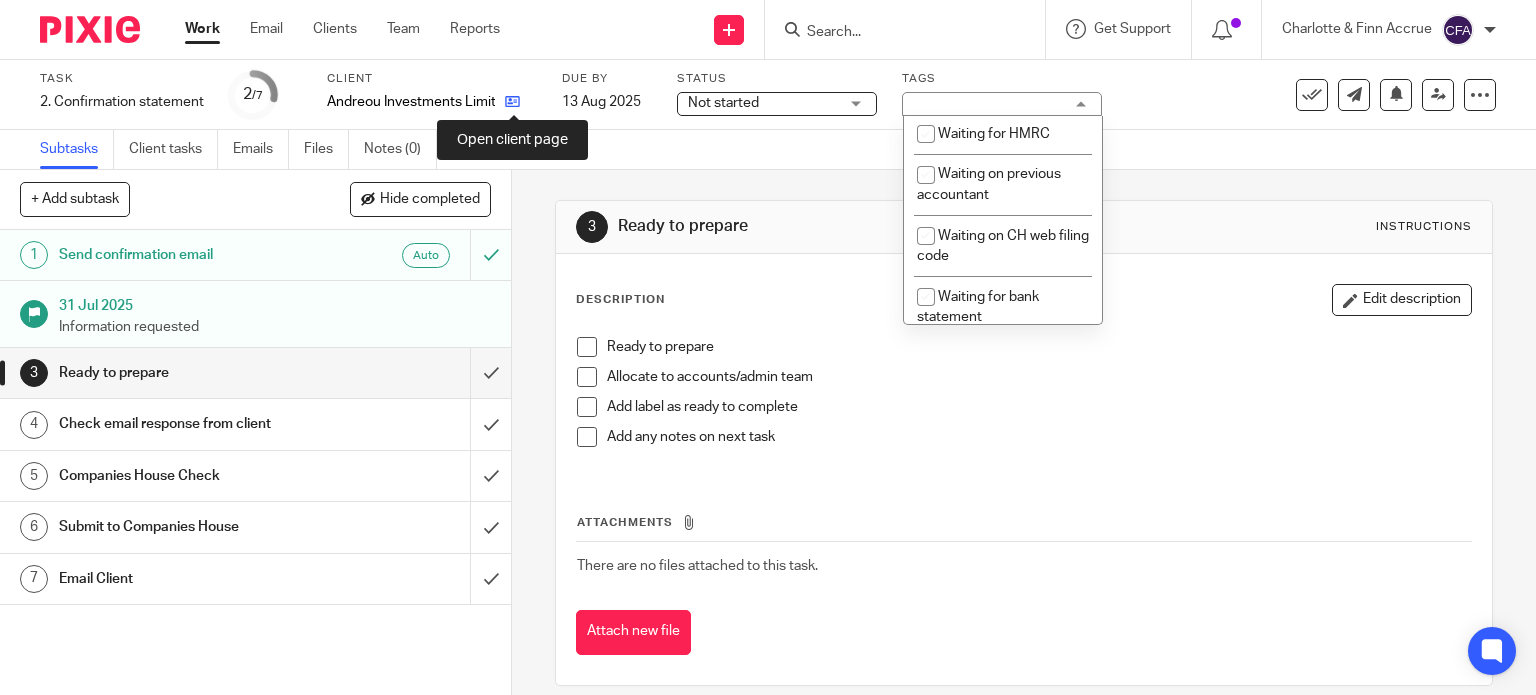 click at bounding box center (512, 101) 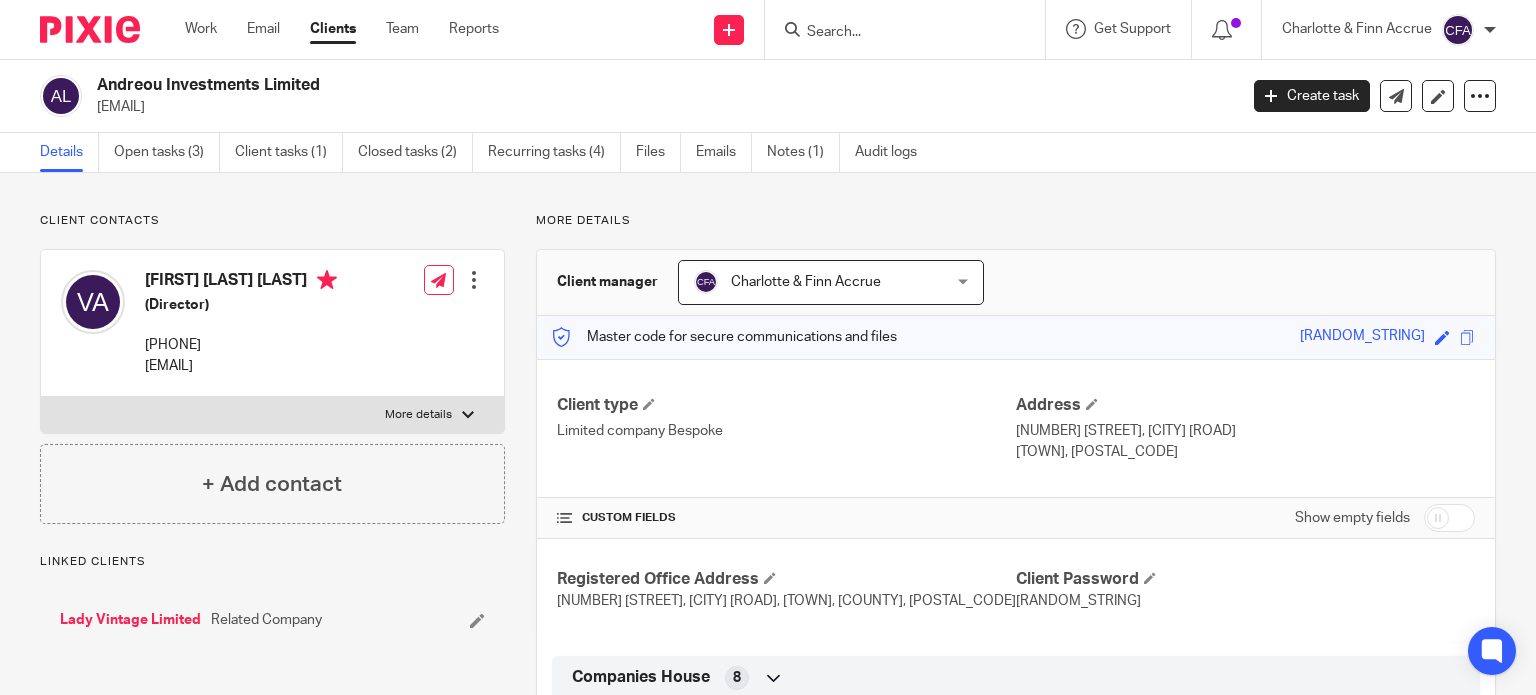 scroll, scrollTop: 0, scrollLeft: 0, axis: both 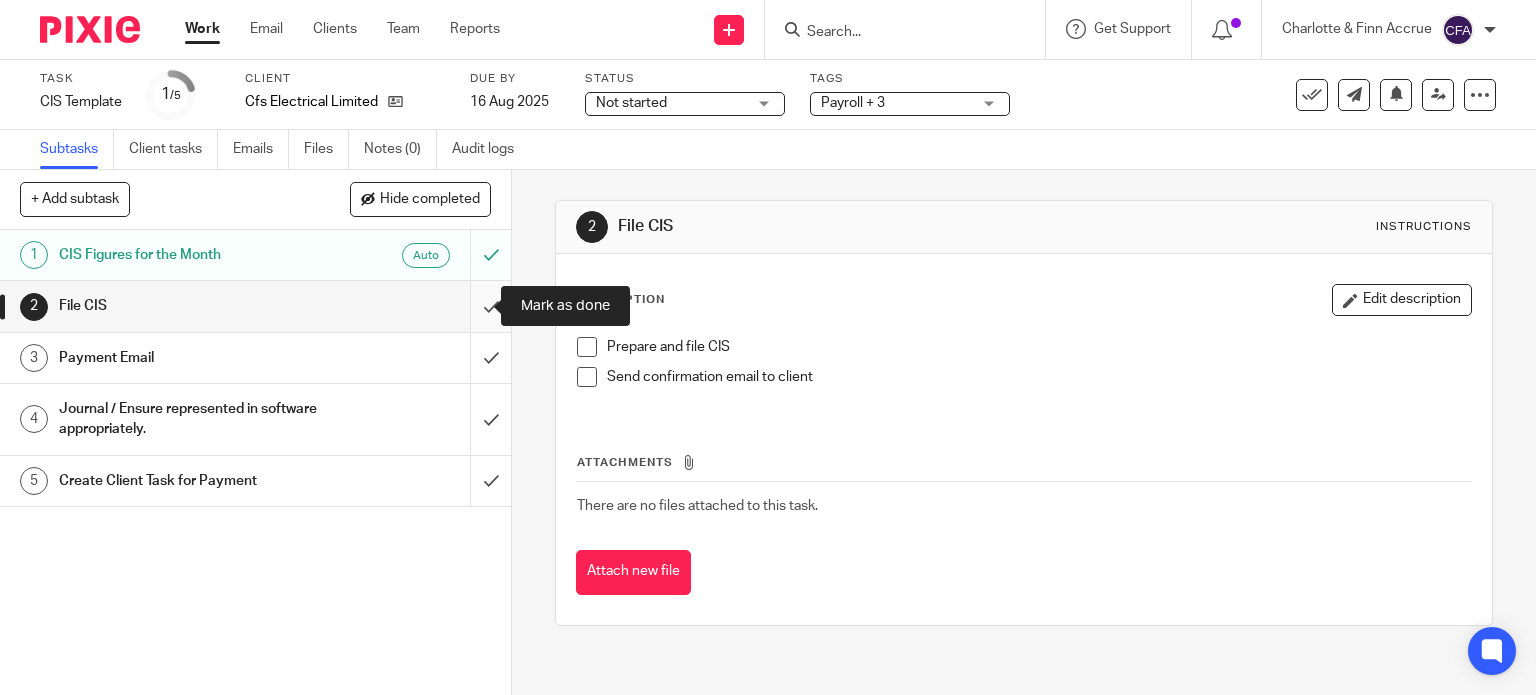 click at bounding box center [255, 306] 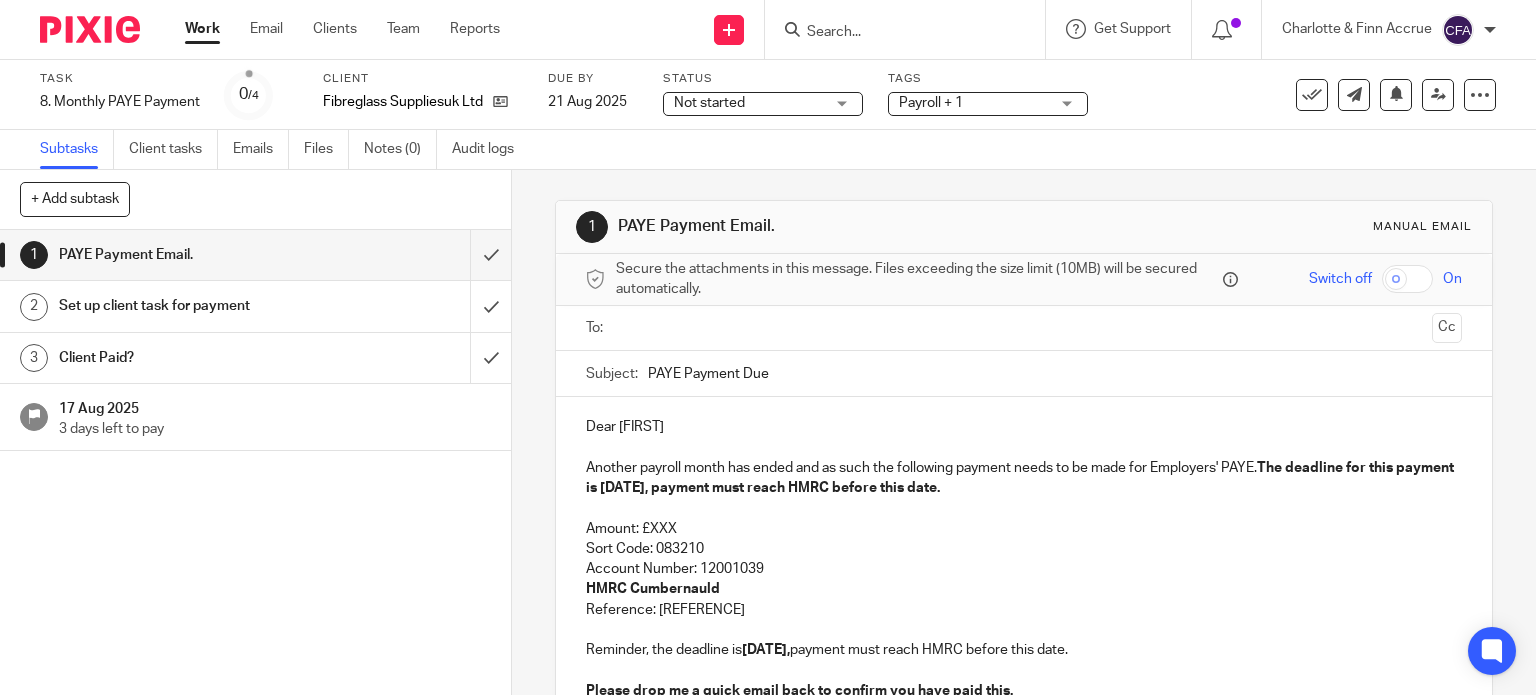 scroll, scrollTop: 0, scrollLeft: 0, axis: both 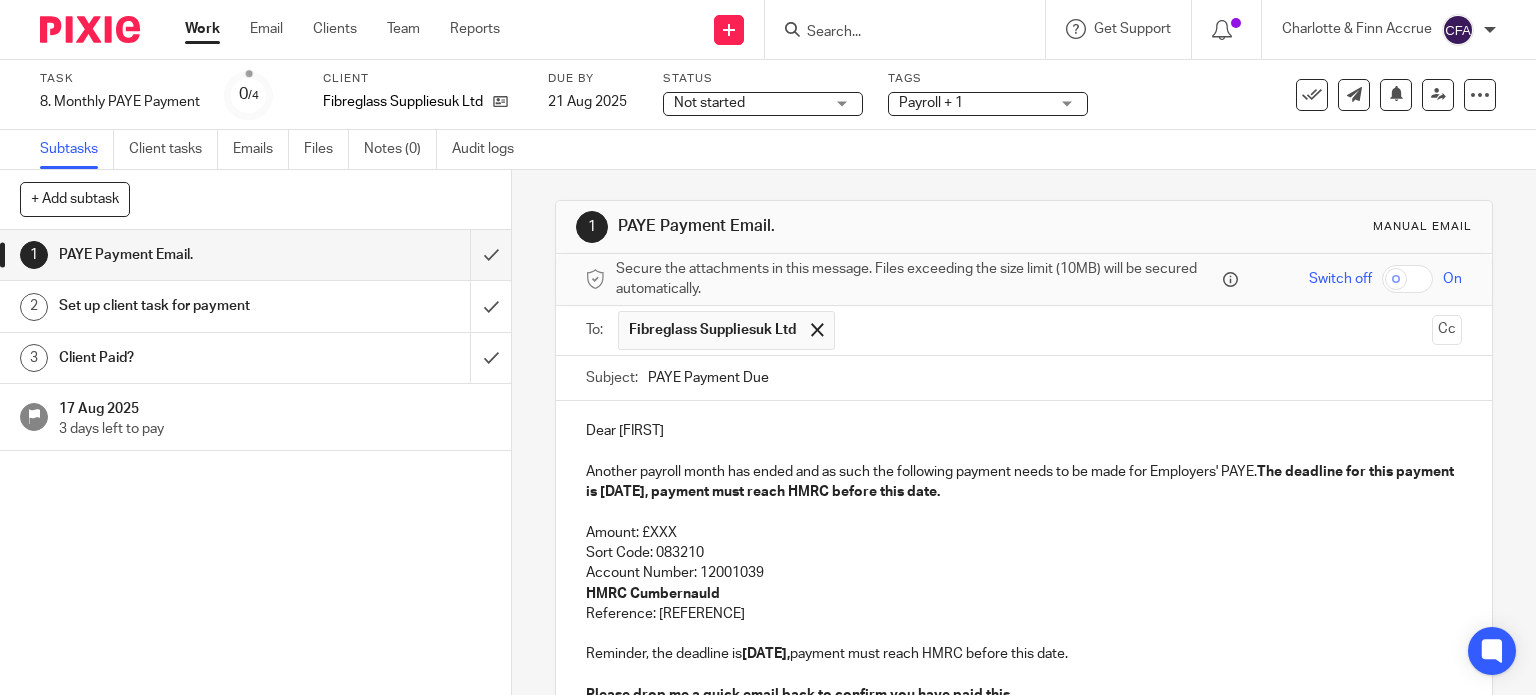 click on "Amount: £XXX" at bounding box center (1024, 533) 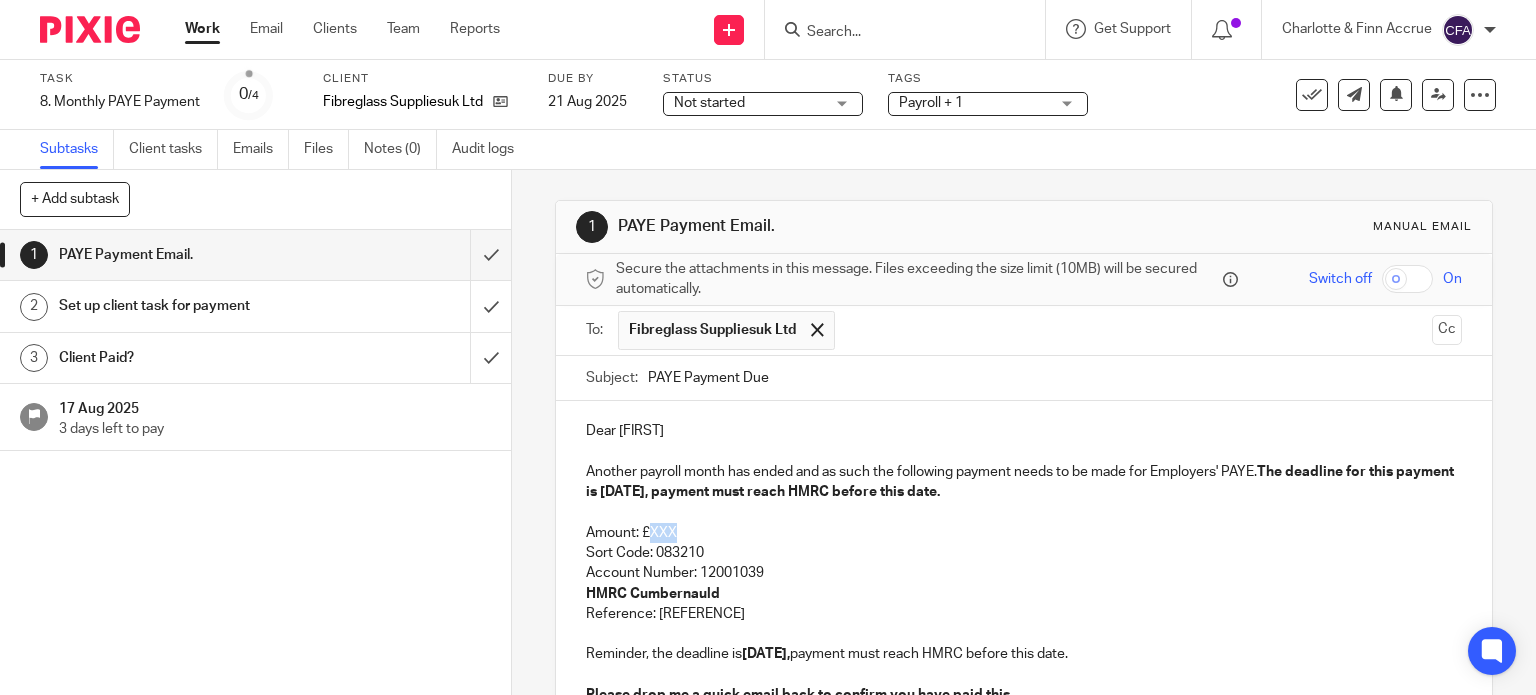 click on "Amount: £XXX" at bounding box center [1024, 533] 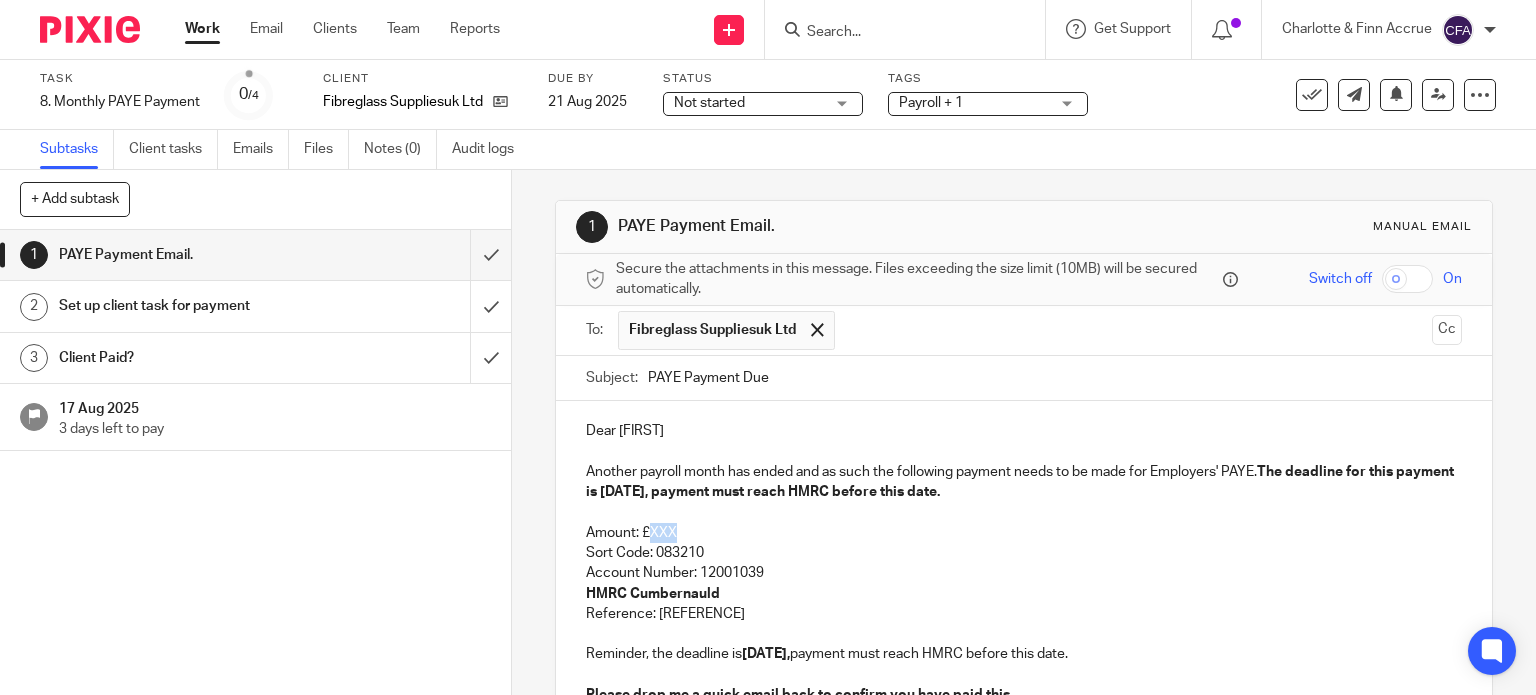 type 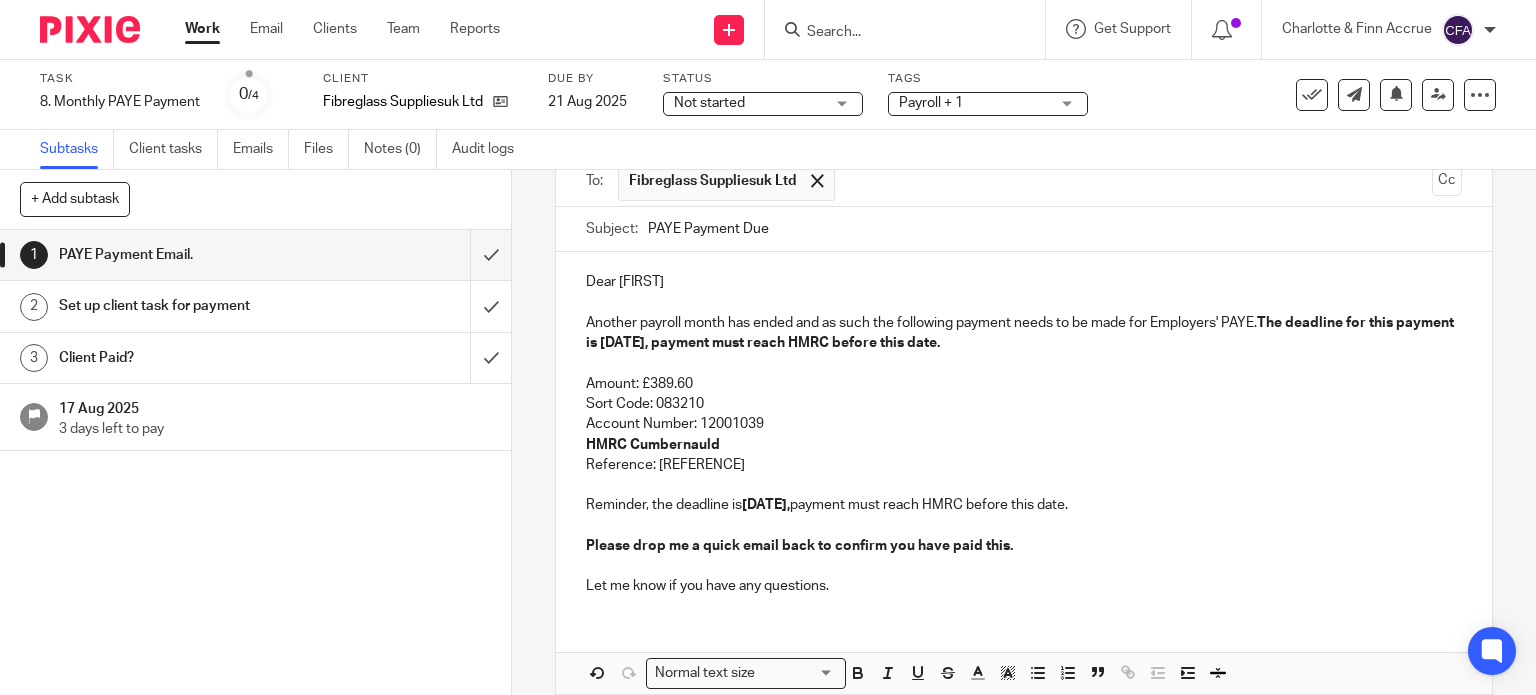 scroll, scrollTop: 200, scrollLeft: 0, axis: vertical 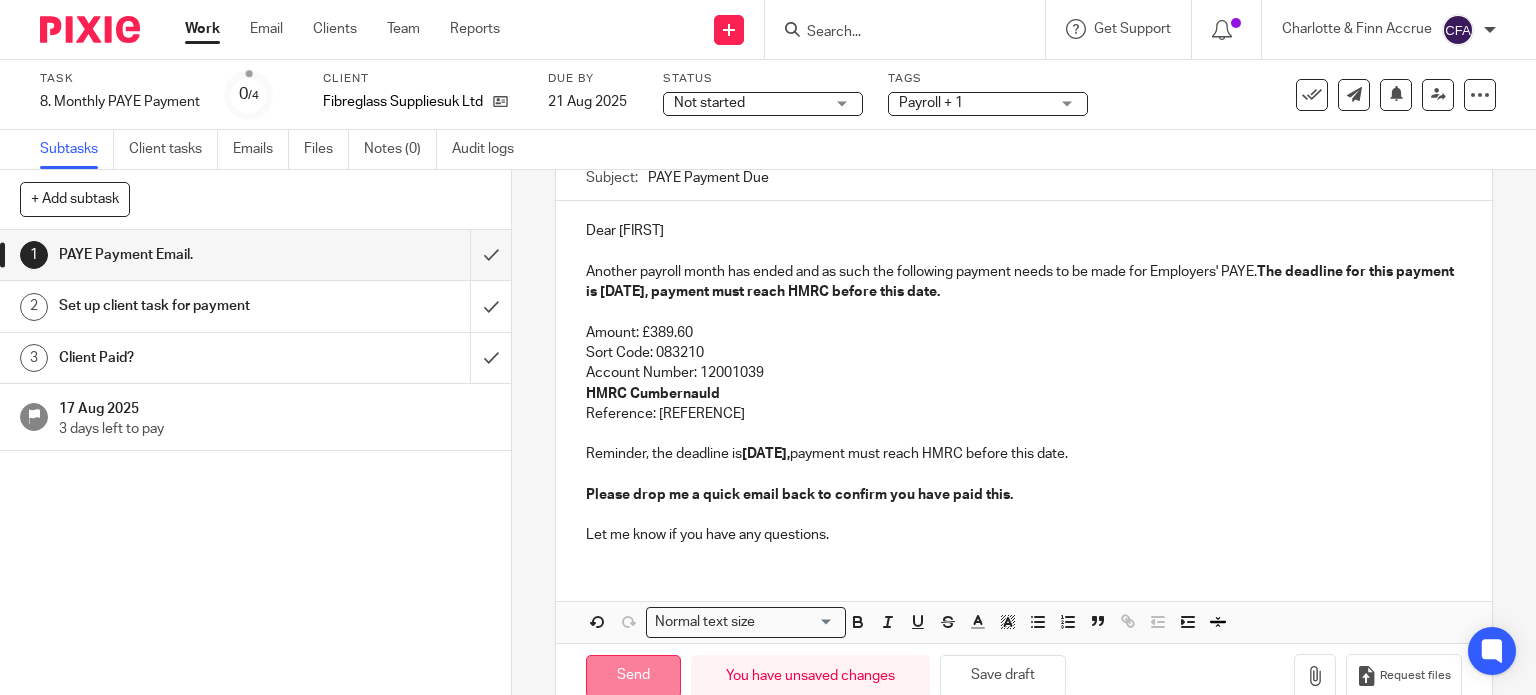 click on "Send" at bounding box center [633, 676] 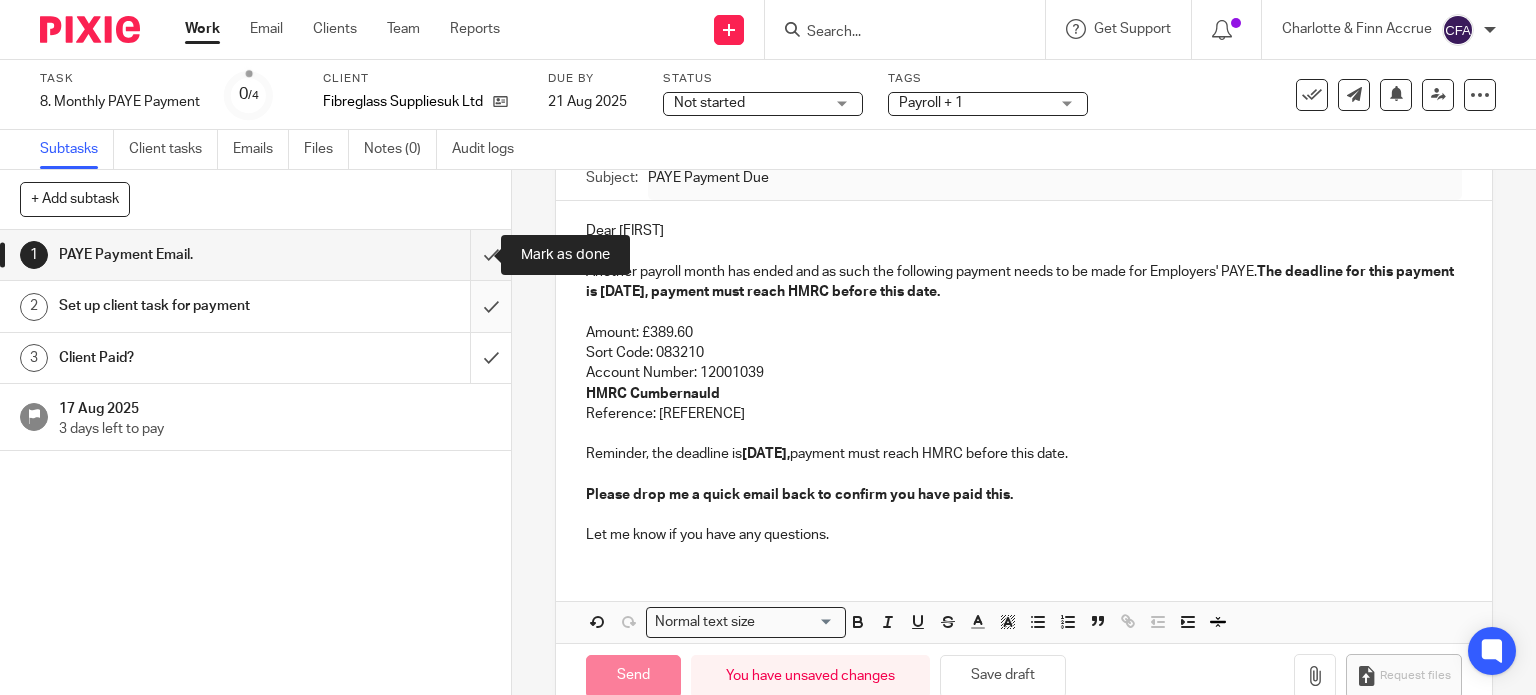 type on "Sent" 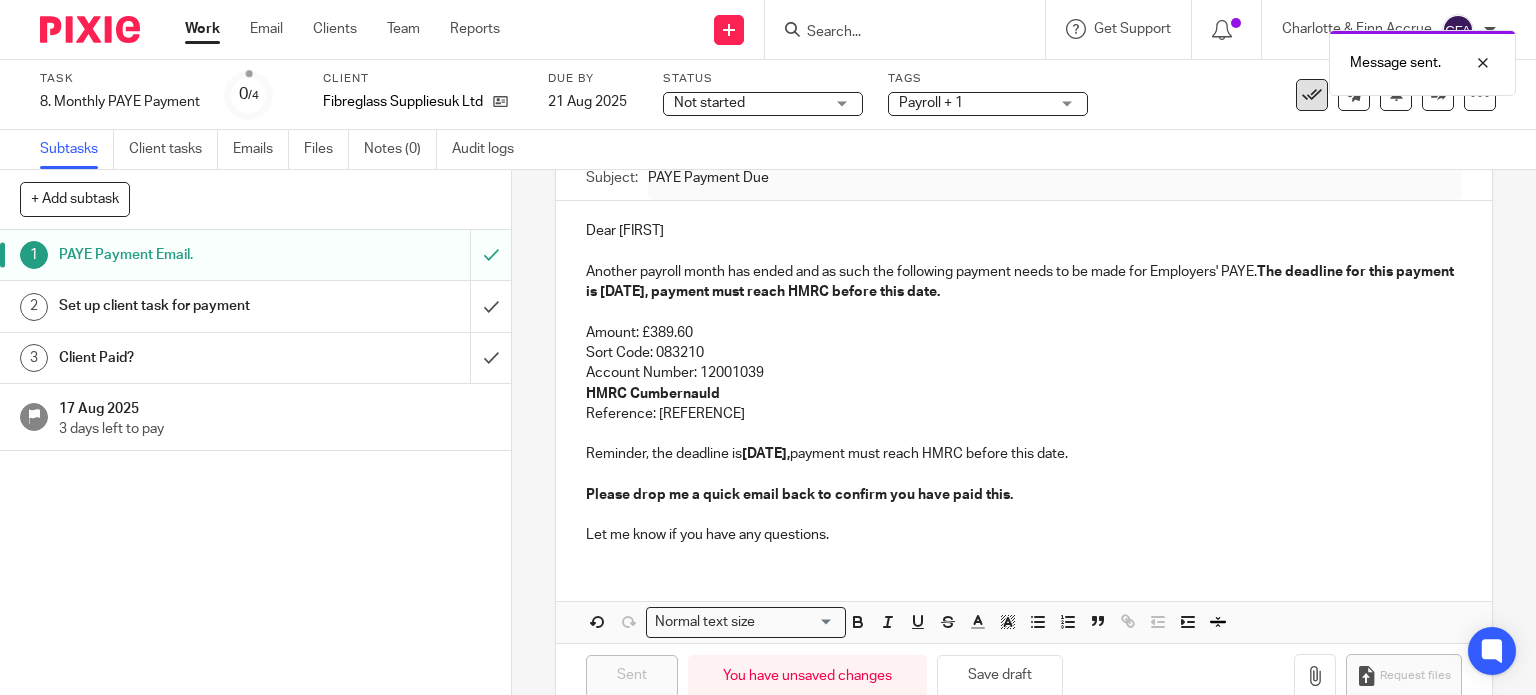 click on "Message sent." at bounding box center [1142, 58] 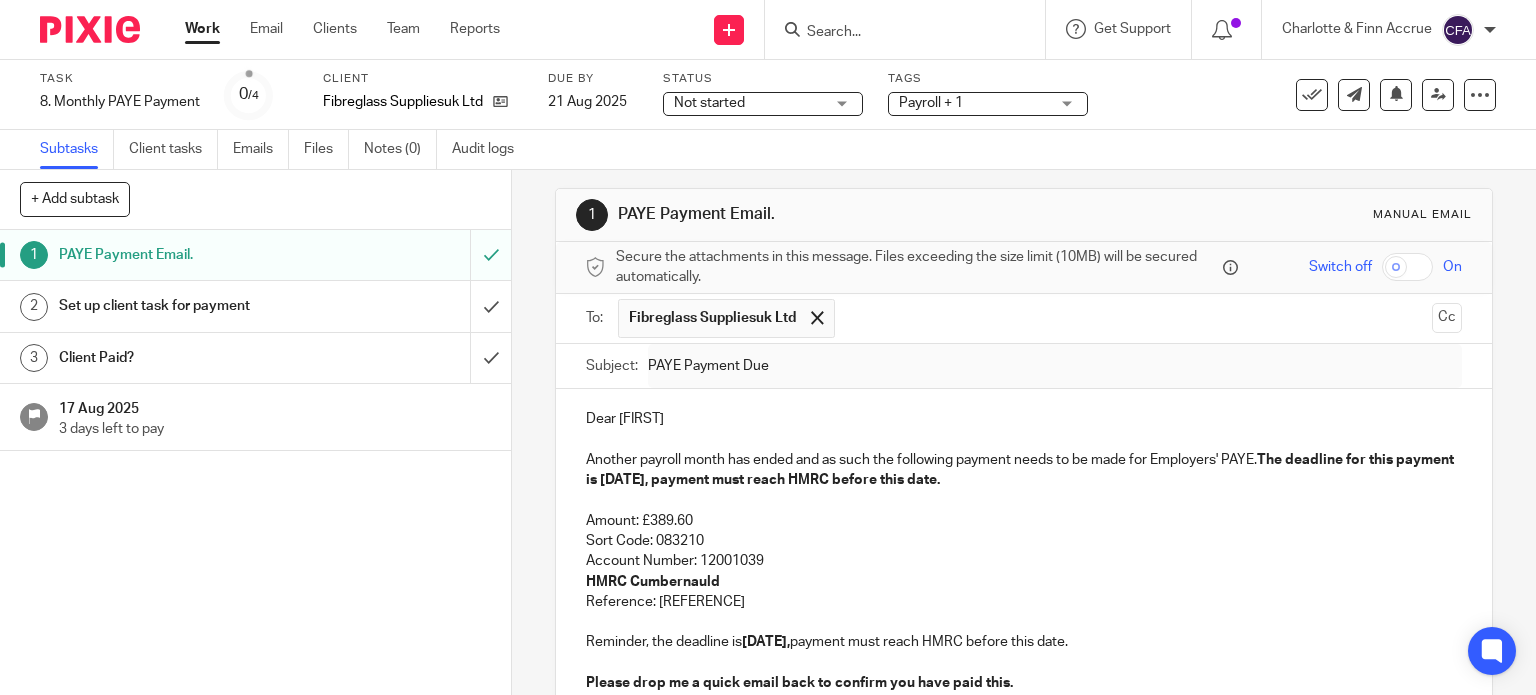 scroll, scrollTop: 0, scrollLeft: 0, axis: both 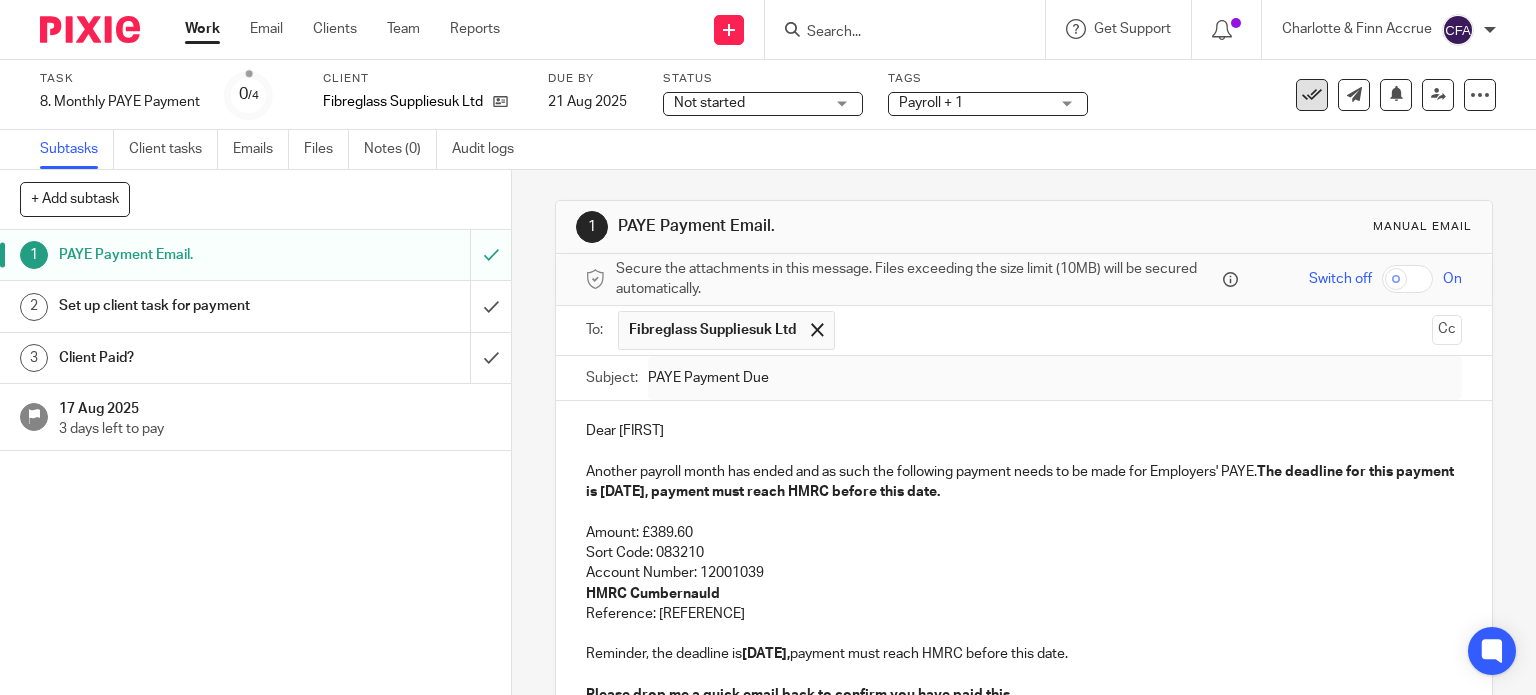 click at bounding box center [1312, 95] 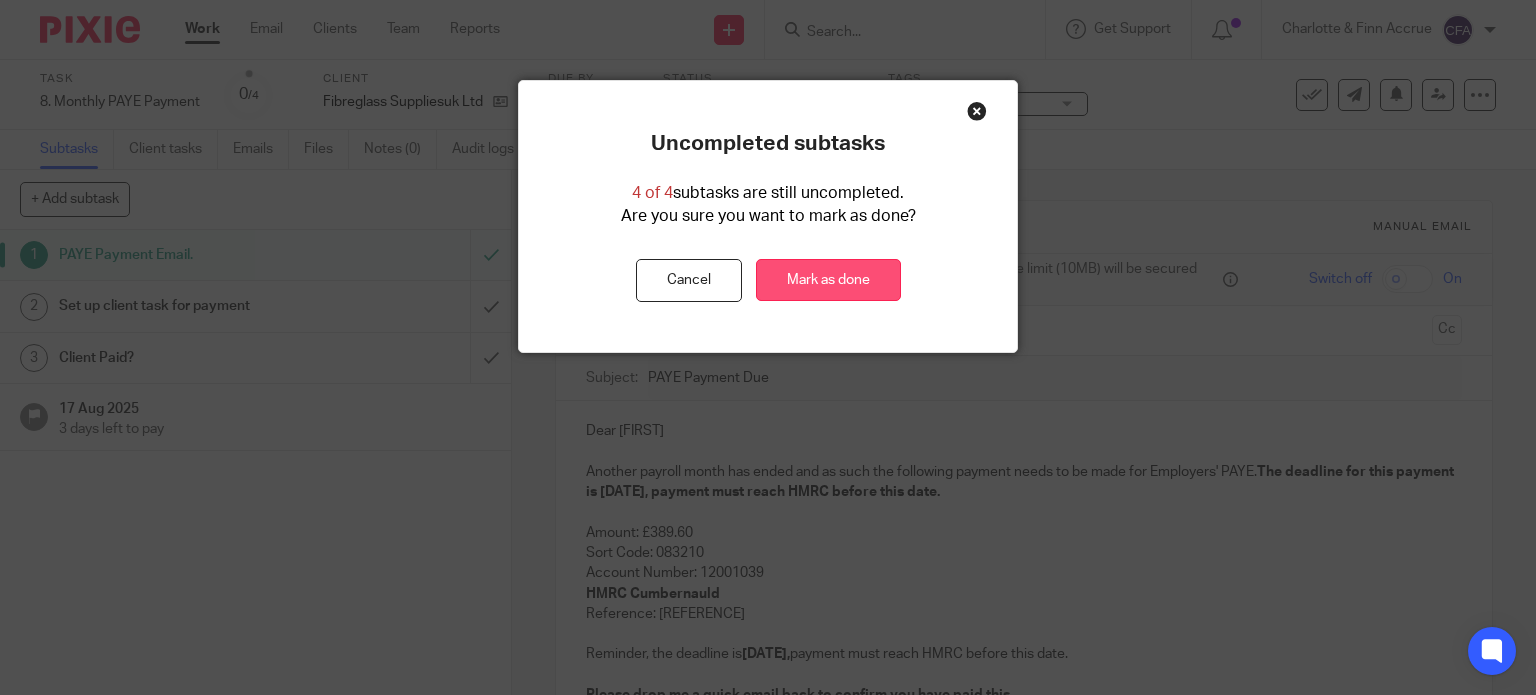 click on "Mark as done" at bounding box center (828, 280) 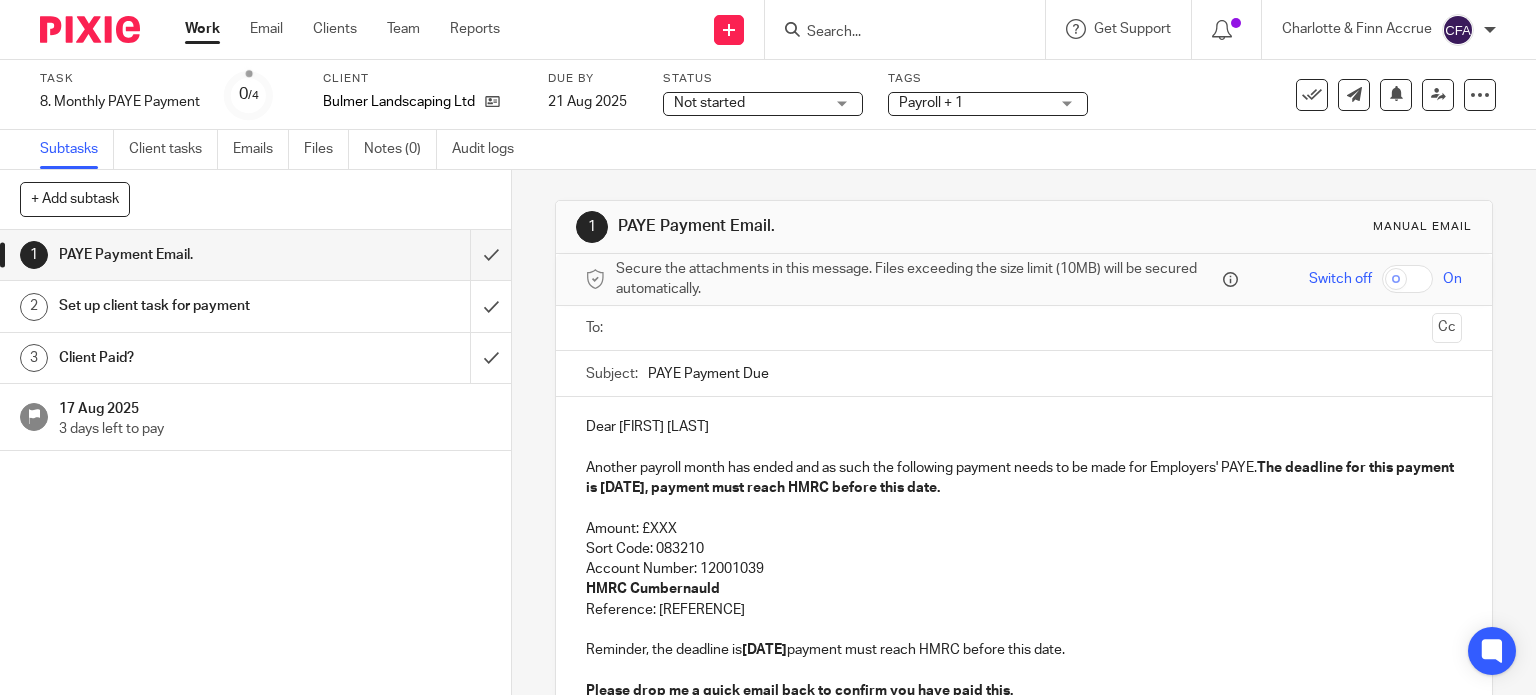 scroll, scrollTop: 0, scrollLeft: 0, axis: both 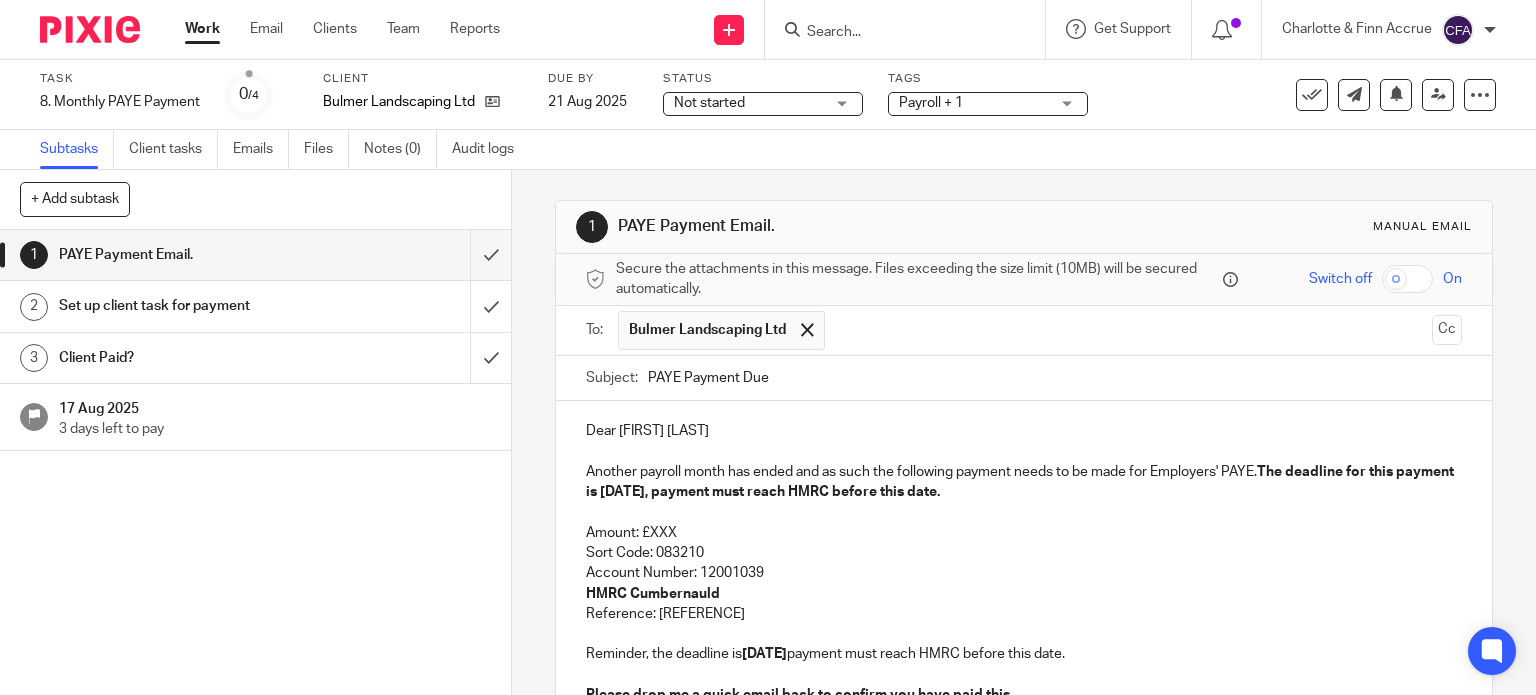 click on "Amount: £XXX" at bounding box center (1024, 533) 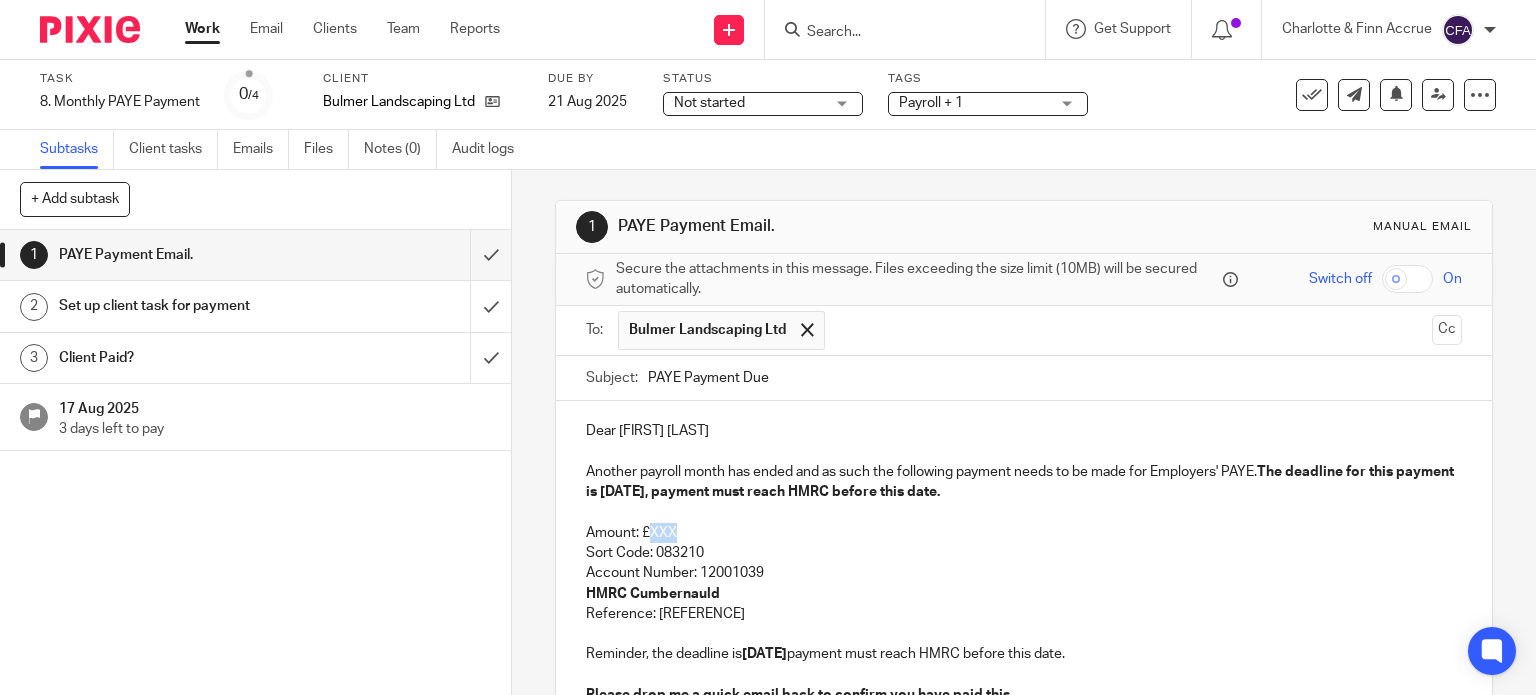 click on "Amount: £XXX" at bounding box center [1024, 533] 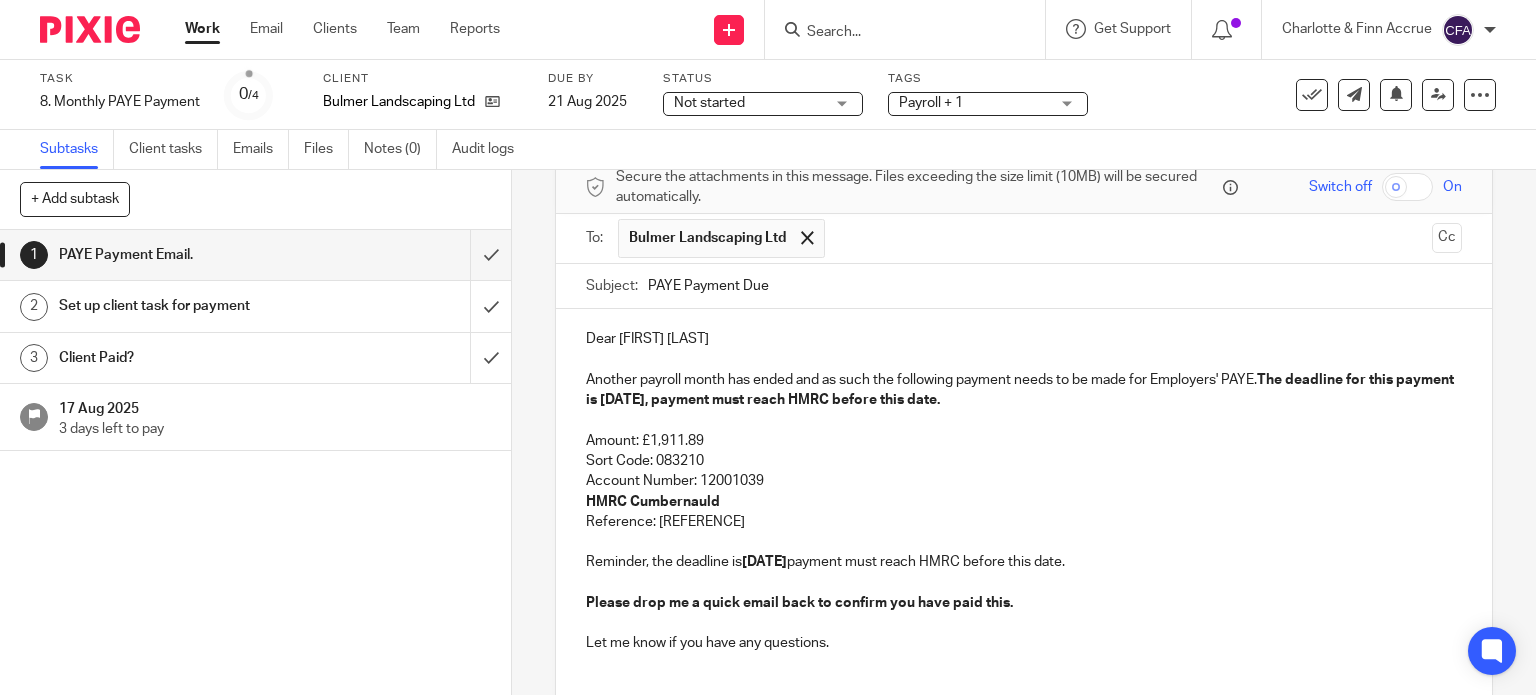 scroll, scrollTop: 100, scrollLeft: 0, axis: vertical 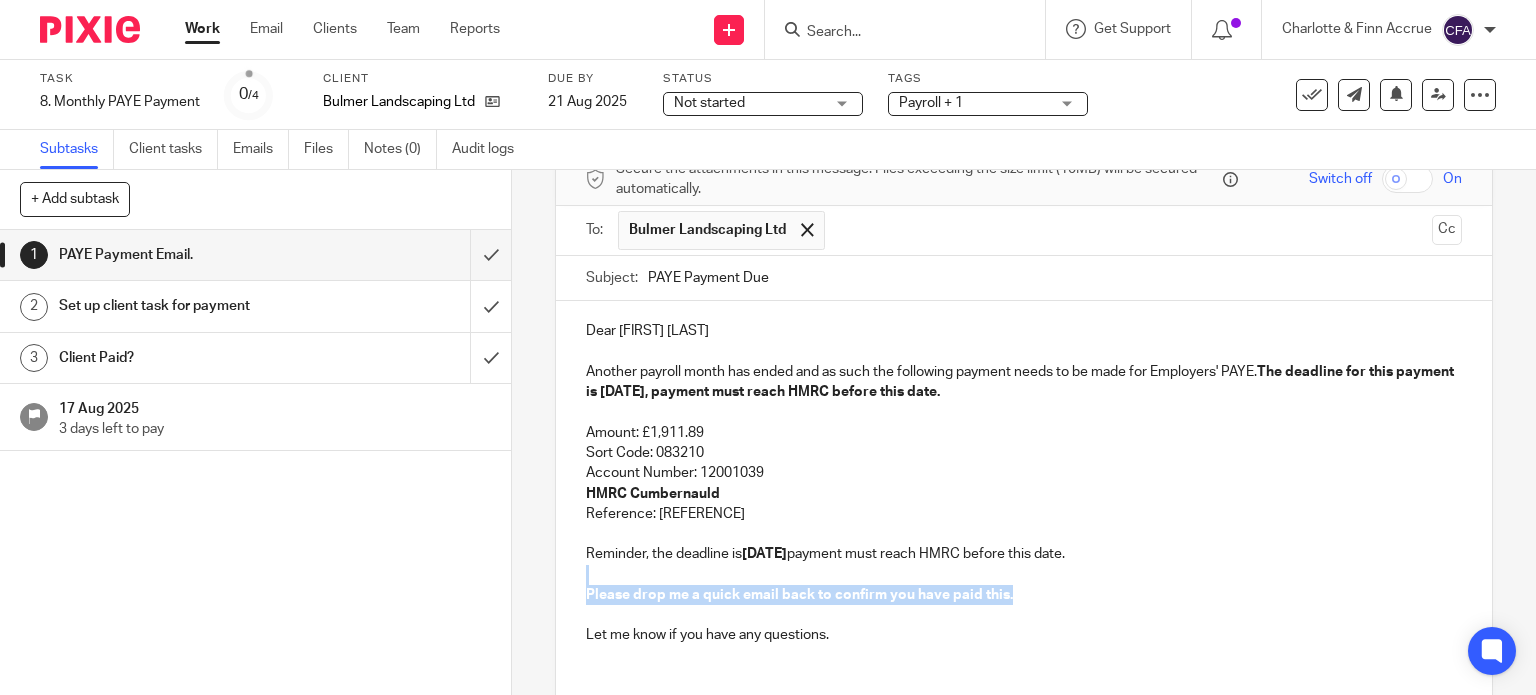 drag, startPoint x: 1056, startPoint y: 599, endPoint x: 597, endPoint y: 579, distance: 459.43552 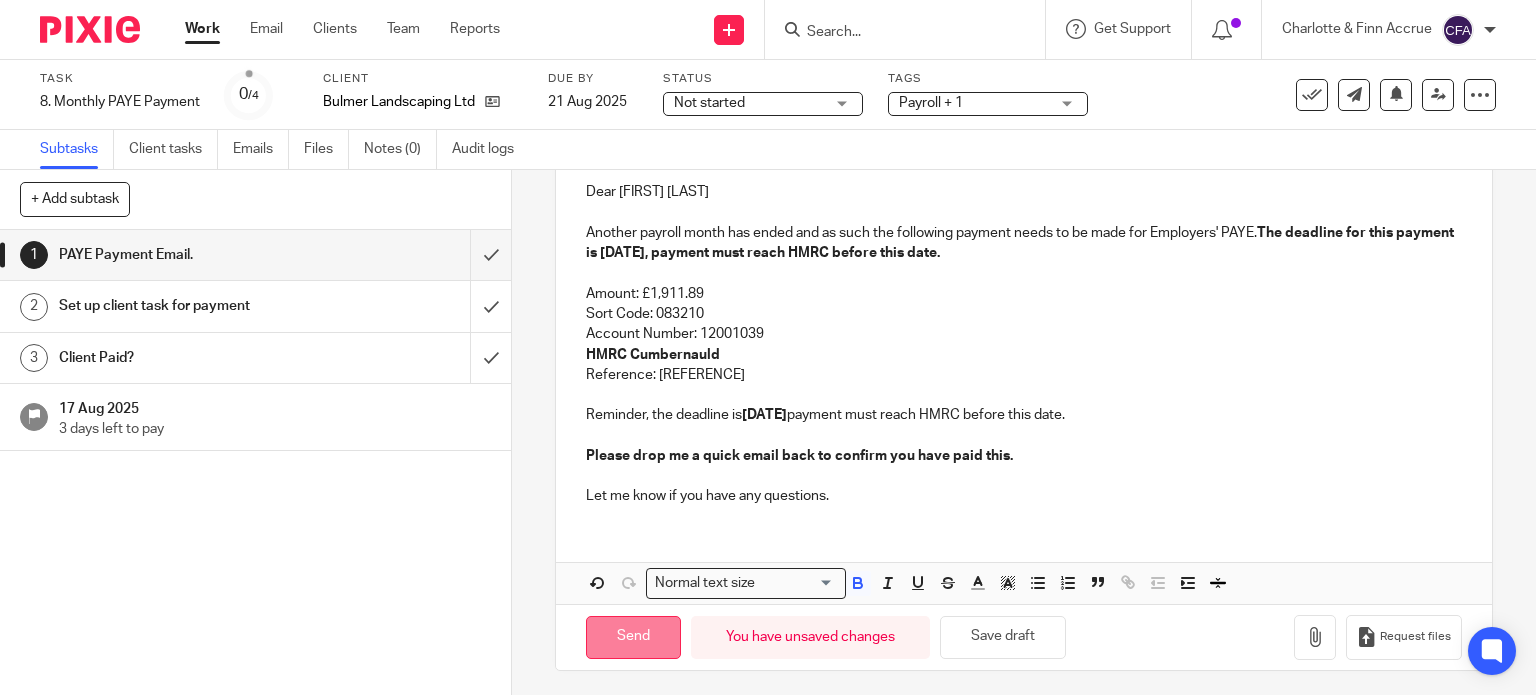 scroll, scrollTop: 241, scrollLeft: 0, axis: vertical 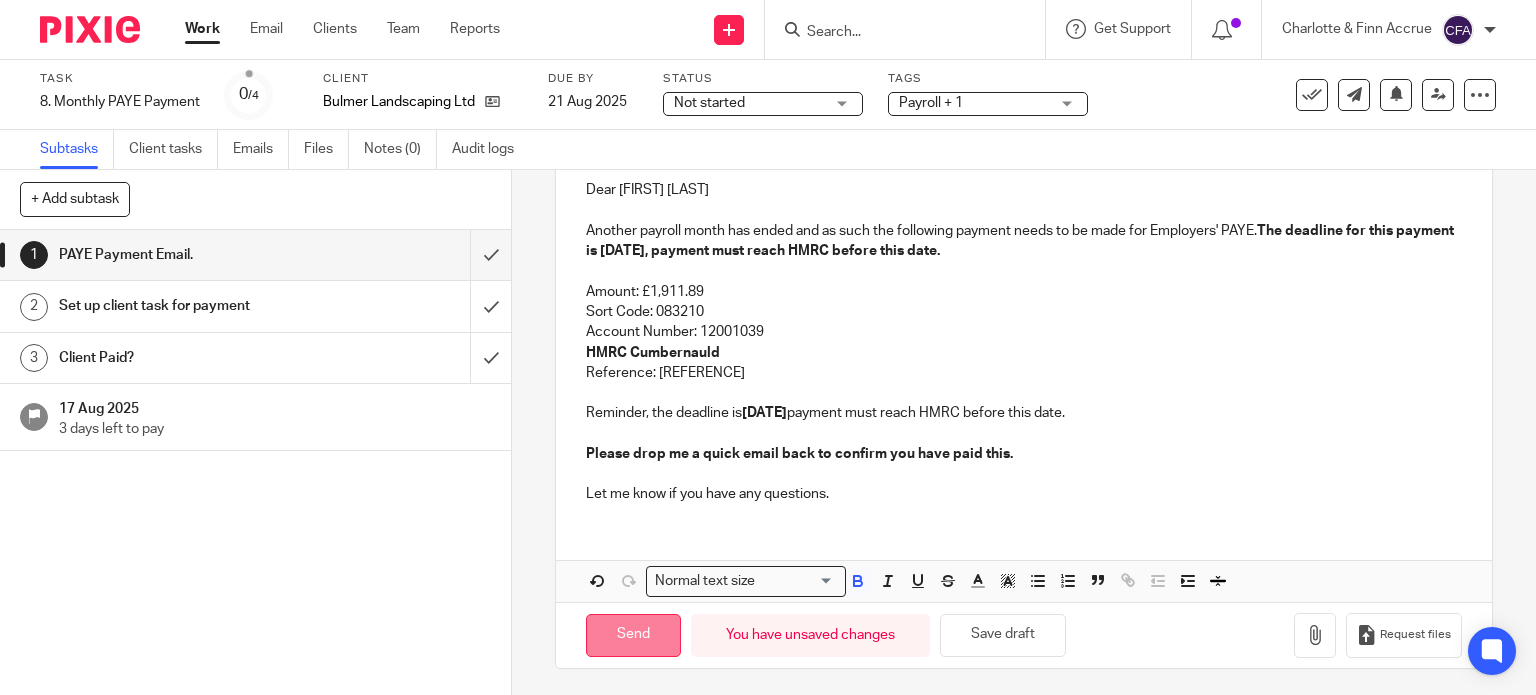 click on "Send" at bounding box center (633, 635) 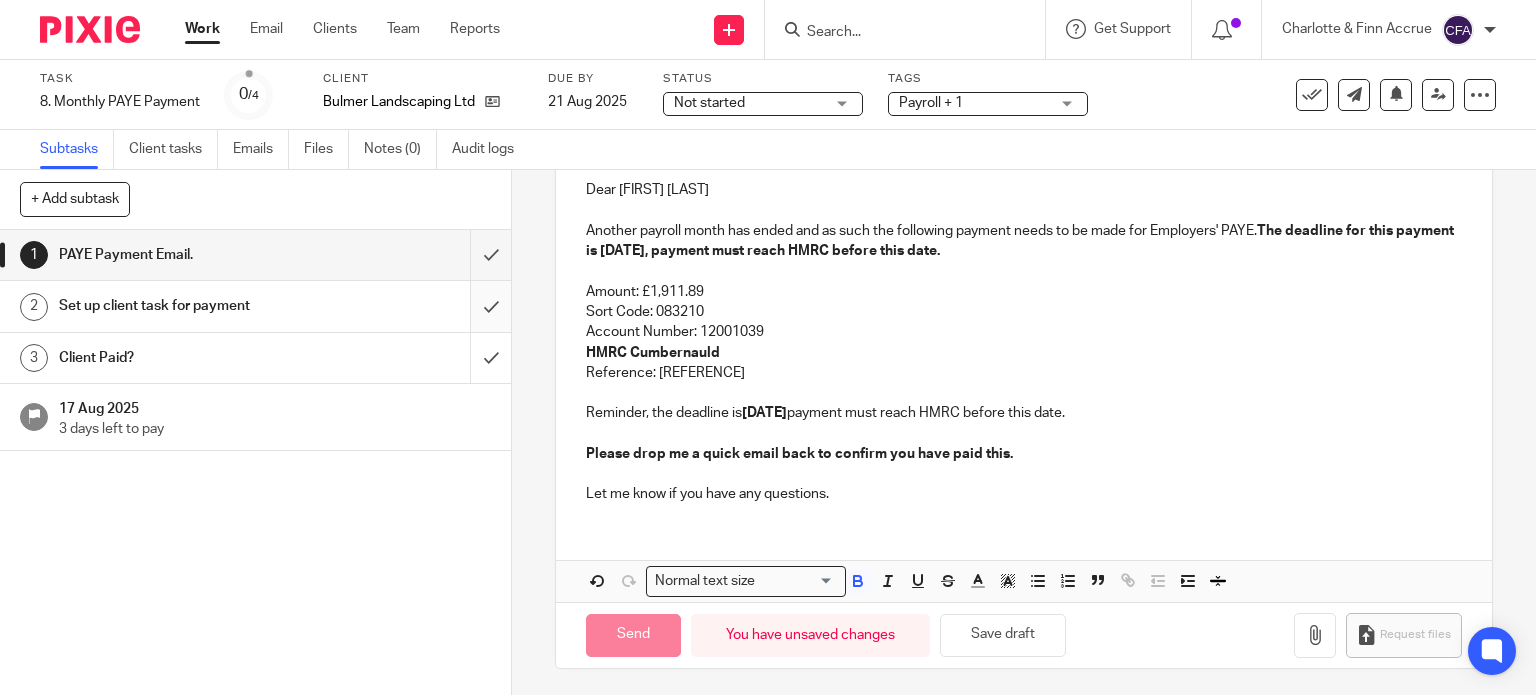 type on "Sent" 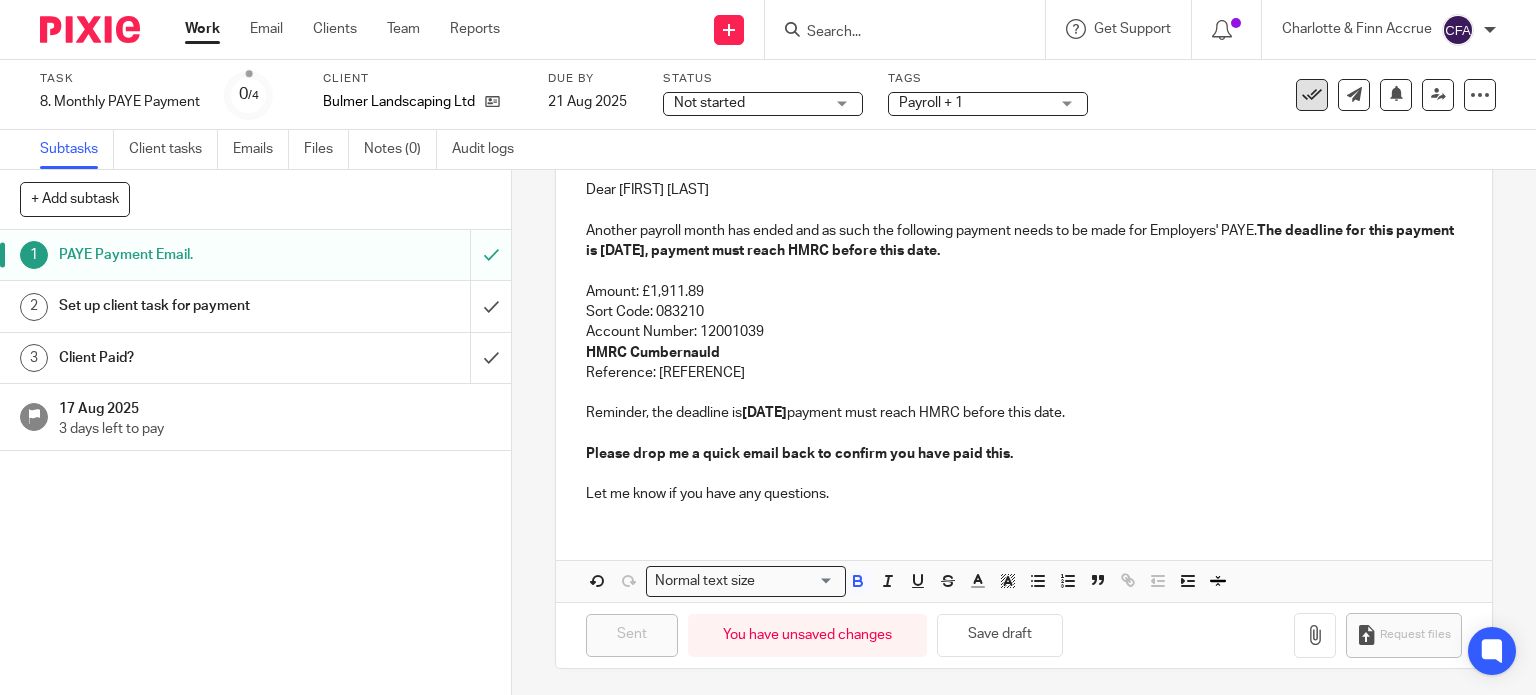 click at bounding box center (1312, 95) 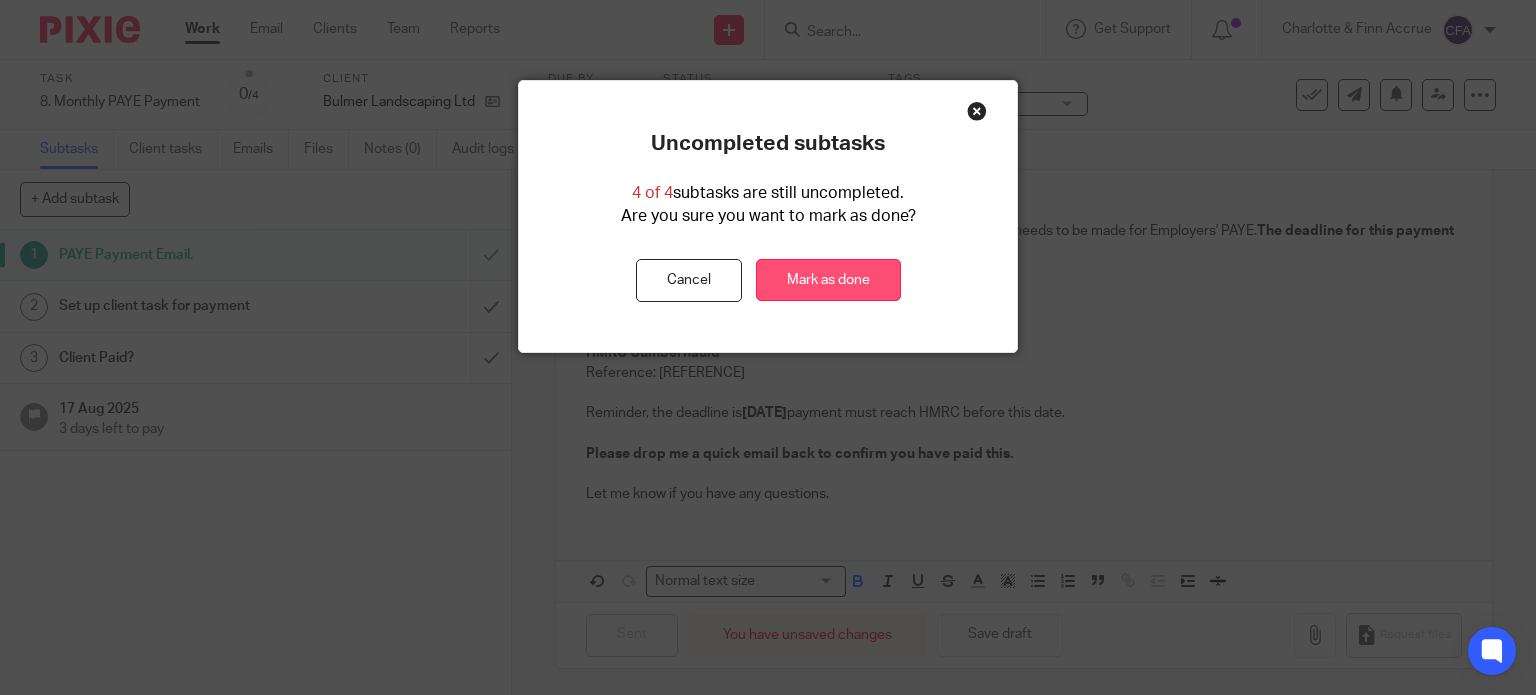 click on "Mark as done" at bounding box center [828, 280] 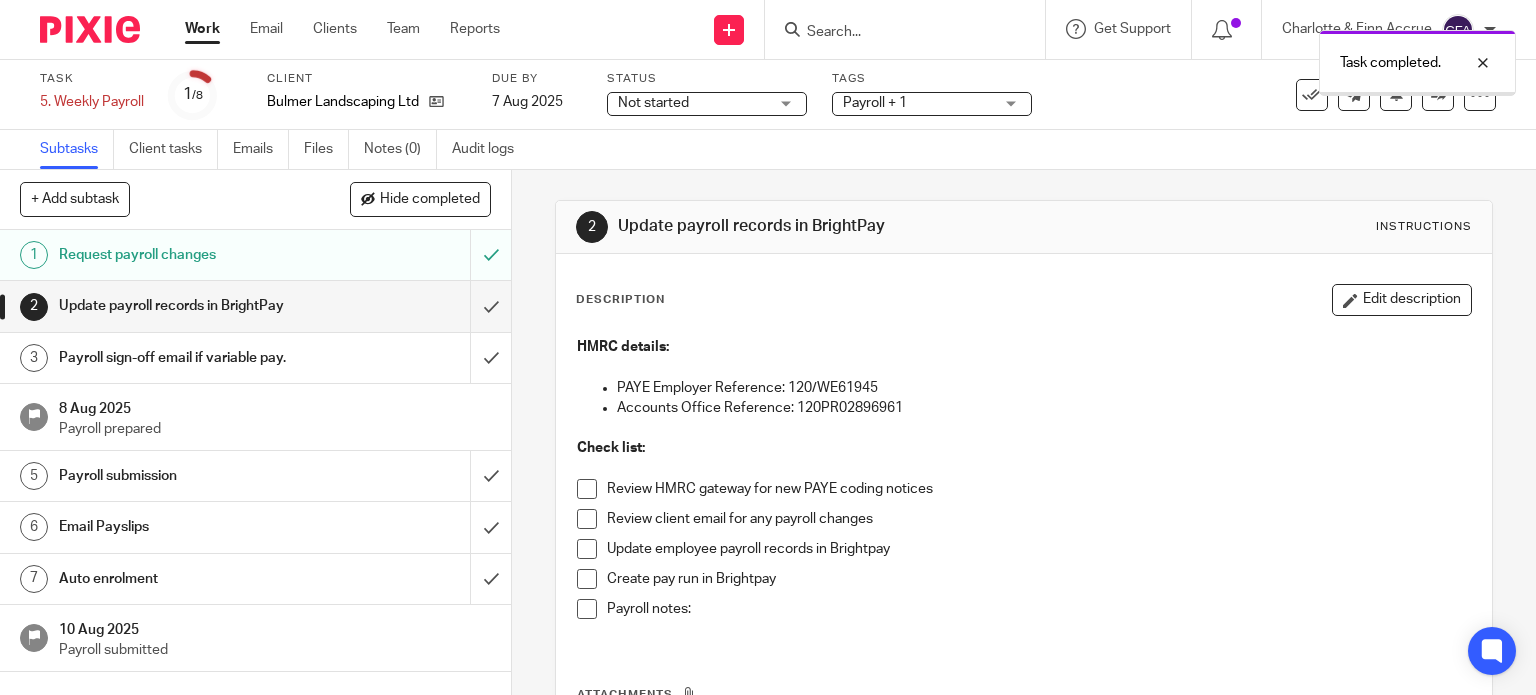 scroll, scrollTop: 0, scrollLeft: 0, axis: both 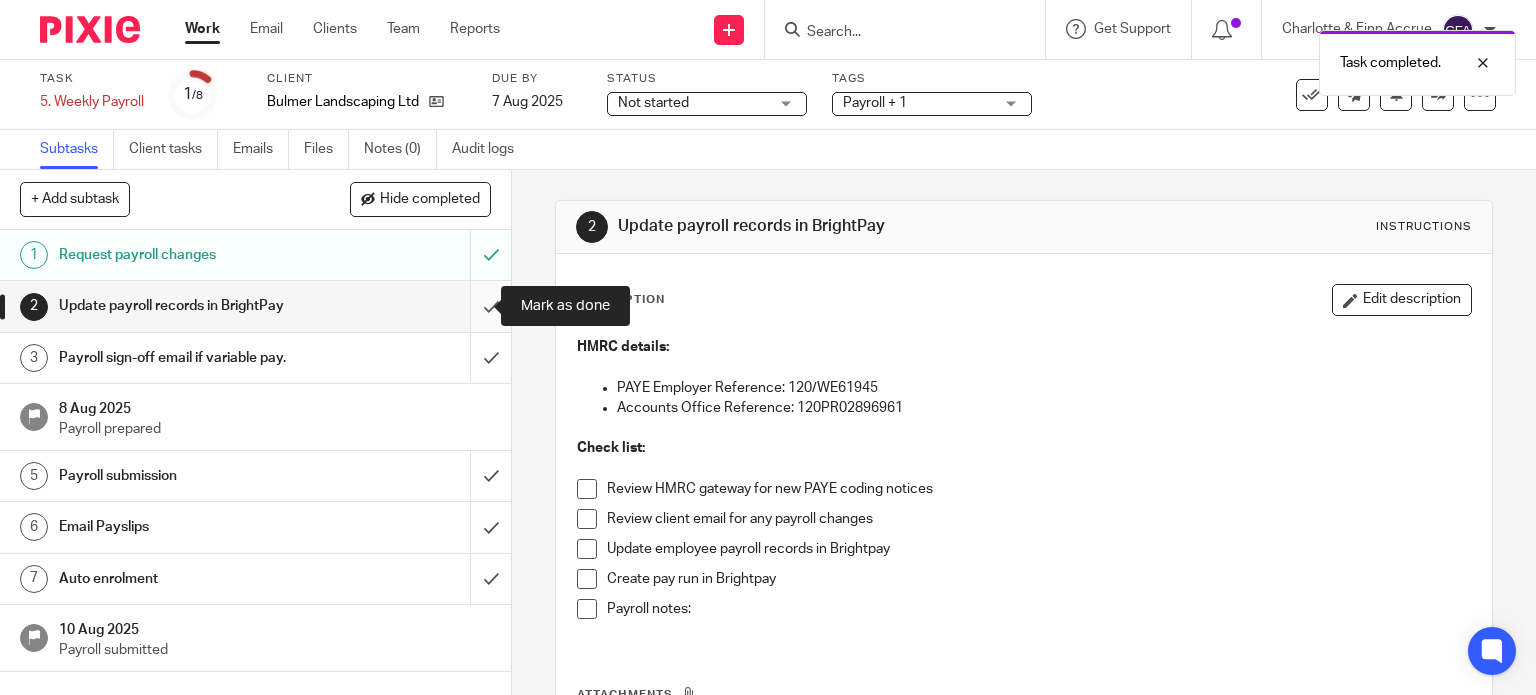 click at bounding box center (255, 306) 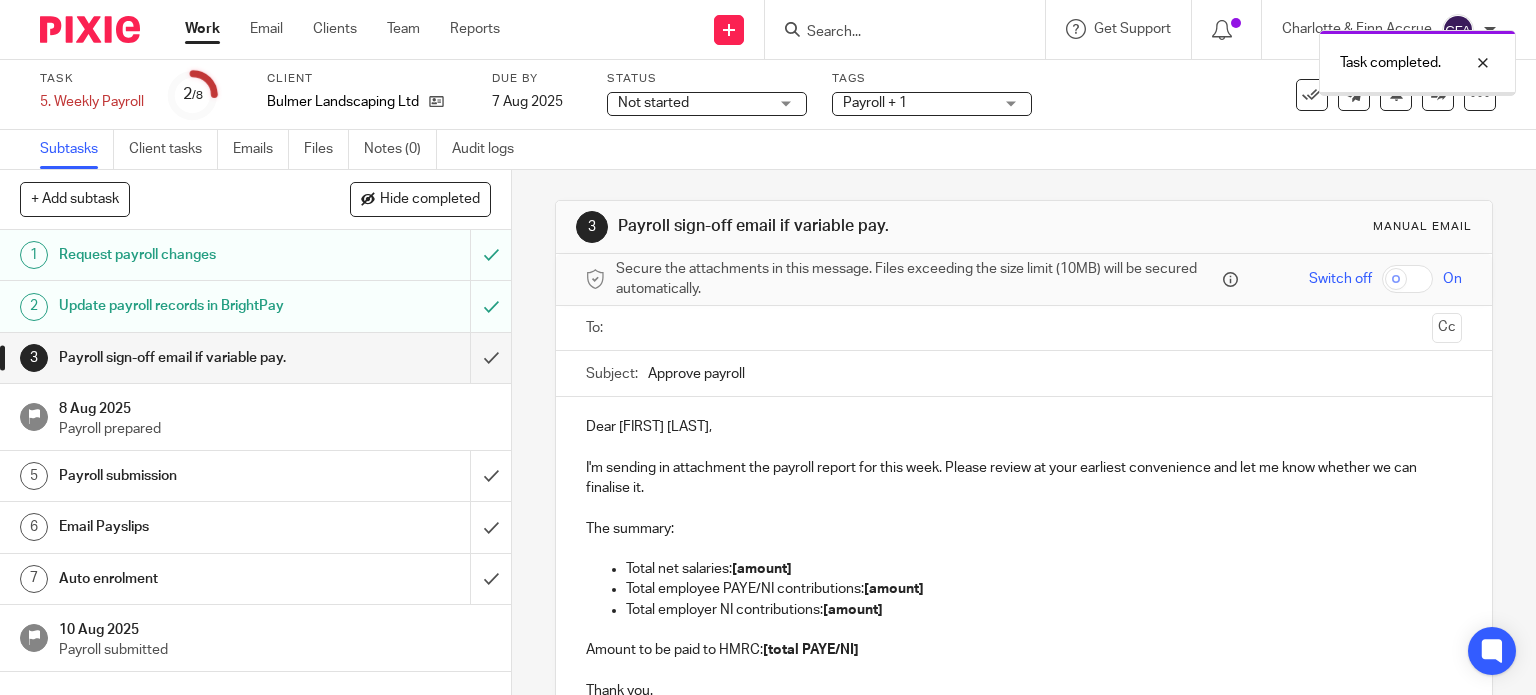 scroll, scrollTop: 0, scrollLeft: 0, axis: both 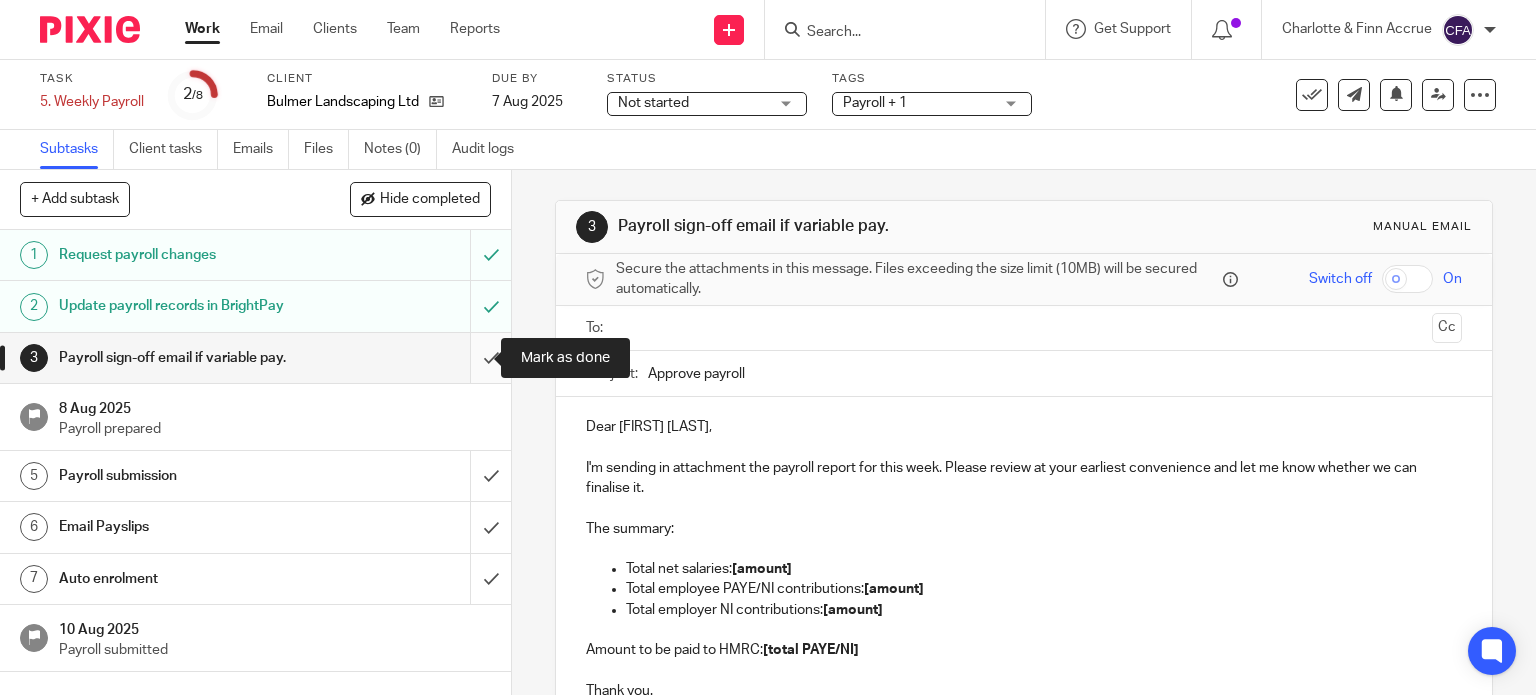 click at bounding box center [255, 358] 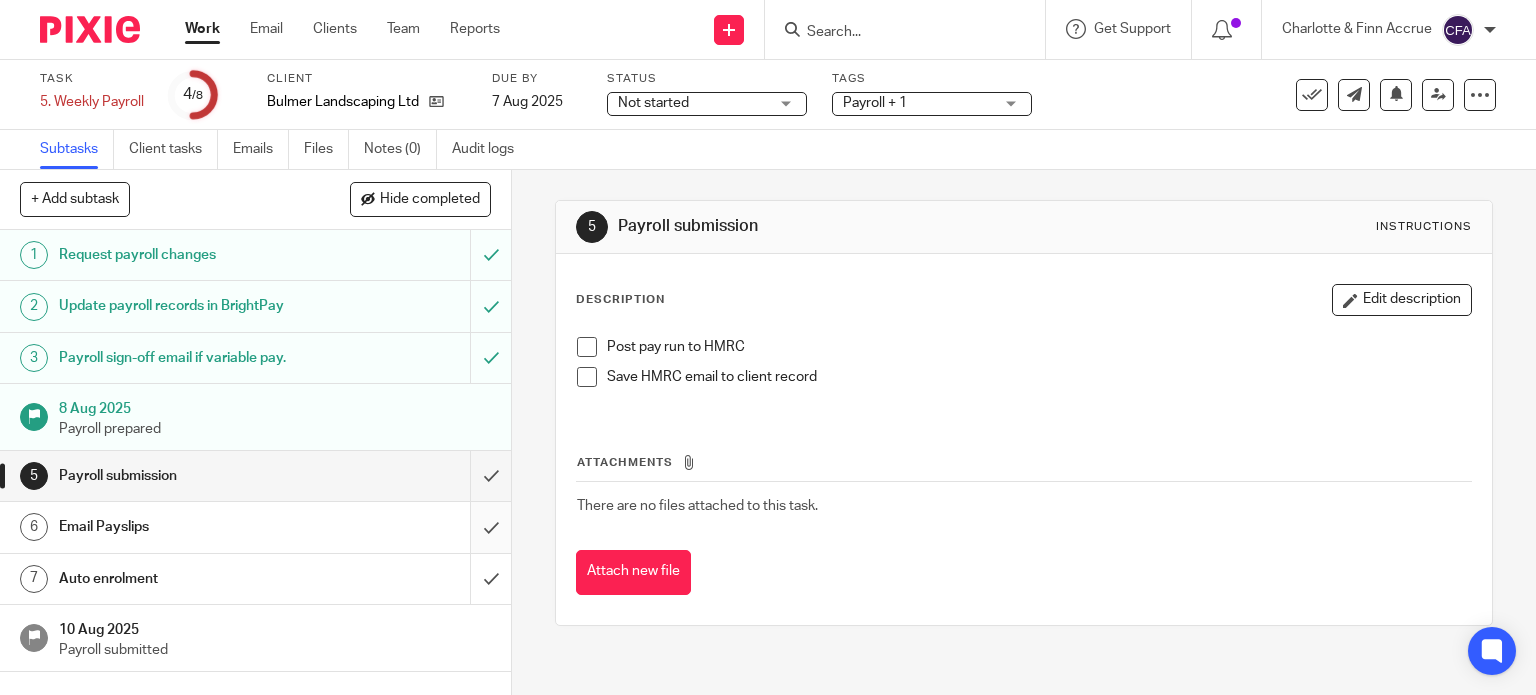 scroll, scrollTop: 0, scrollLeft: 0, axis: both 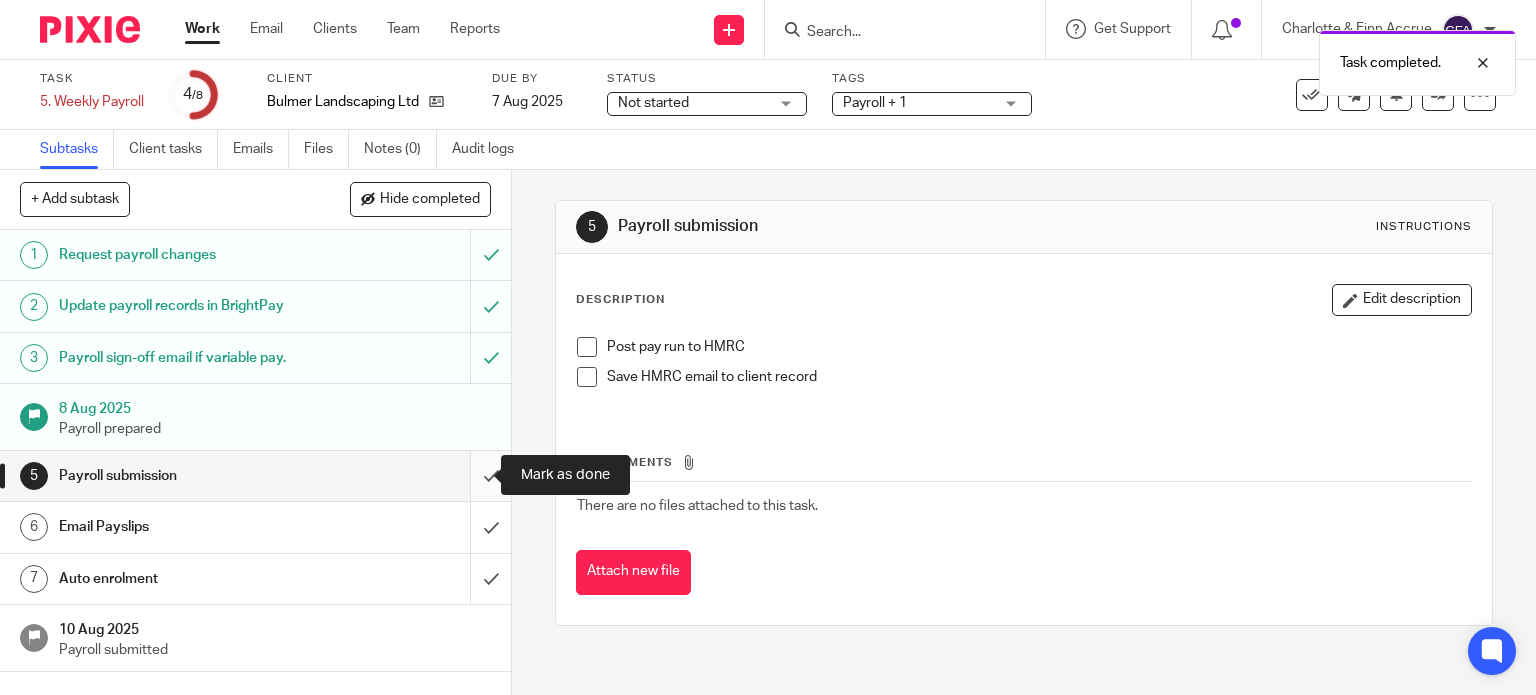 click at bounding box center (255, 476) 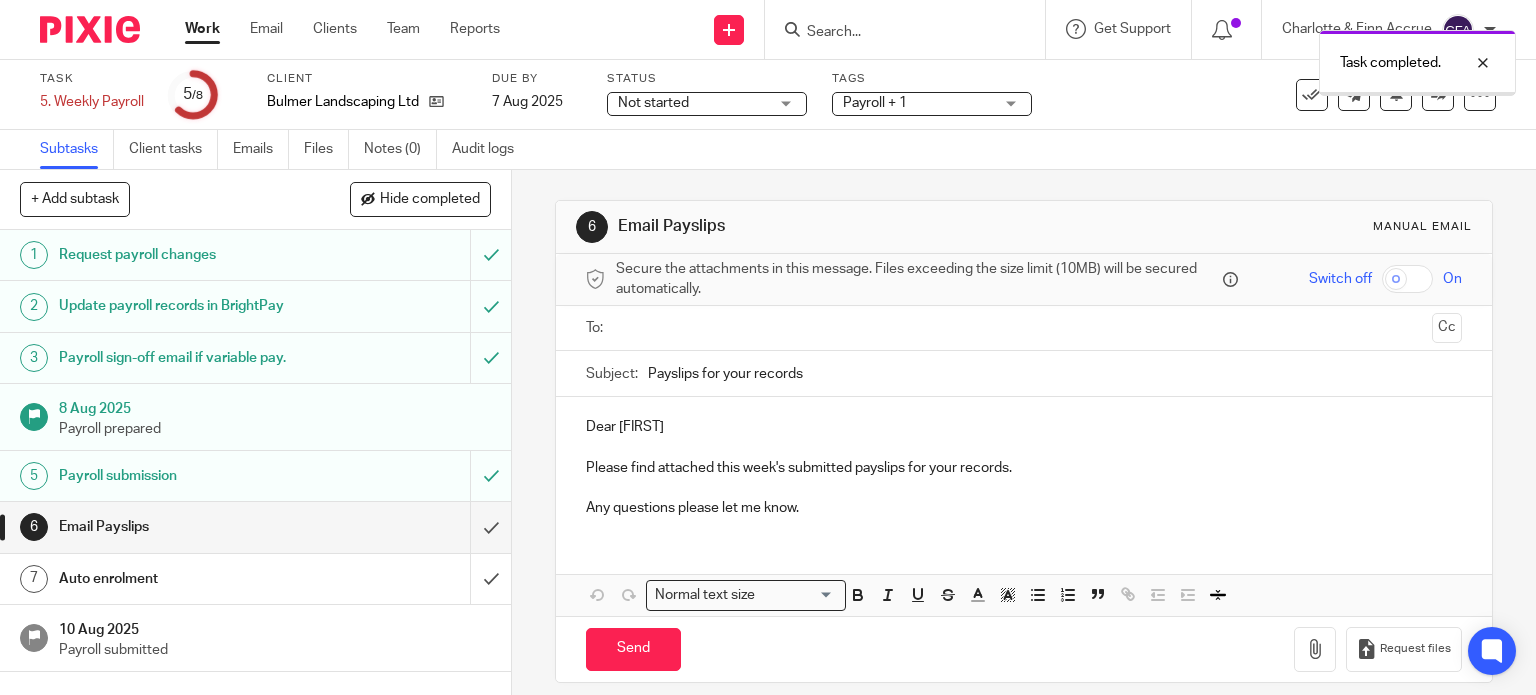 scroll, scrollTop: 0, scrollLeft: 0, axis: both 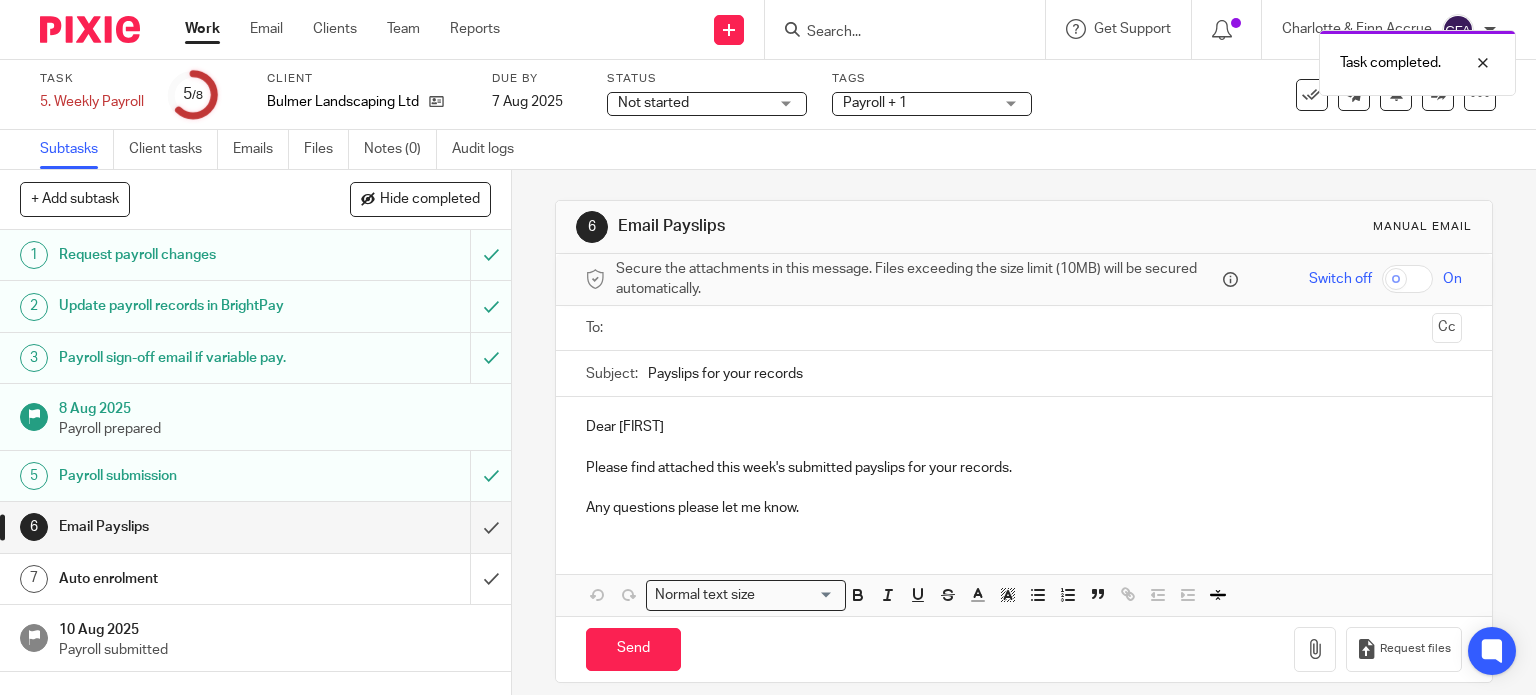 click at bounding box center (1025, 328) 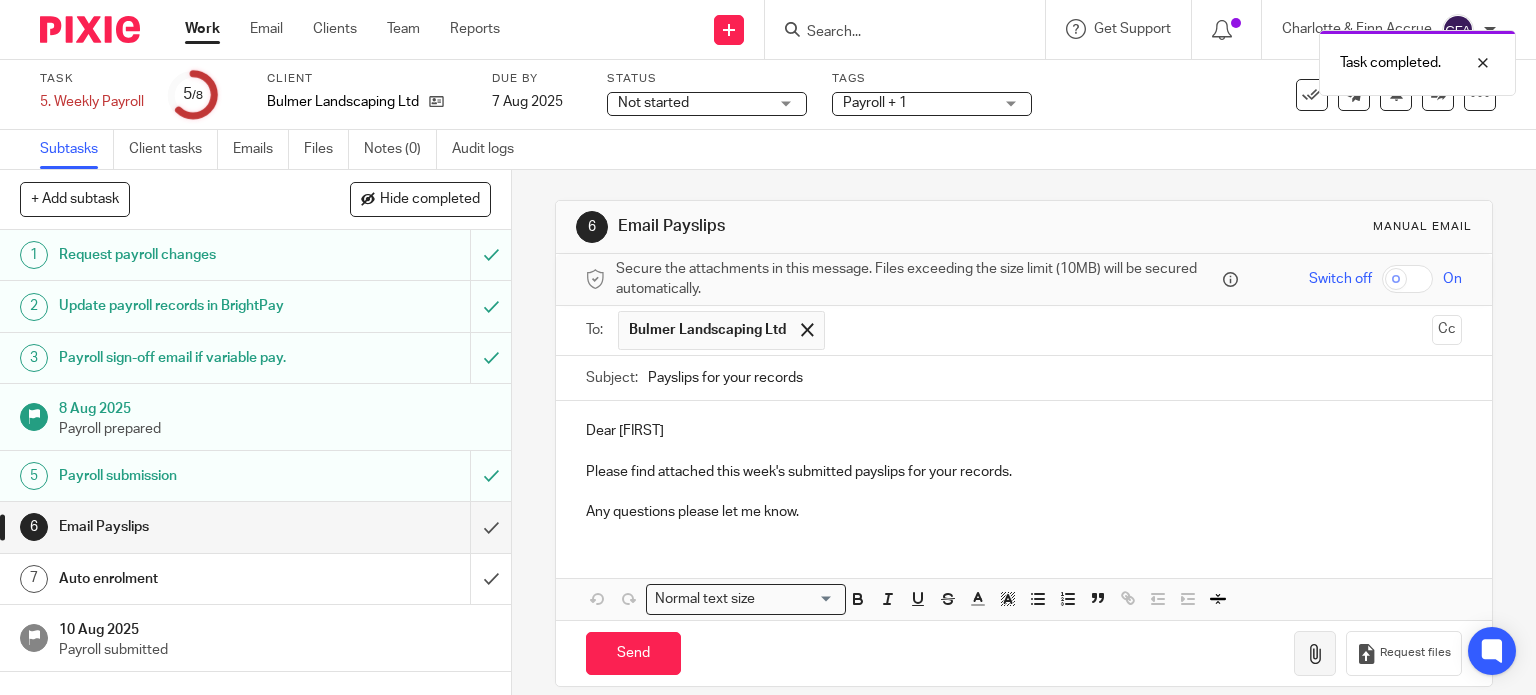 click at bounding box center [1315, 654] 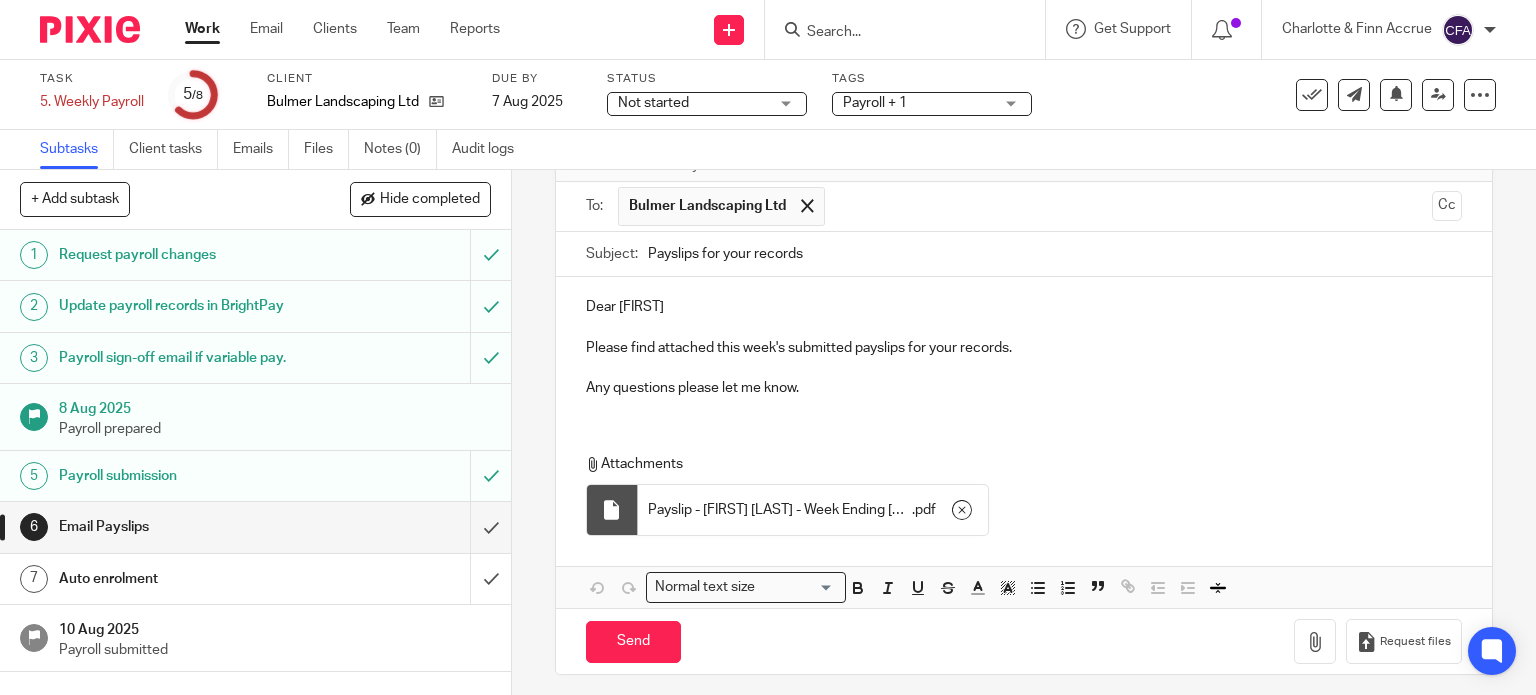 scroll, scrollTop: 131, scrollLeft: 0, axis: vertical 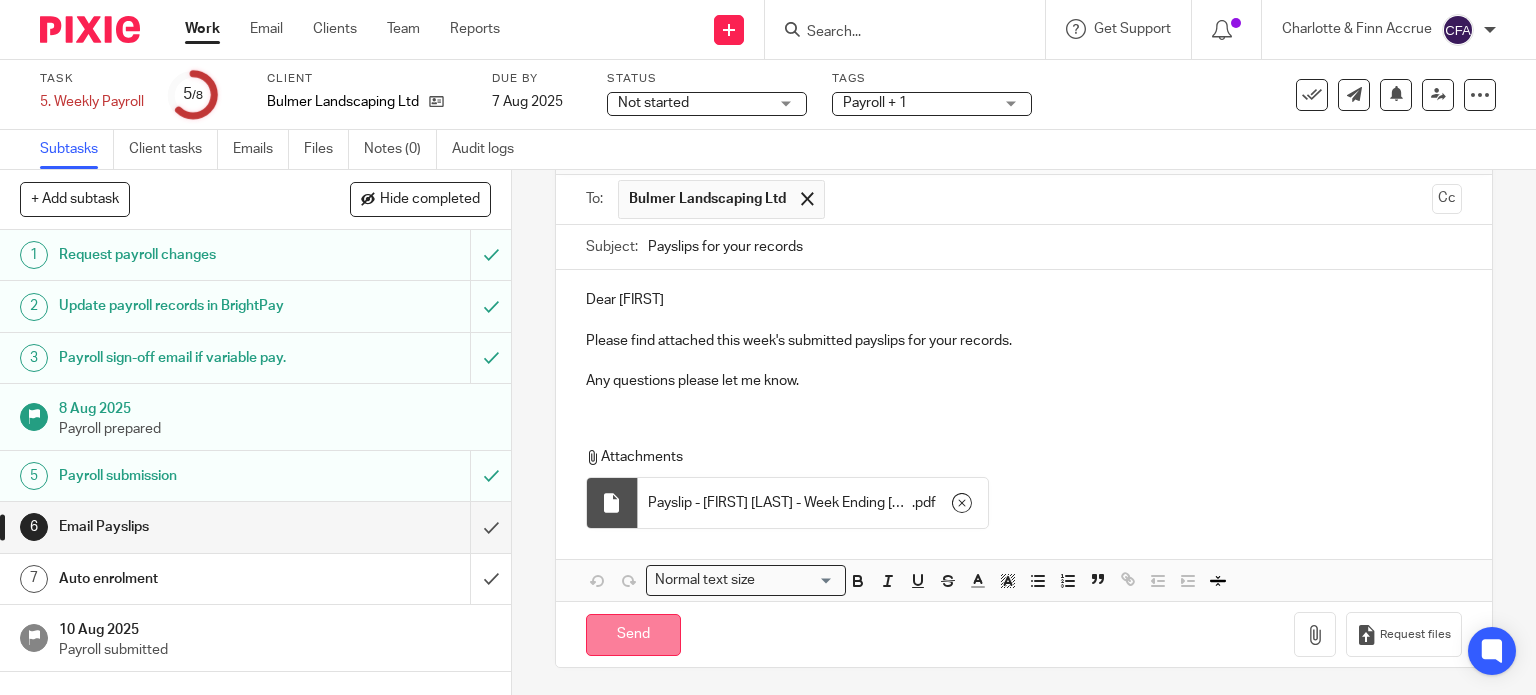 click on "Send" at bounding box center (633, 635) 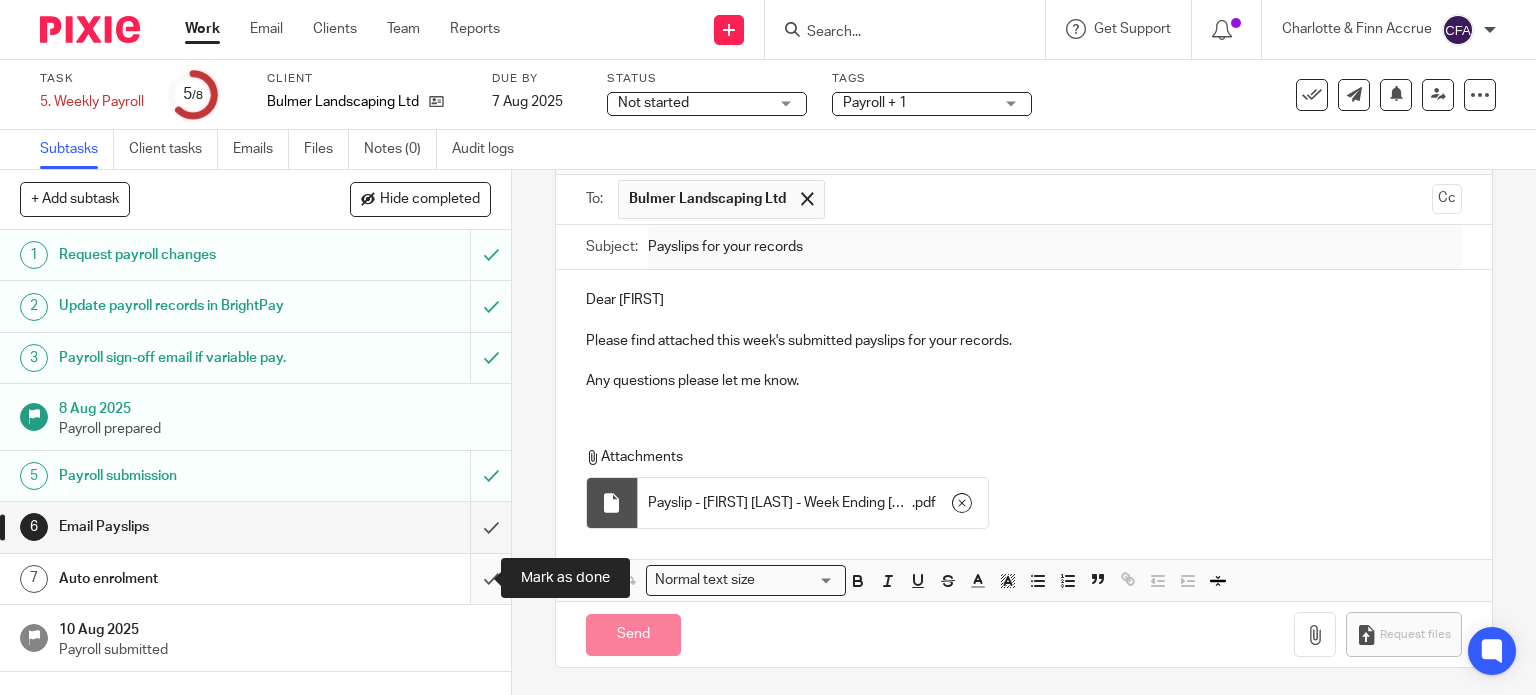 type on "Sent" 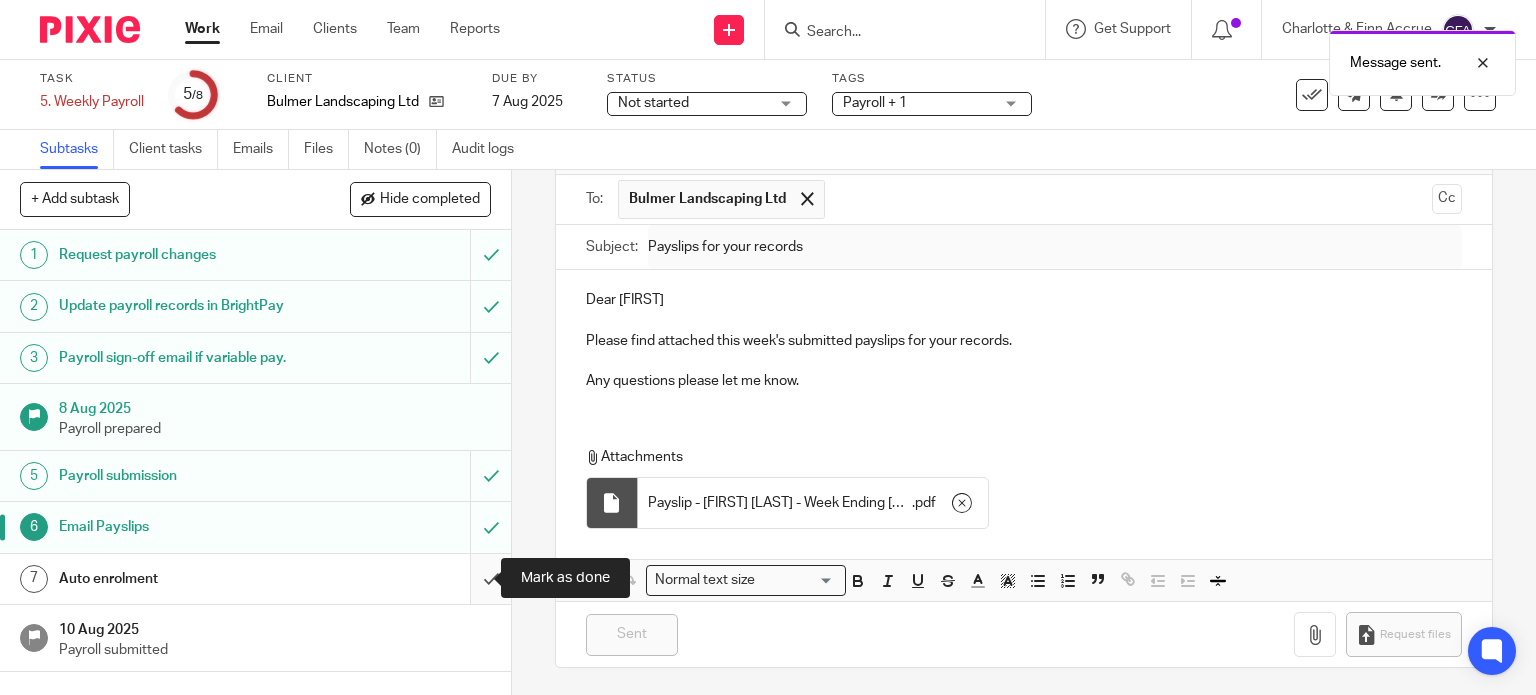 click at bounding box center (255, 579) 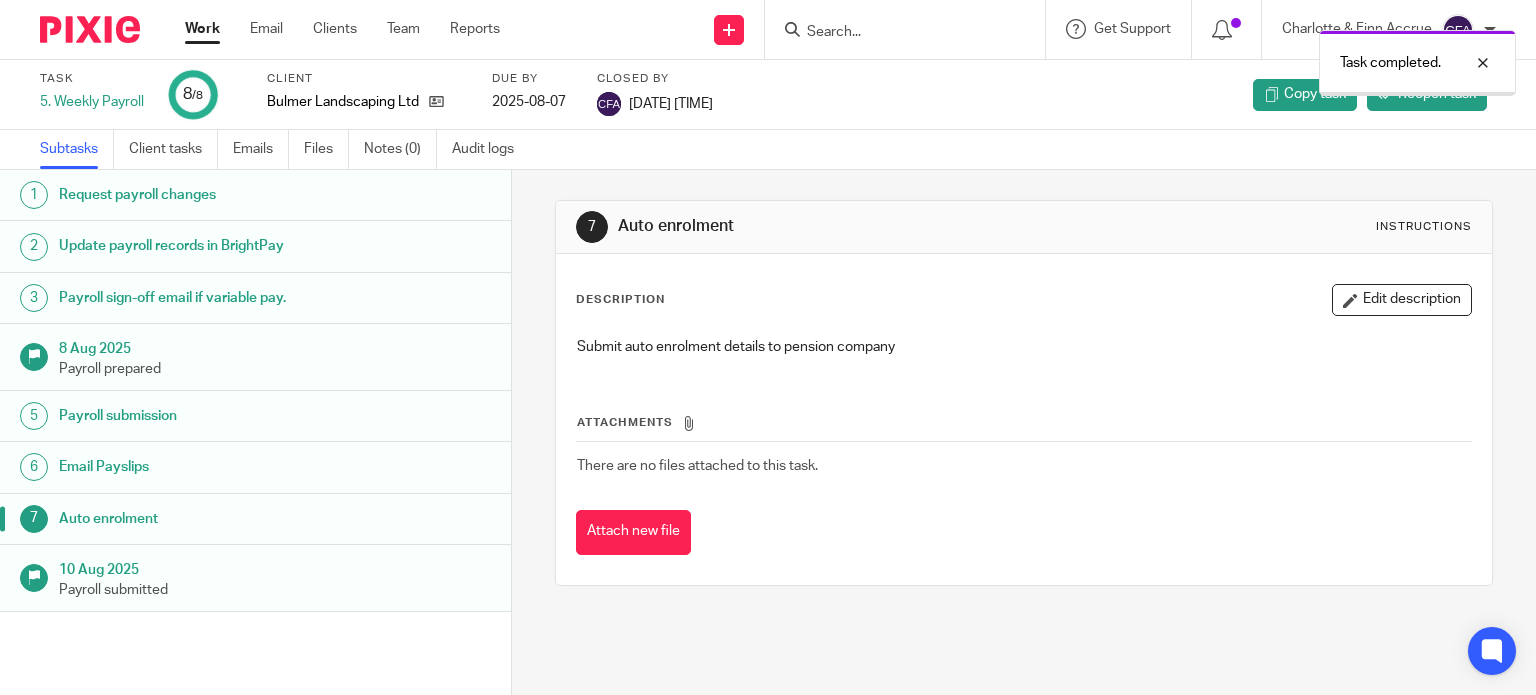 scroll, scrollTop: 0, scrollLeft: 0, axis: both 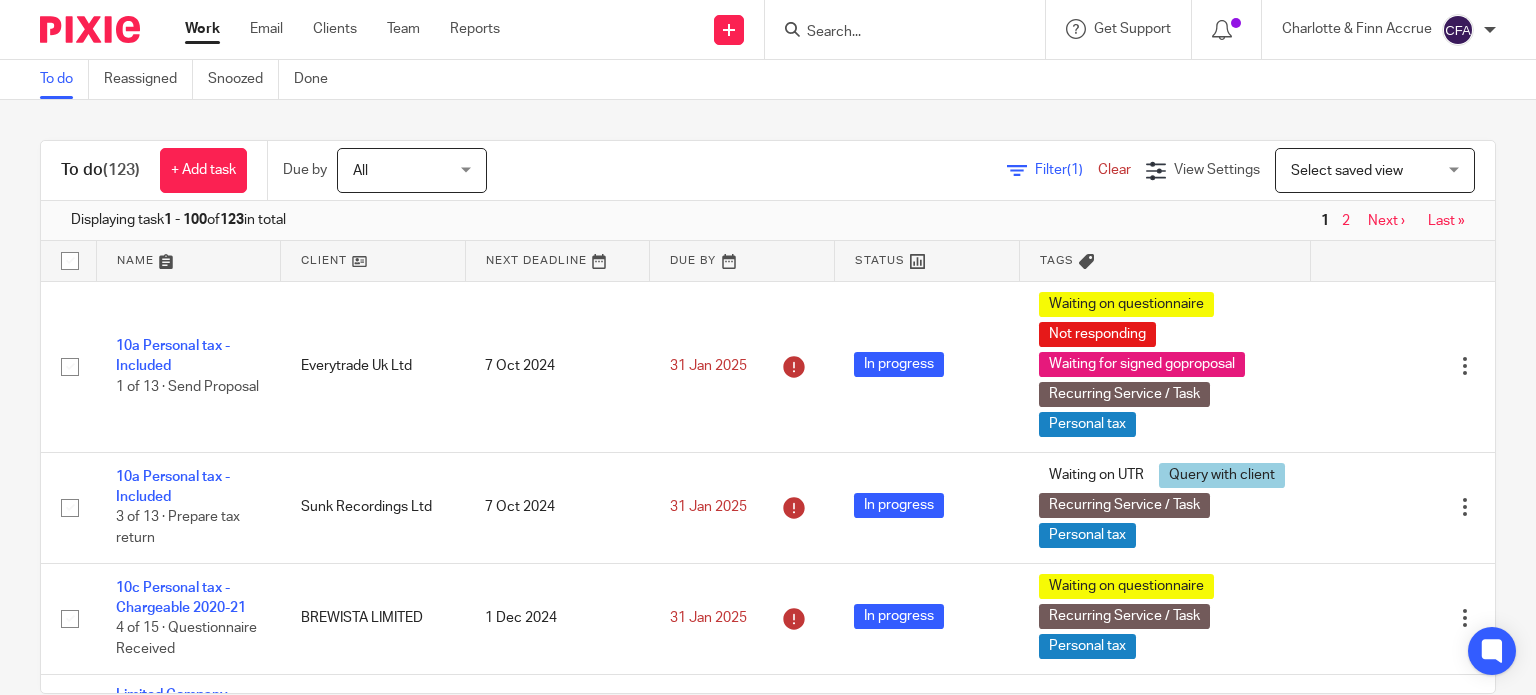 click on "All" at bounding box center (406, 170) 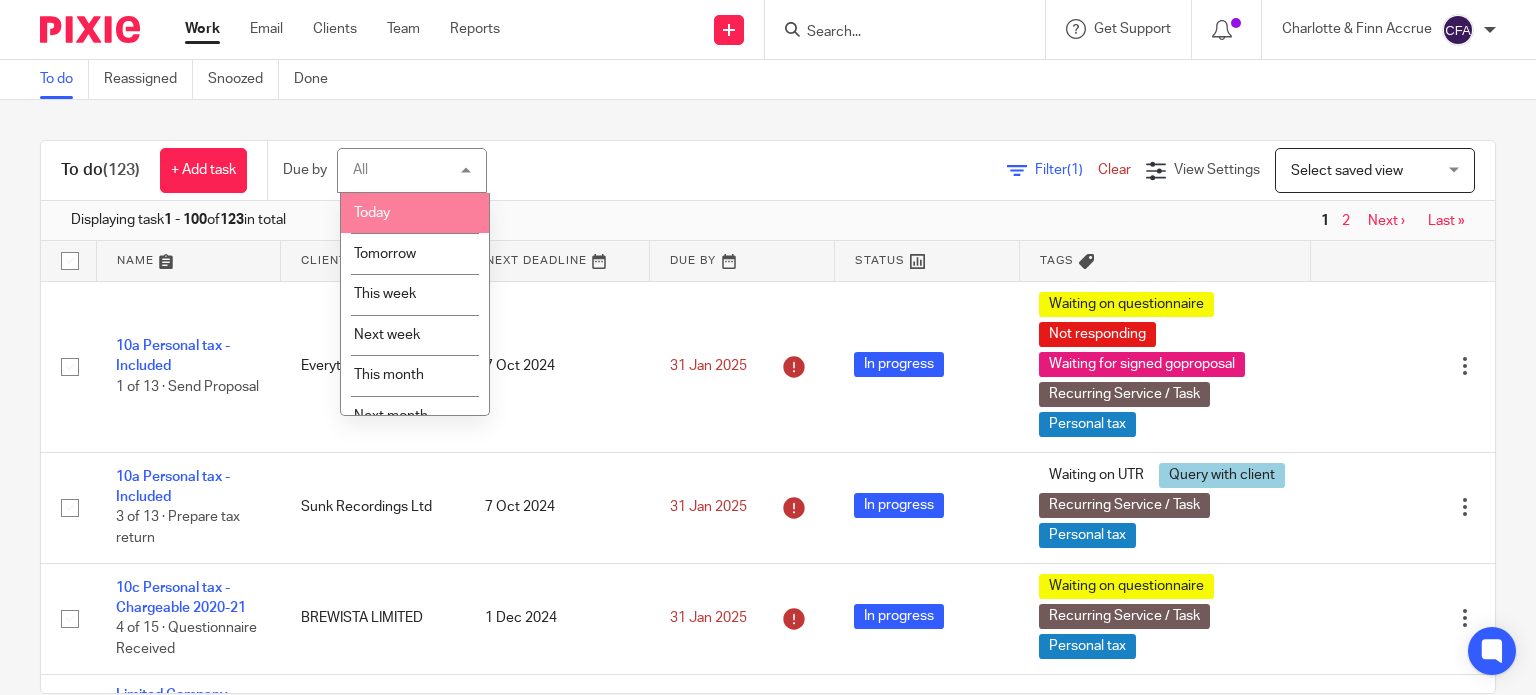 click on "Filter
(1) Clear     View Settings   View Settings     (1) Filters   Clear   Save     Manage saved views
Select saved view
Select saved view
Select saved view
Accounts tasks
Advisory / proactive
Brightpay
Chargeable satr
Everything bar personal tax
Freeagent payroll
Onboarding
P11ds
Paye payment tasks
Payroll
Poa tasks
Vat tasks" at bounding box center [1008, 170] 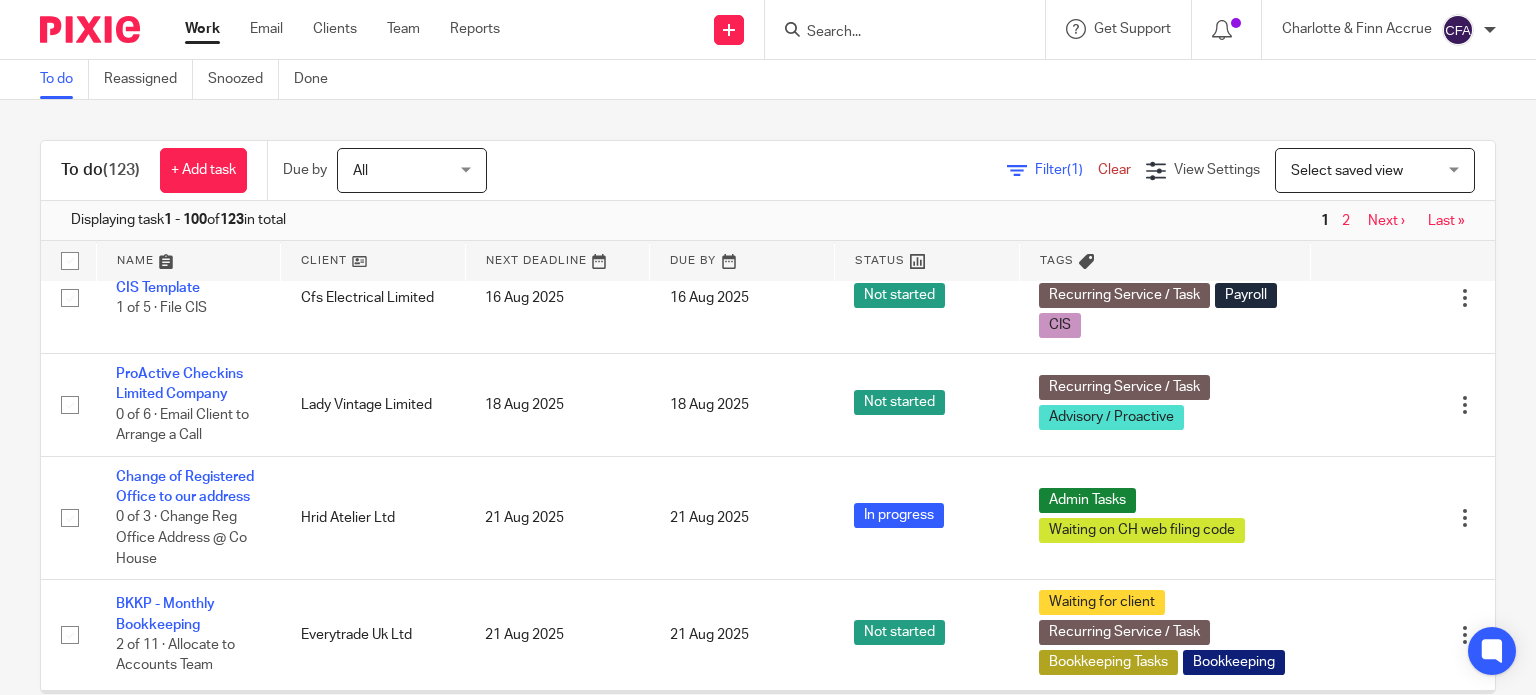 scroll, scrollTop: 3900, scrollLeft: 0, axis: vertical 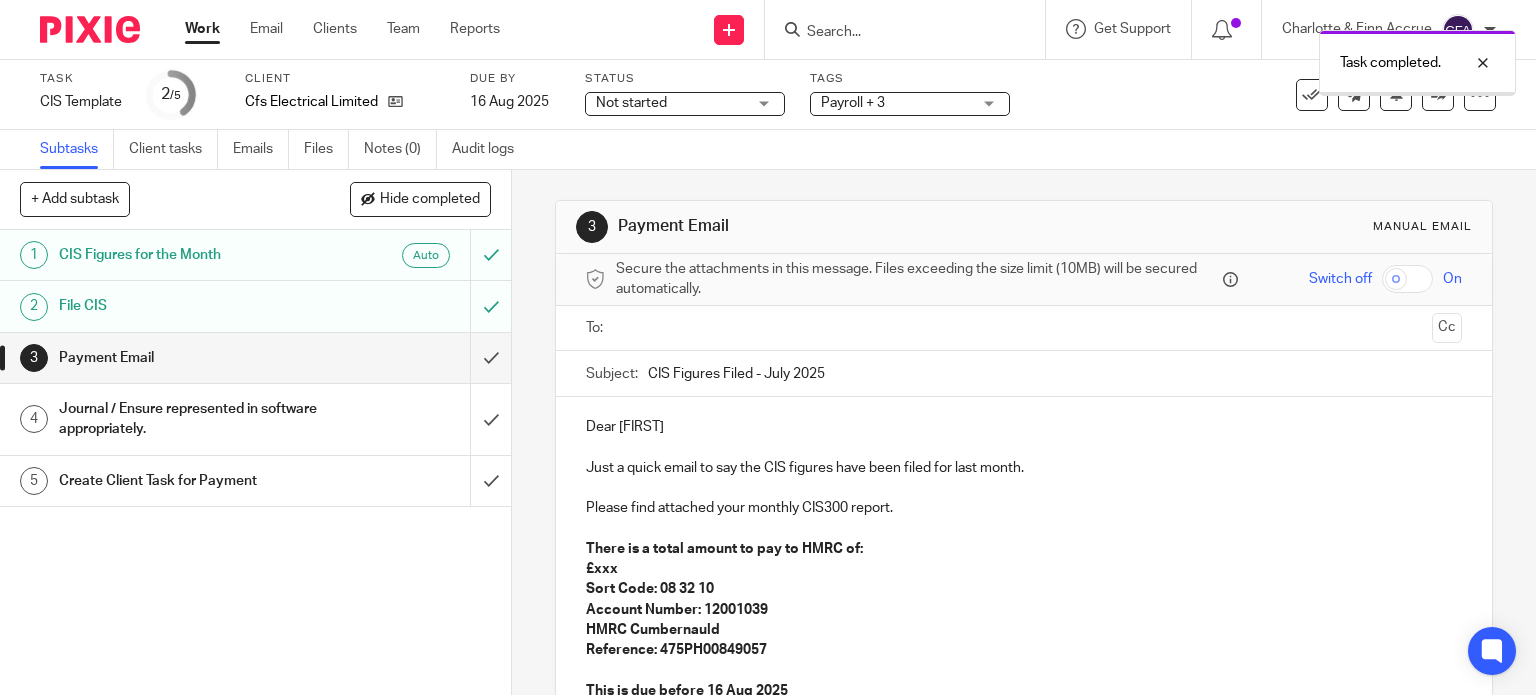click at bounding box center [1023, 328] 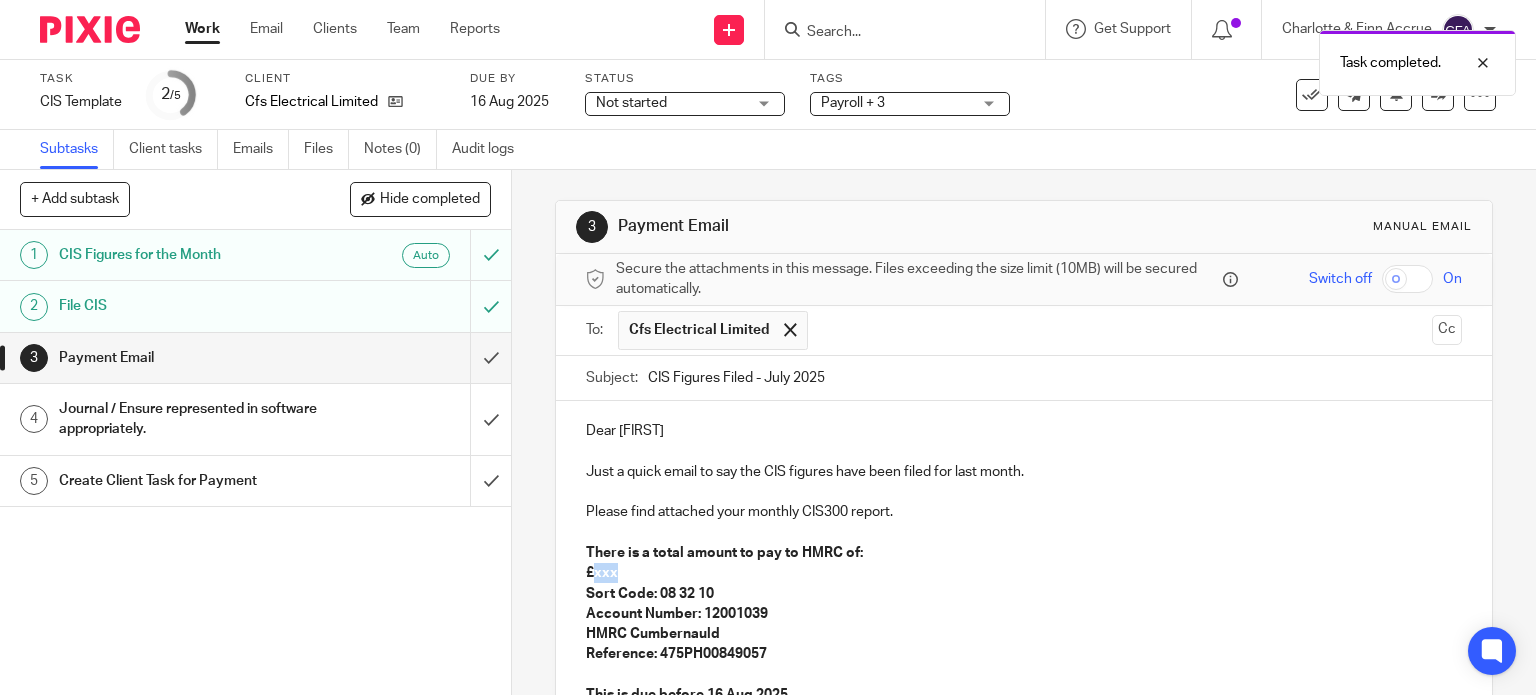 drag, startPoint x: 628, startPoint y: 575, endPoint x: 586, endPoint y: 575, distance: 42 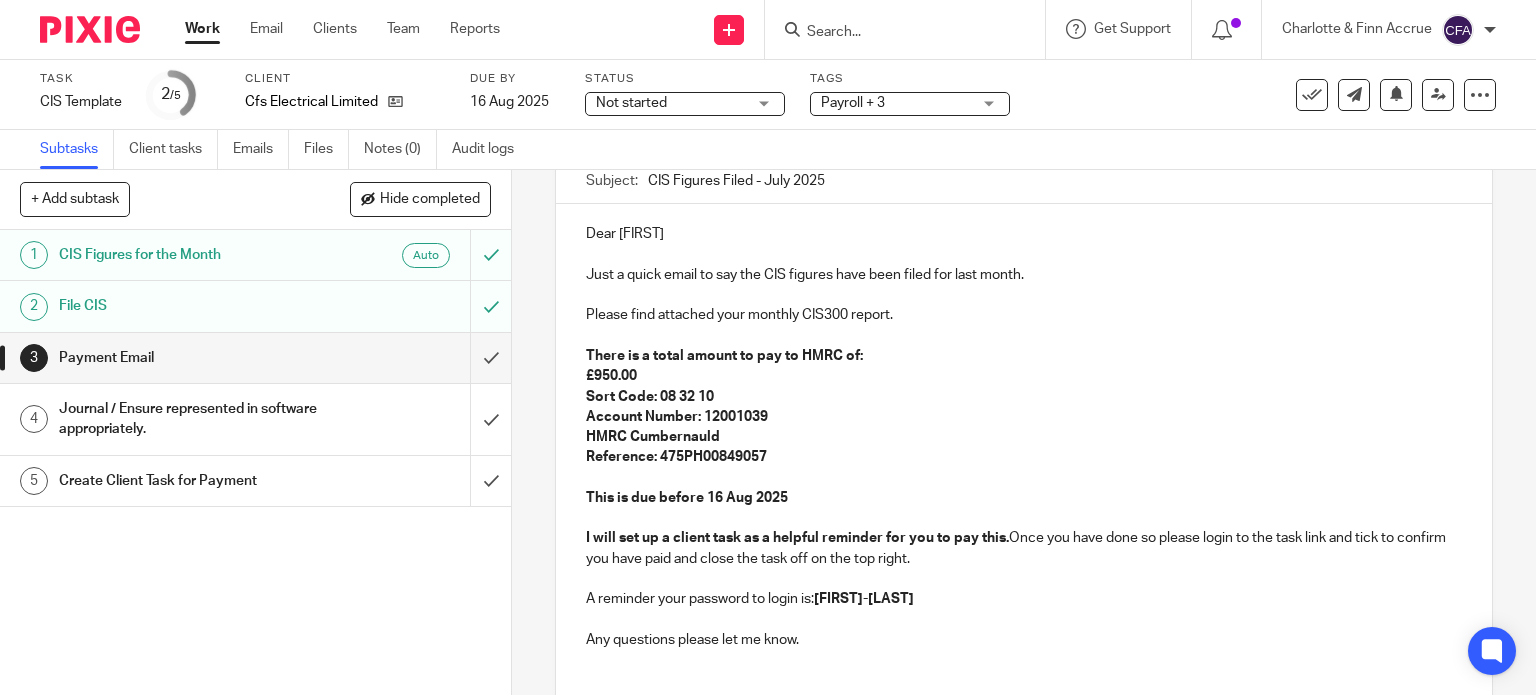 scroll, scrollTop: 200, scrollLeft: 0, axis: vertical 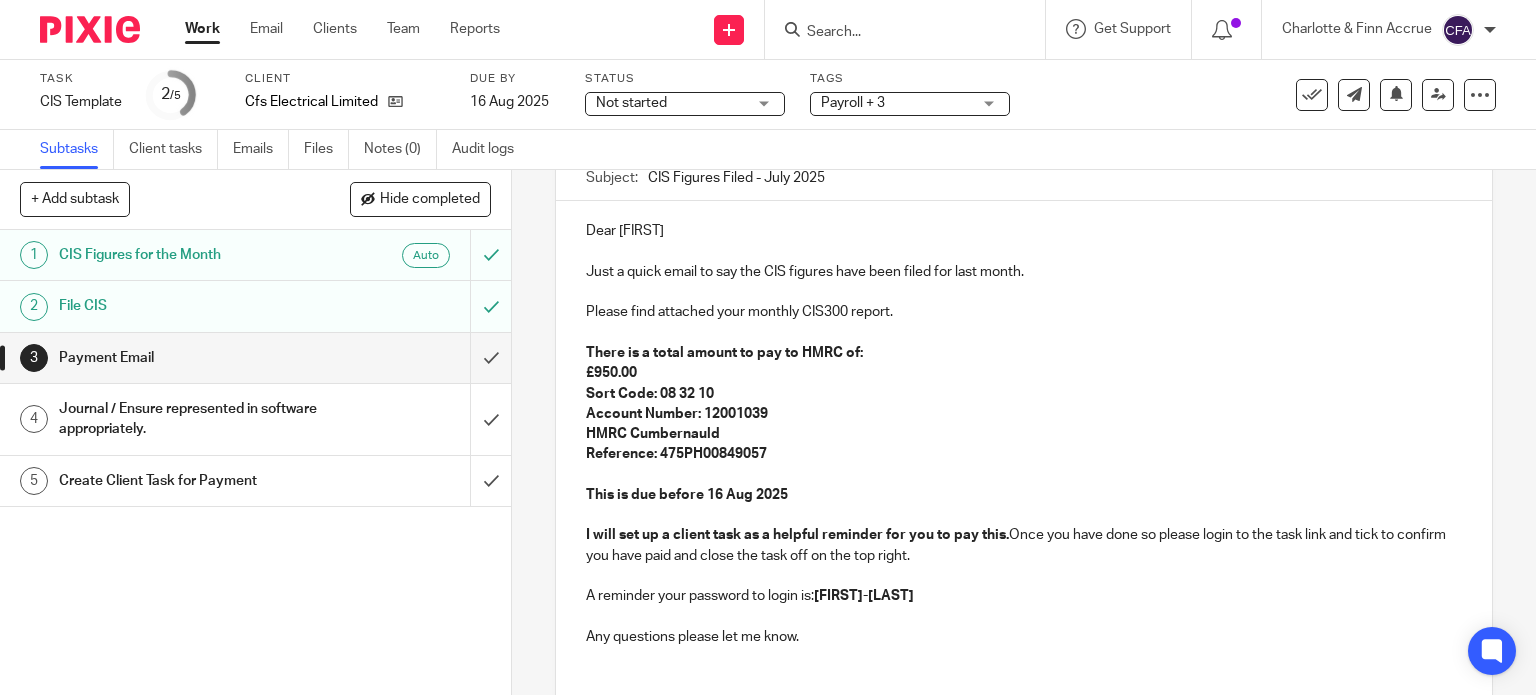 click on "This is due before 16 Aug 2025" at bounding box center (687, 495) 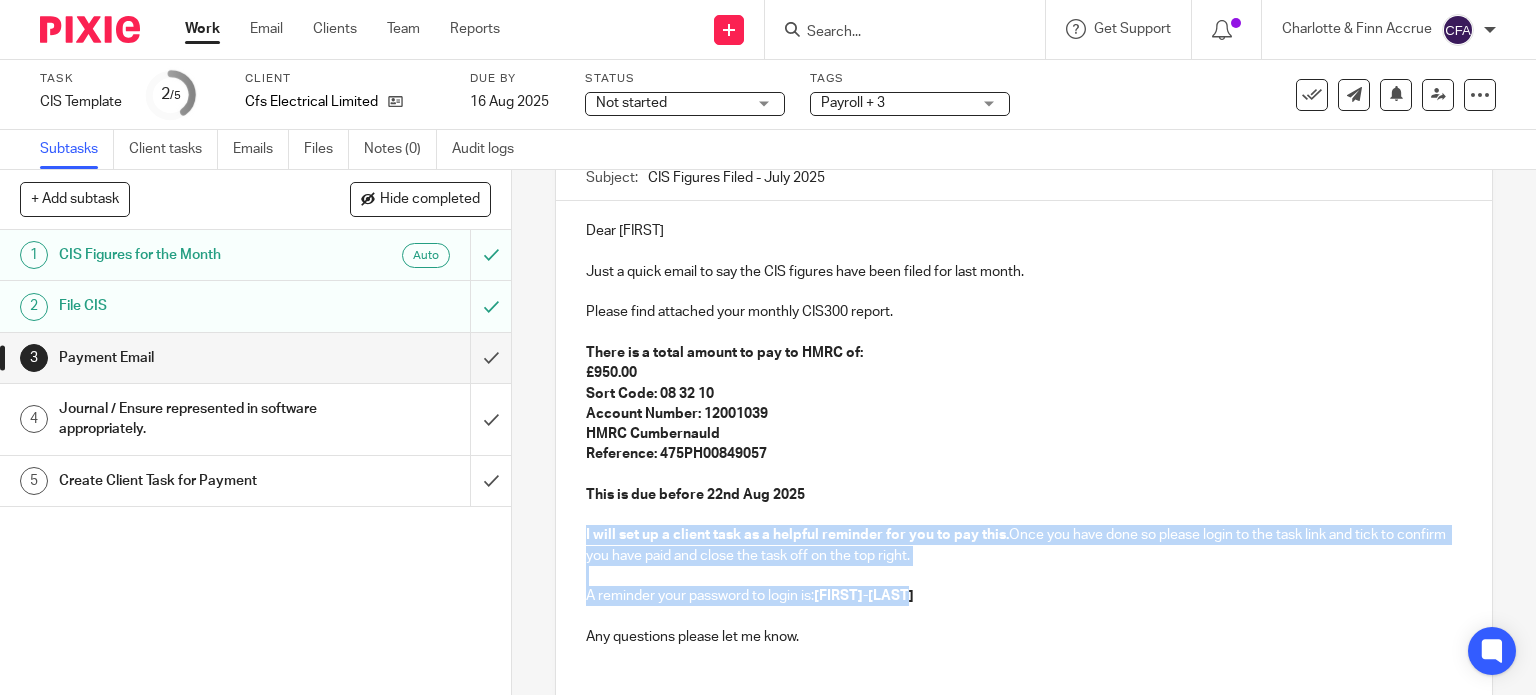 drag, startPoint x: 924, startPoint y: 596, endPoint x: 546, endPoint y: 535, distance: 382.89032 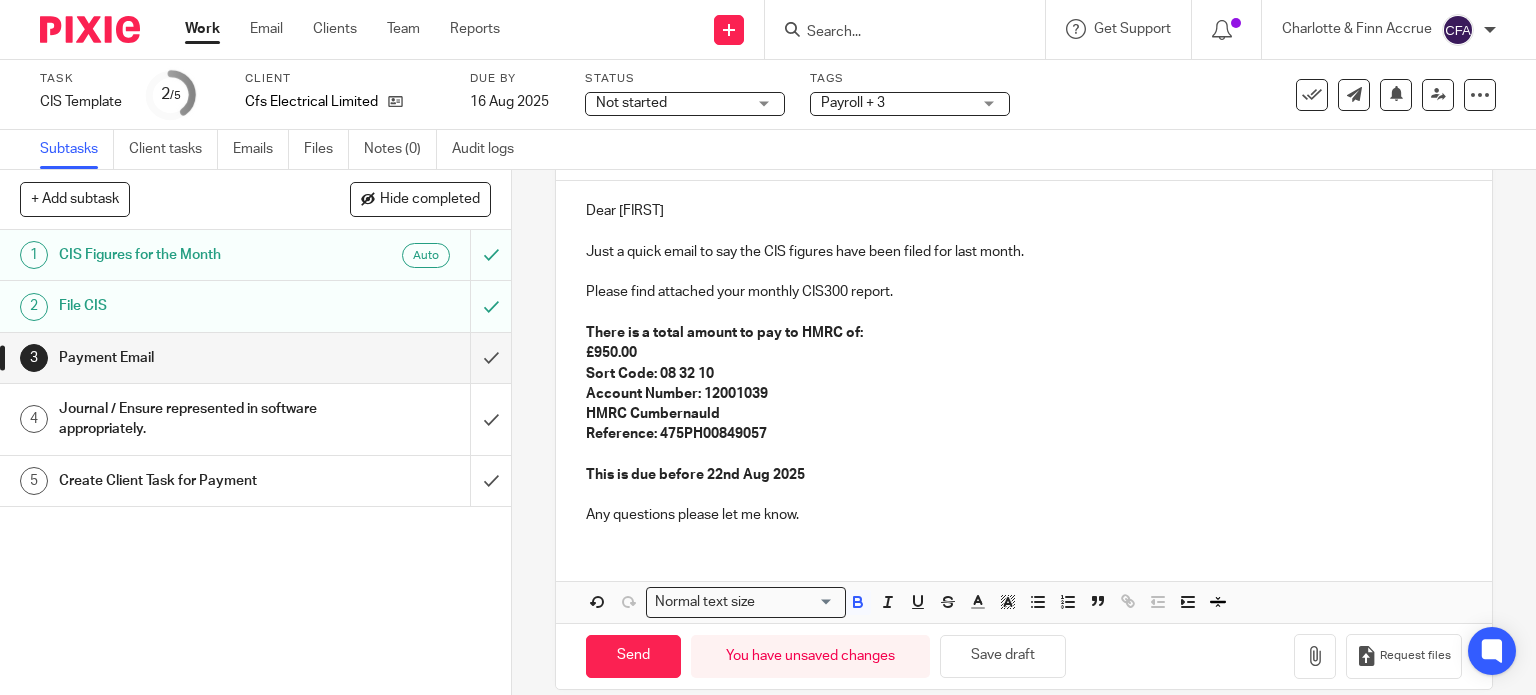 scroll, scrollTop: 224, scrollLeft: 0, axis: vertical 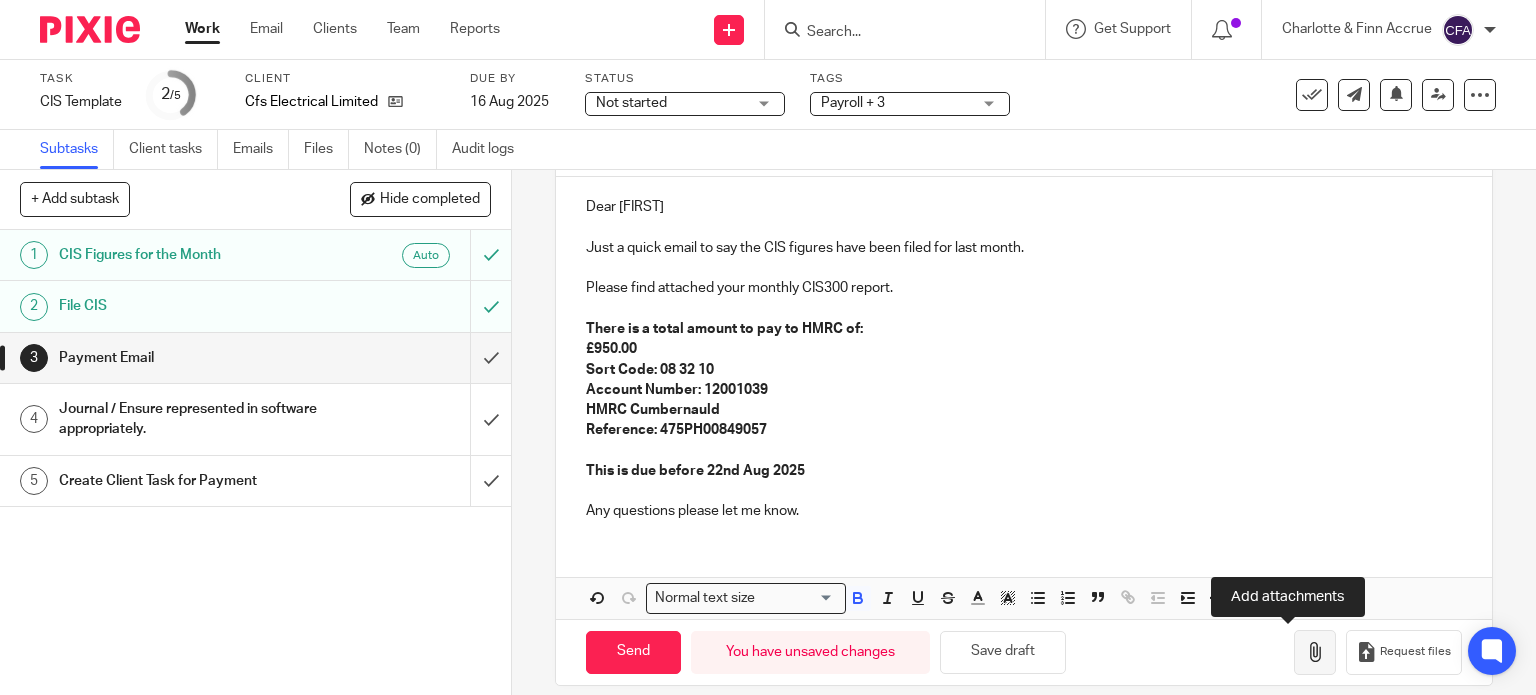 click at bounding box center [1315, 652] 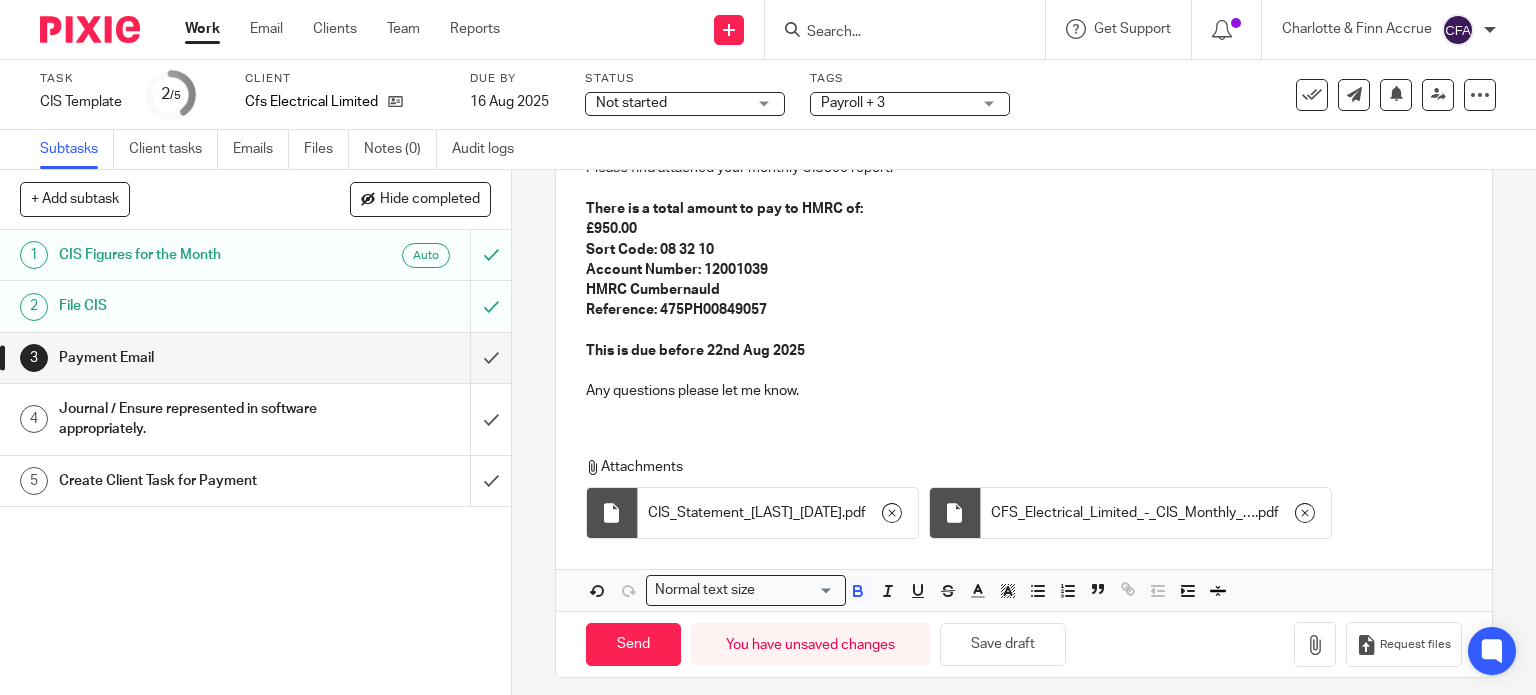 scroll, scrollTop: 354, scrollLeft: 0, axis: vertical 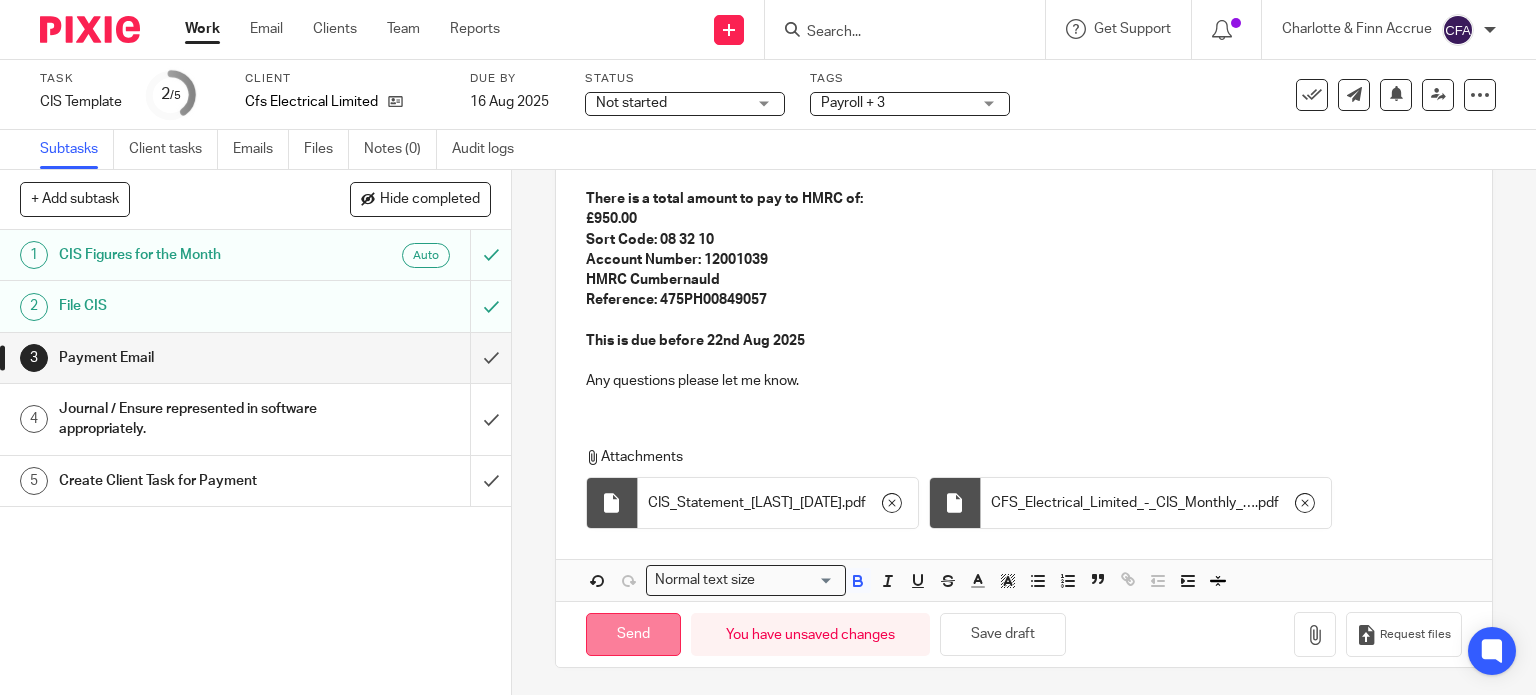 click on "Send" at bounding box center [633, 634] 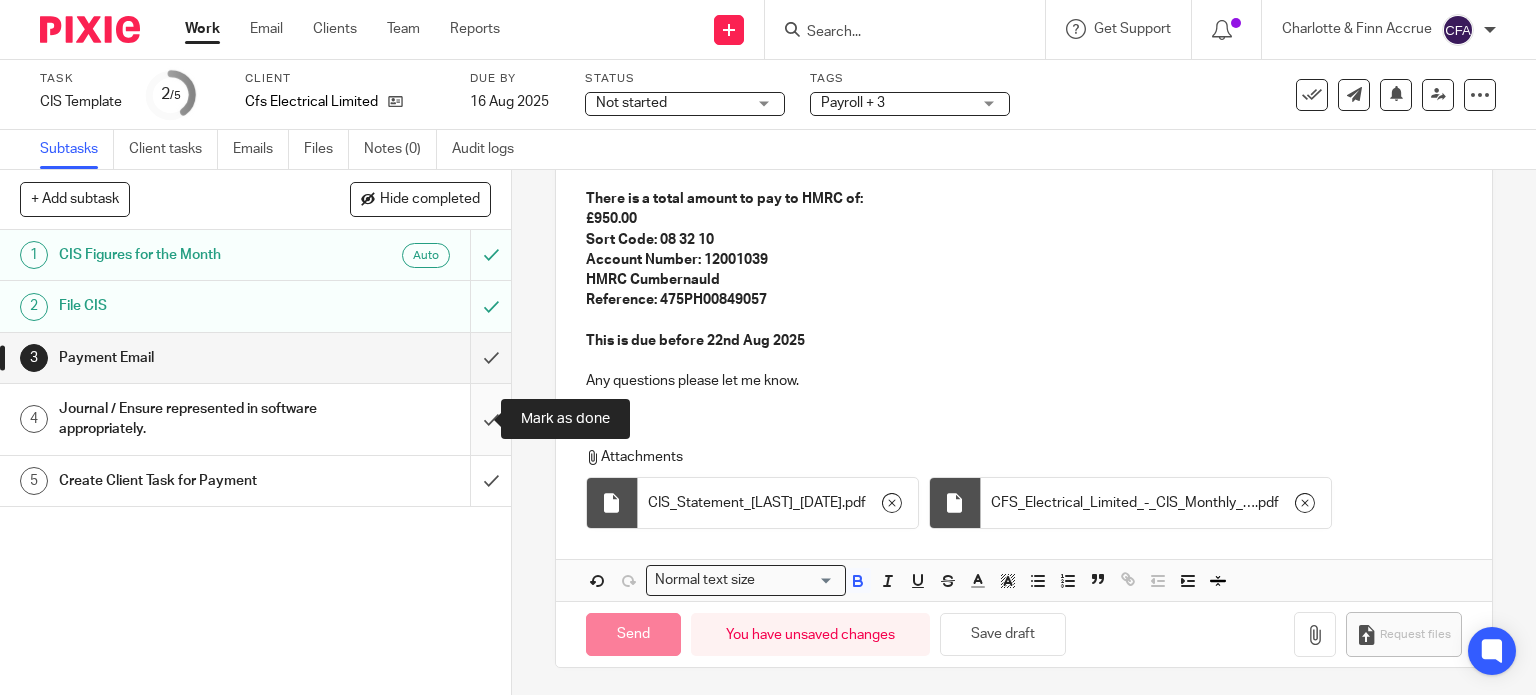 type on "Sent" 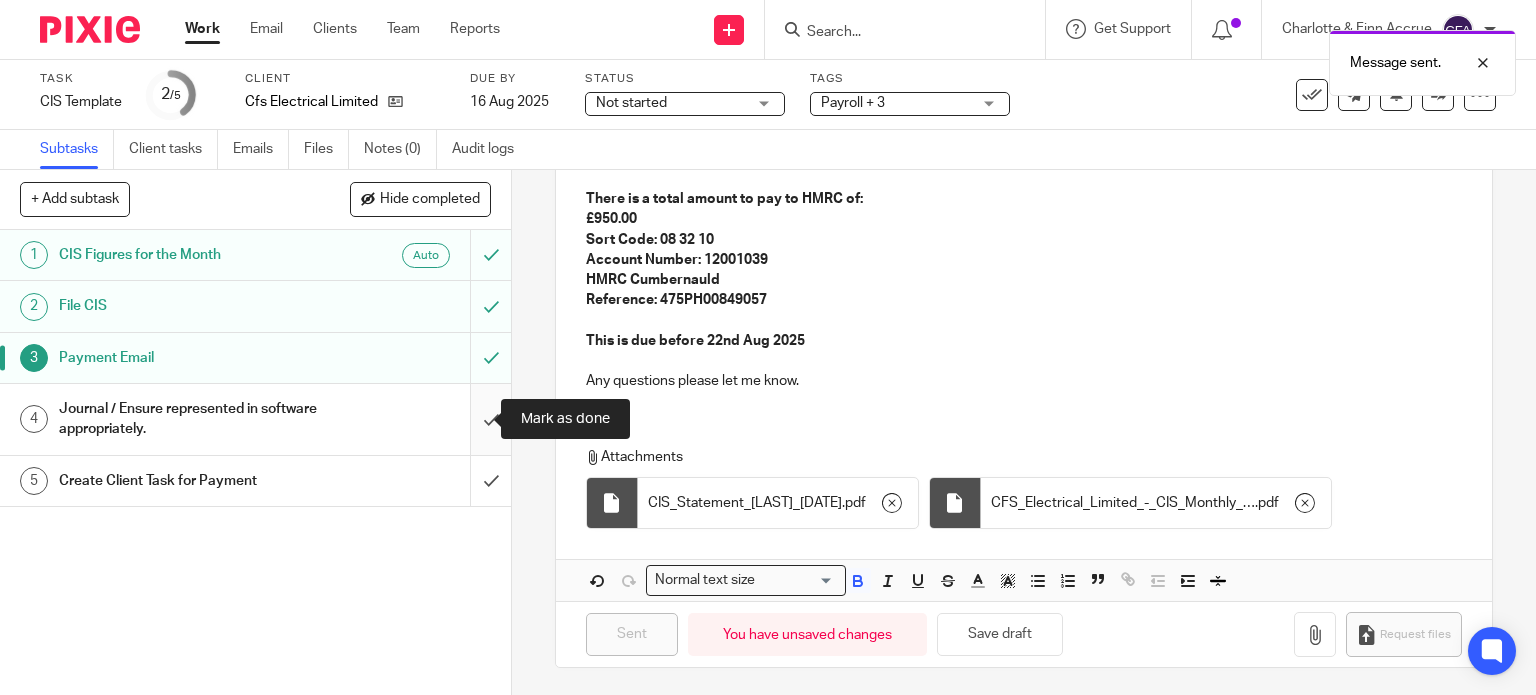 click at bounding box center [255, 419] 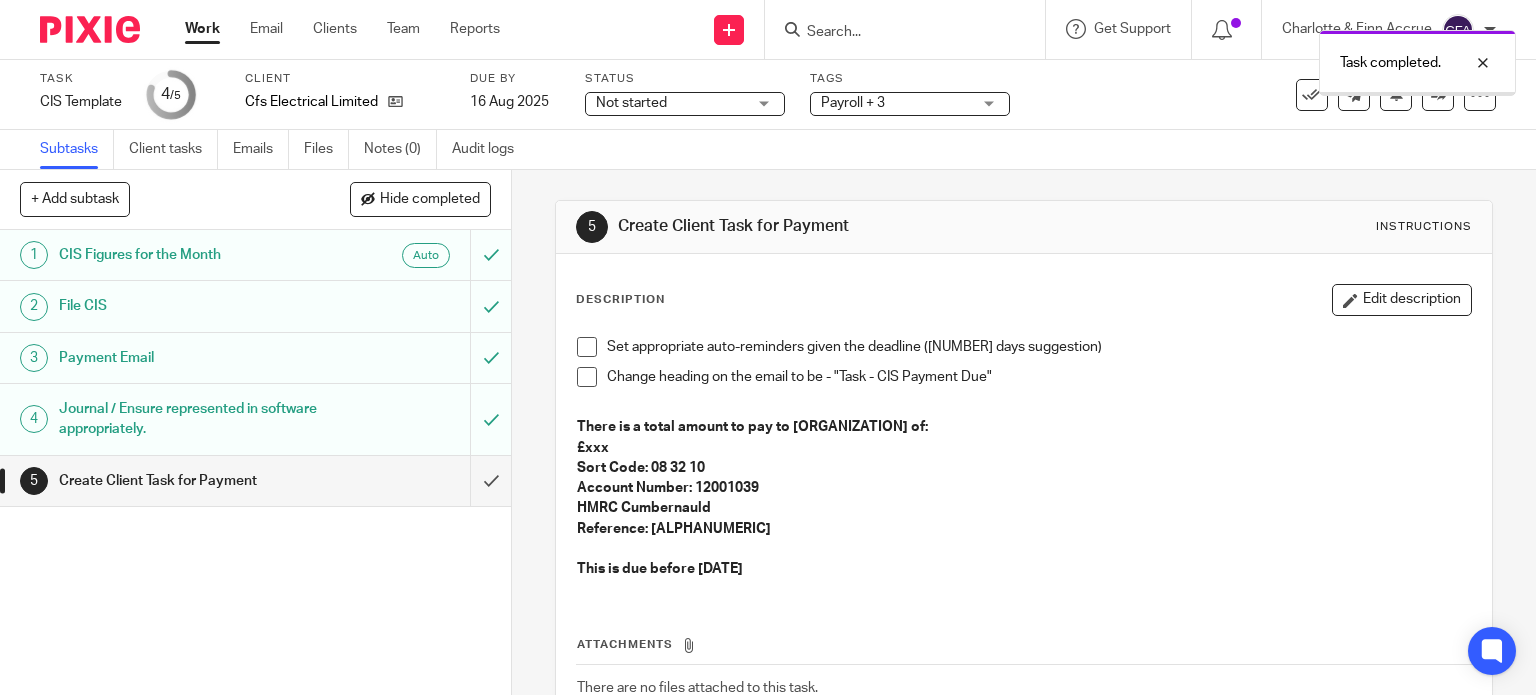 click at bounding box center (255, 481) 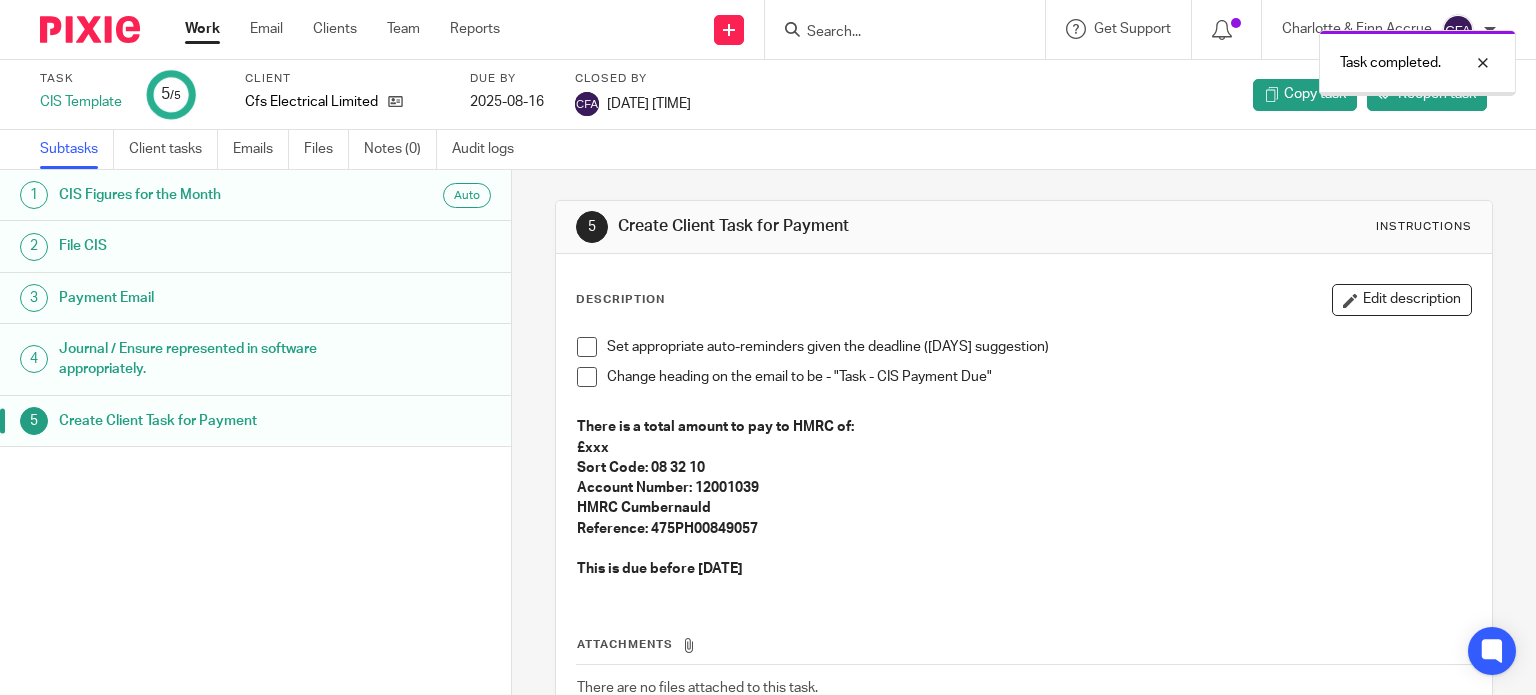 scroll, scrollTop: 0, scrollLeft: 0, axis: both 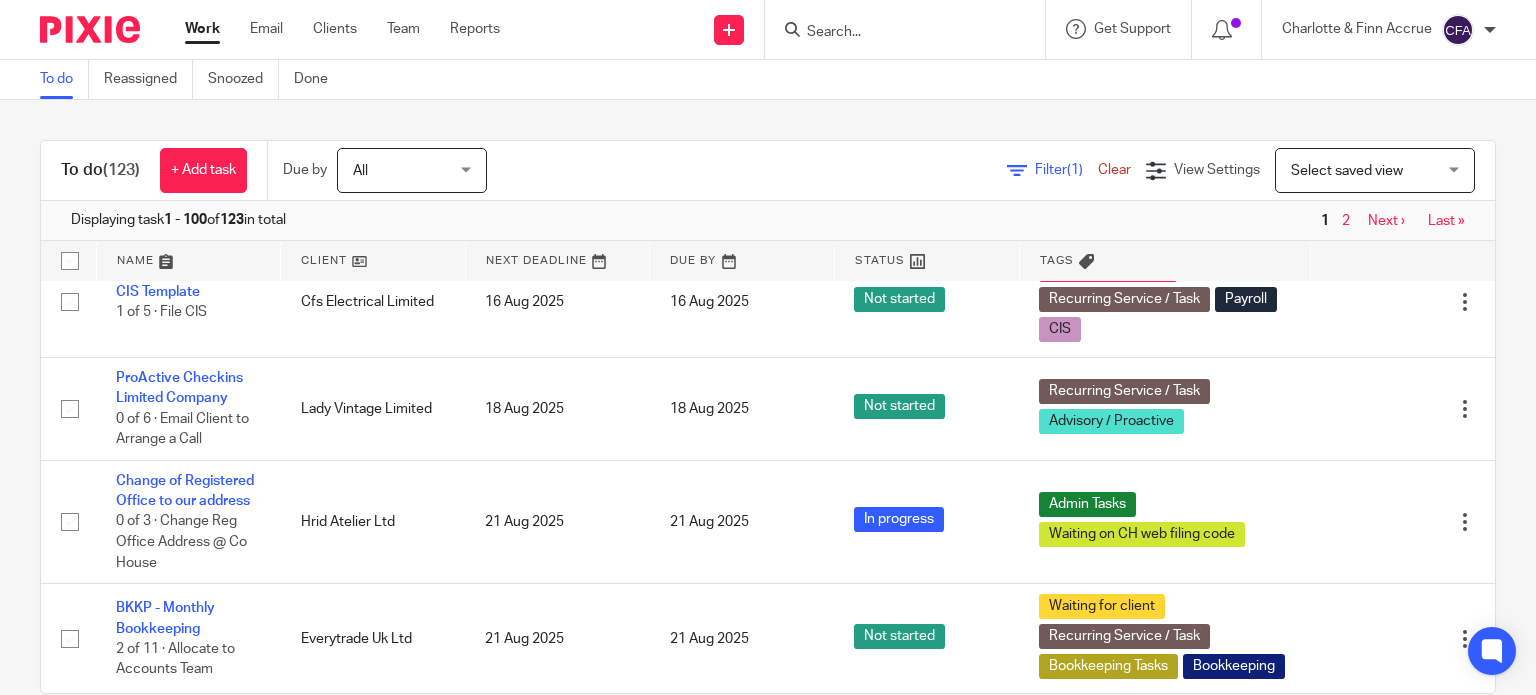 click at bounding box center [895, 33] 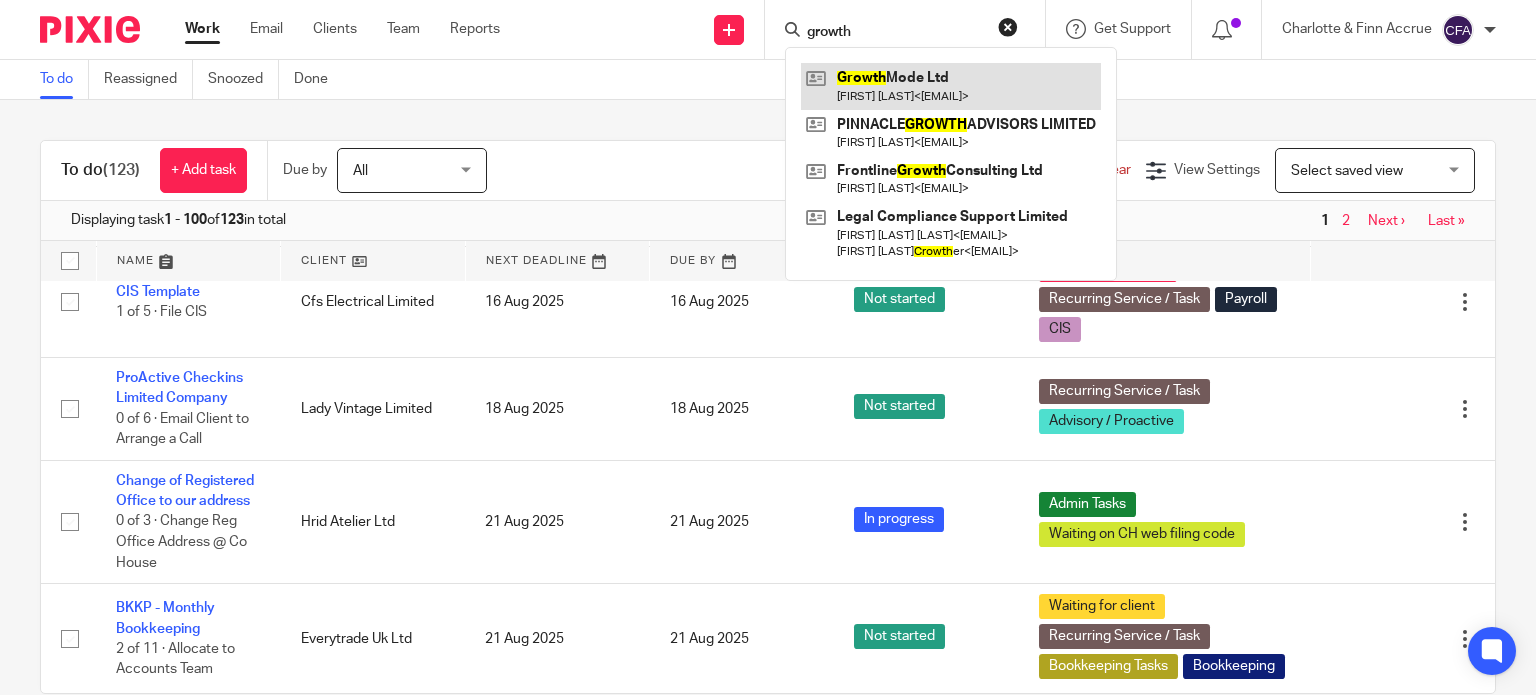 type on "growth" 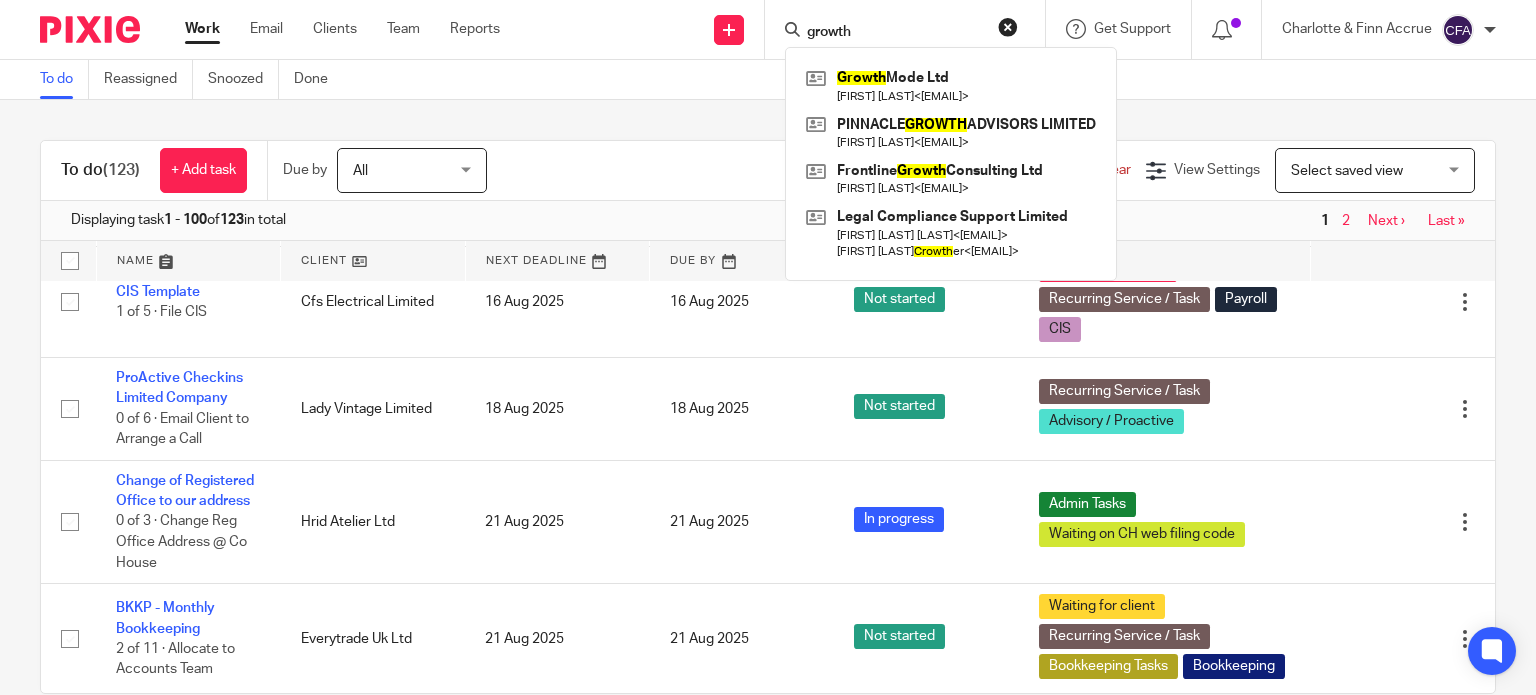 click on "To do
Reassigned
Snoozed
Done" at bounding box center (768, 80) 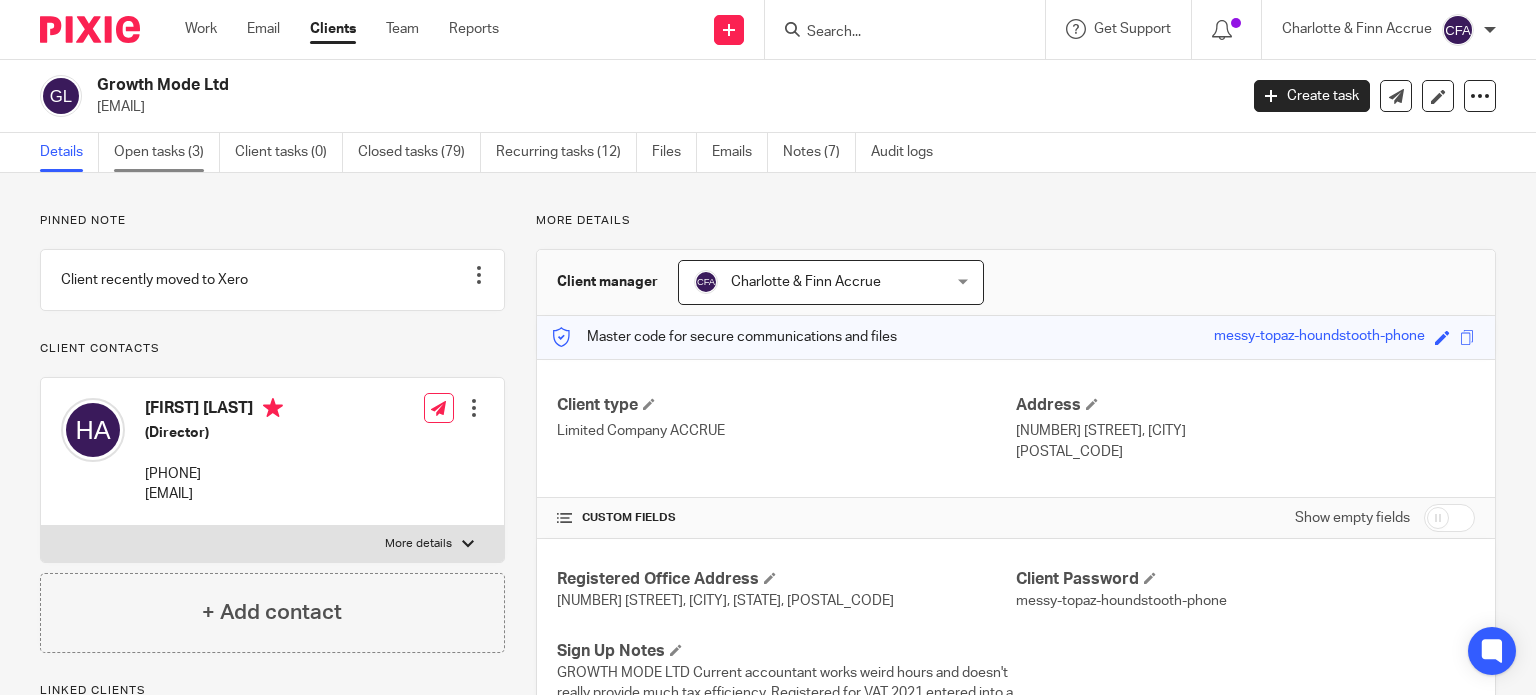 scroll, scrollTop: 0, scrollLeft: 0, axis: both 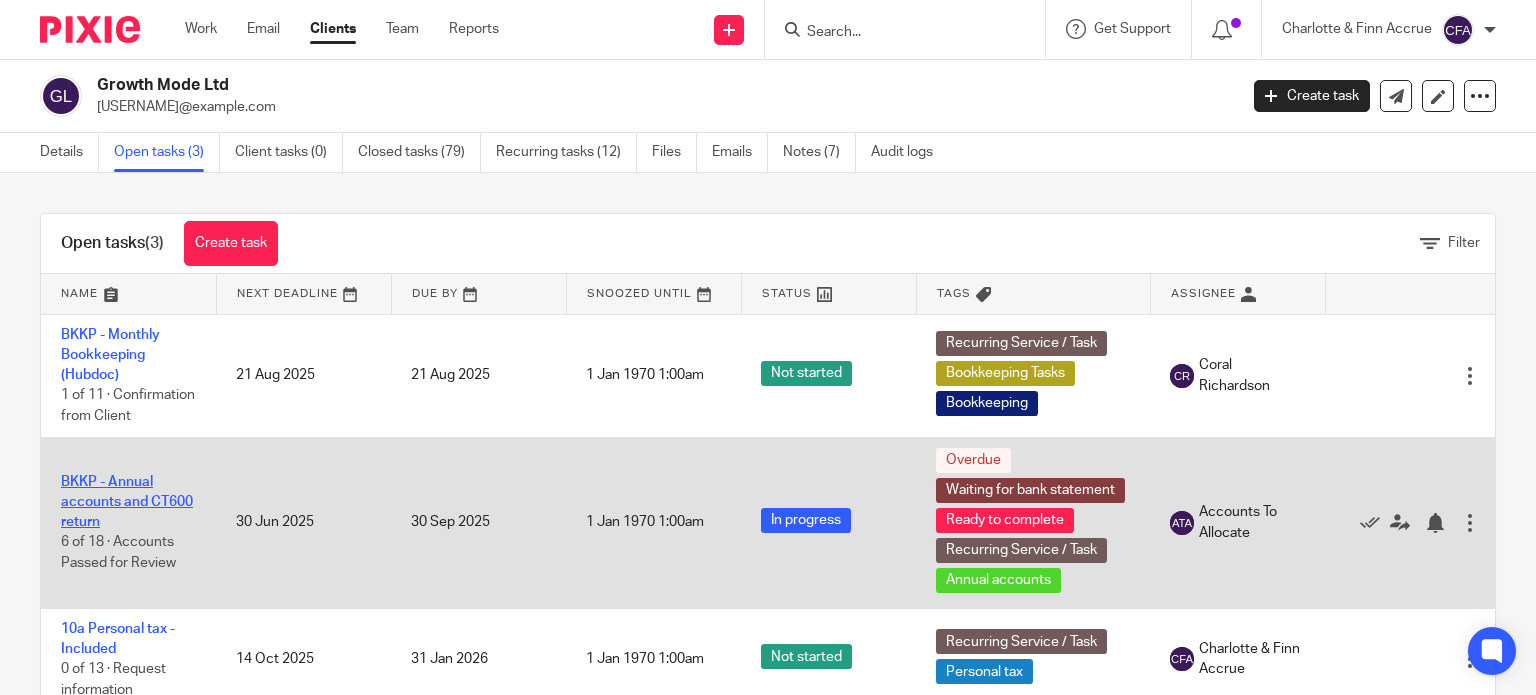 click on "BKKP - Annual accounts and CT600 return" at bounding box center [127, 502] 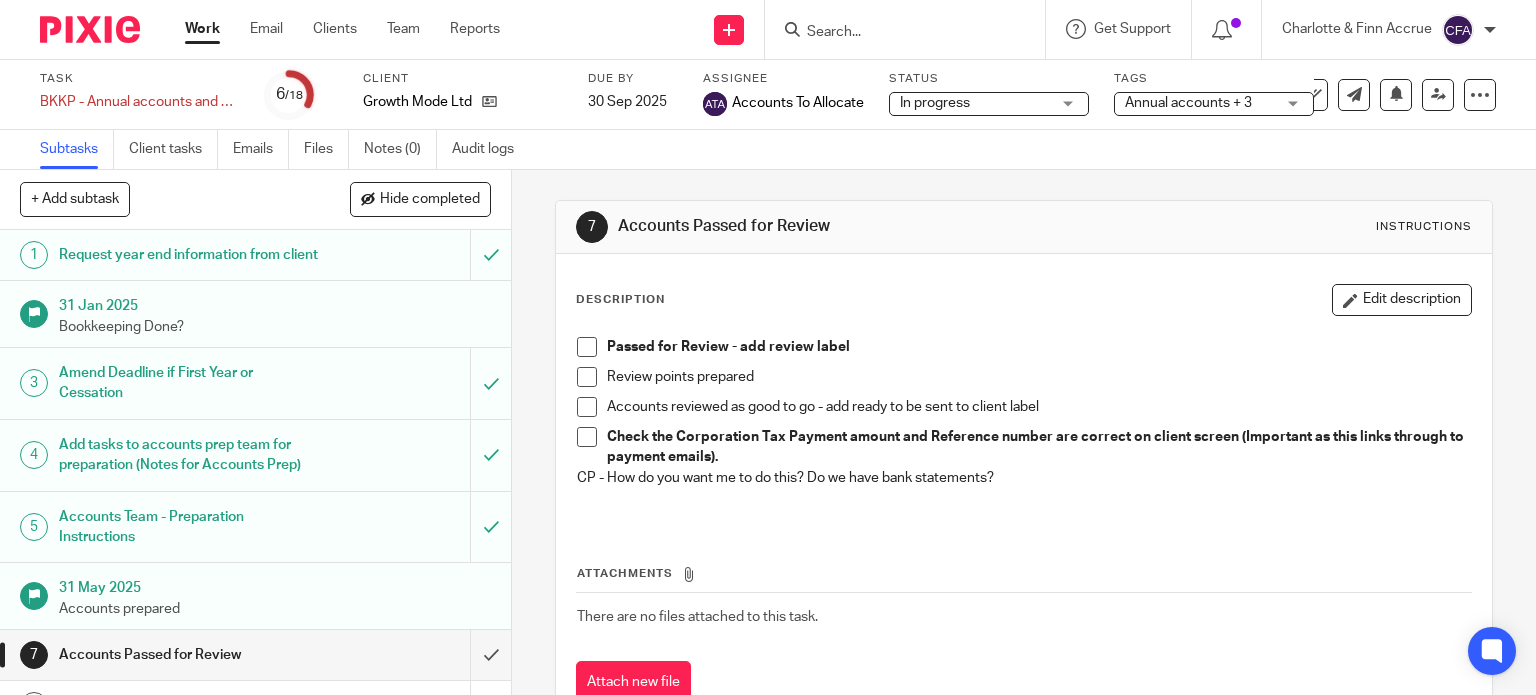 scroll, scrollTop: 0, scrollLeft: 0, axis: both 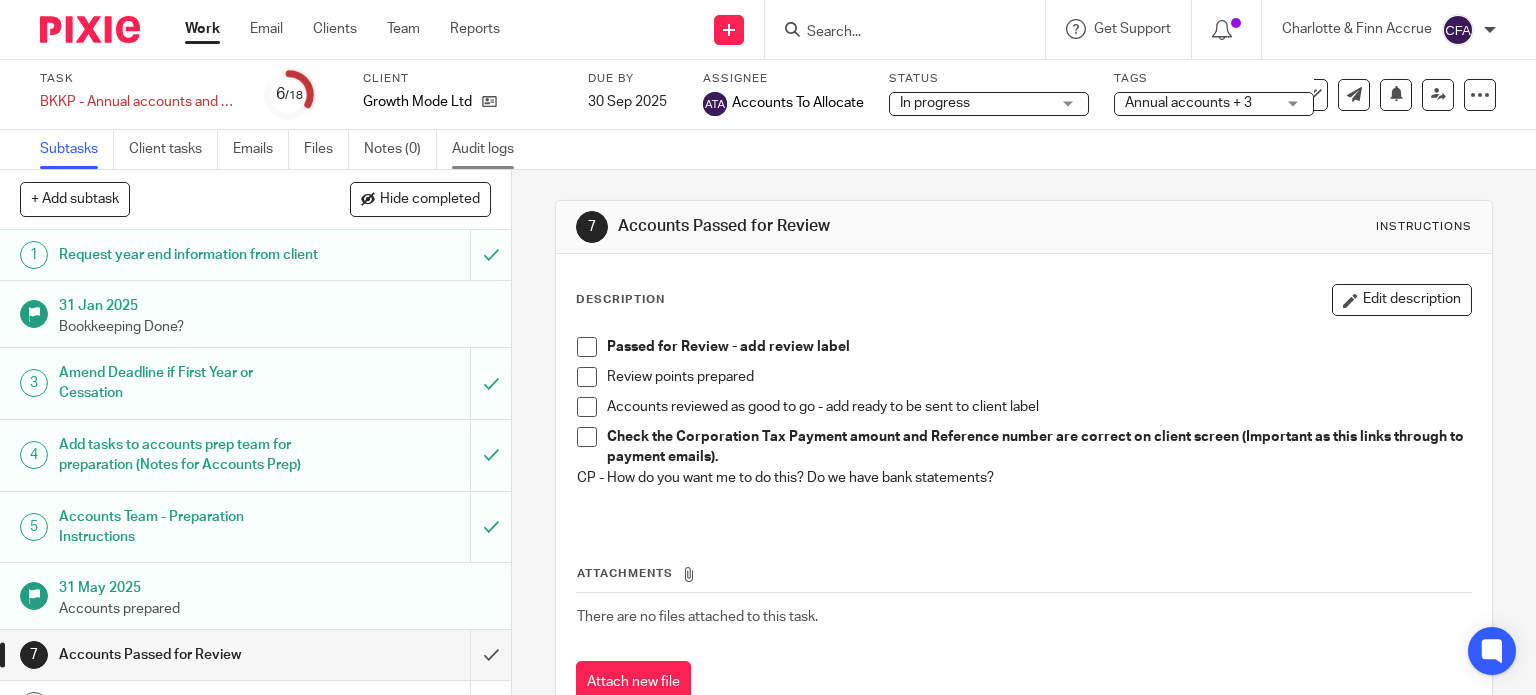 click on "Audit logs" at bounding box center (490, 149) 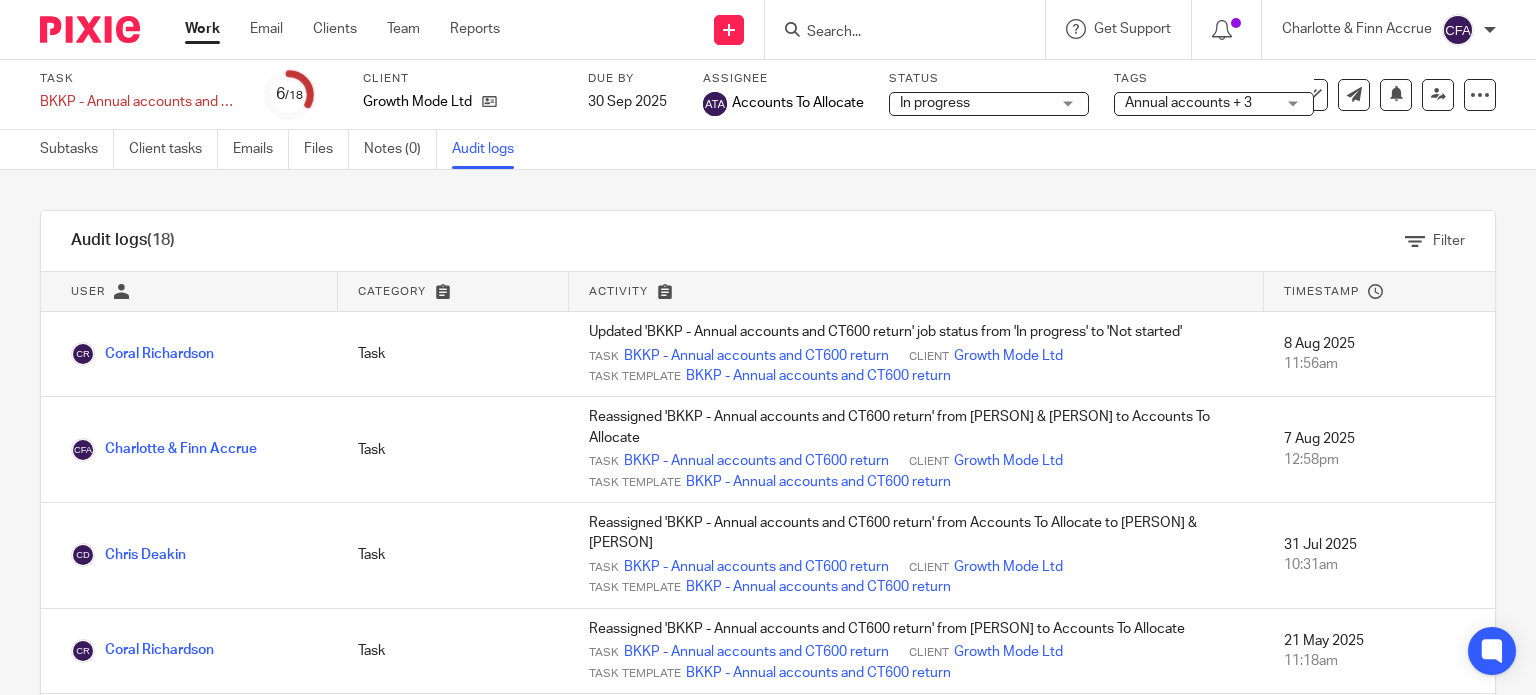 scroll, scrollTop: 0, scrollLeft: 0, axis: both 